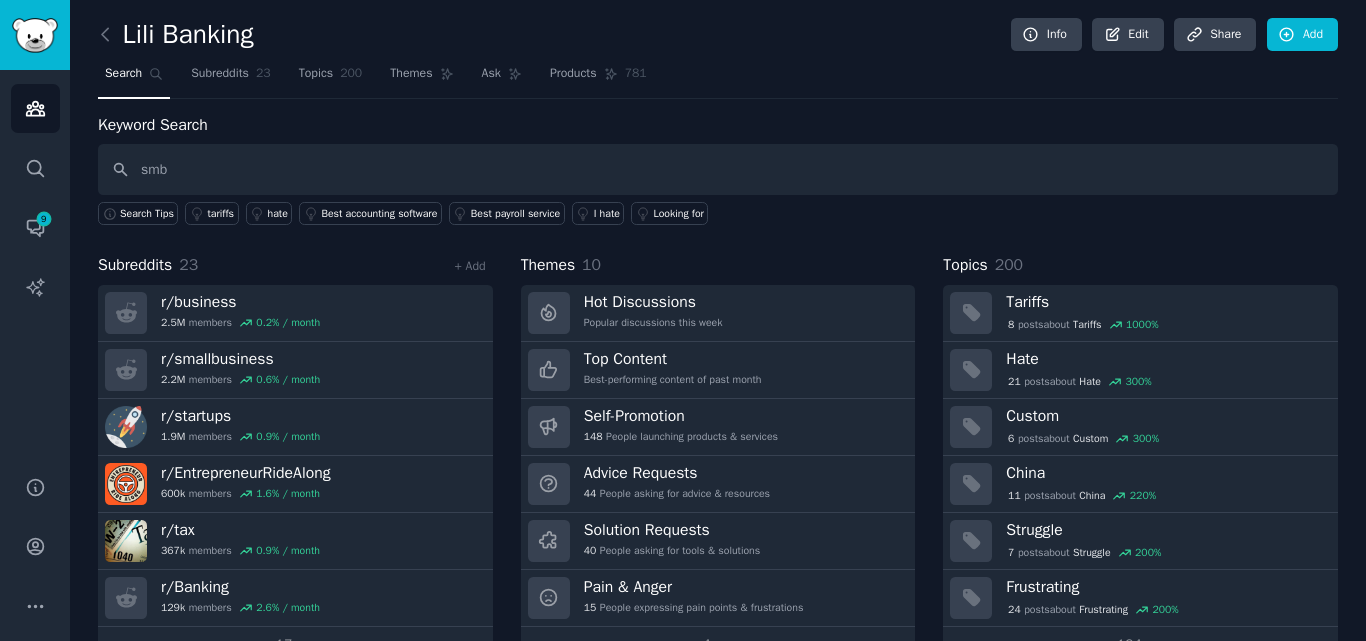 scroll, scrollTop: 0, scrollLeft: 0, axis: both 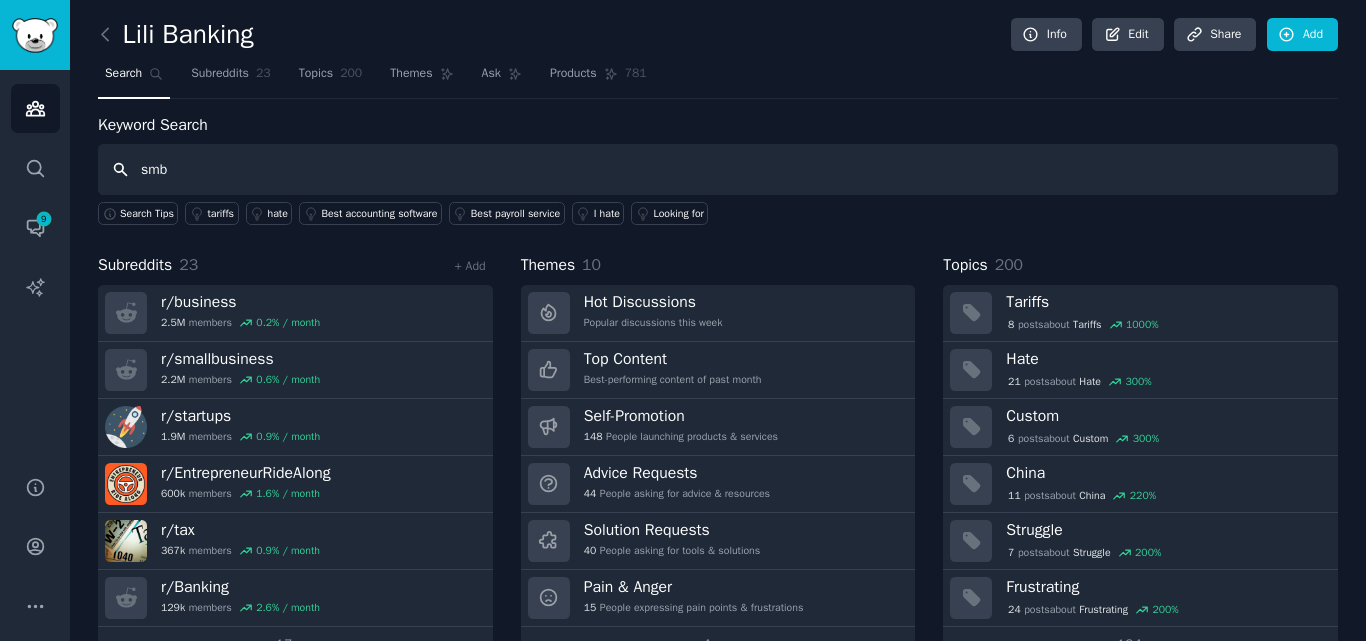 click on "smb" at bounding box center [718, 169] 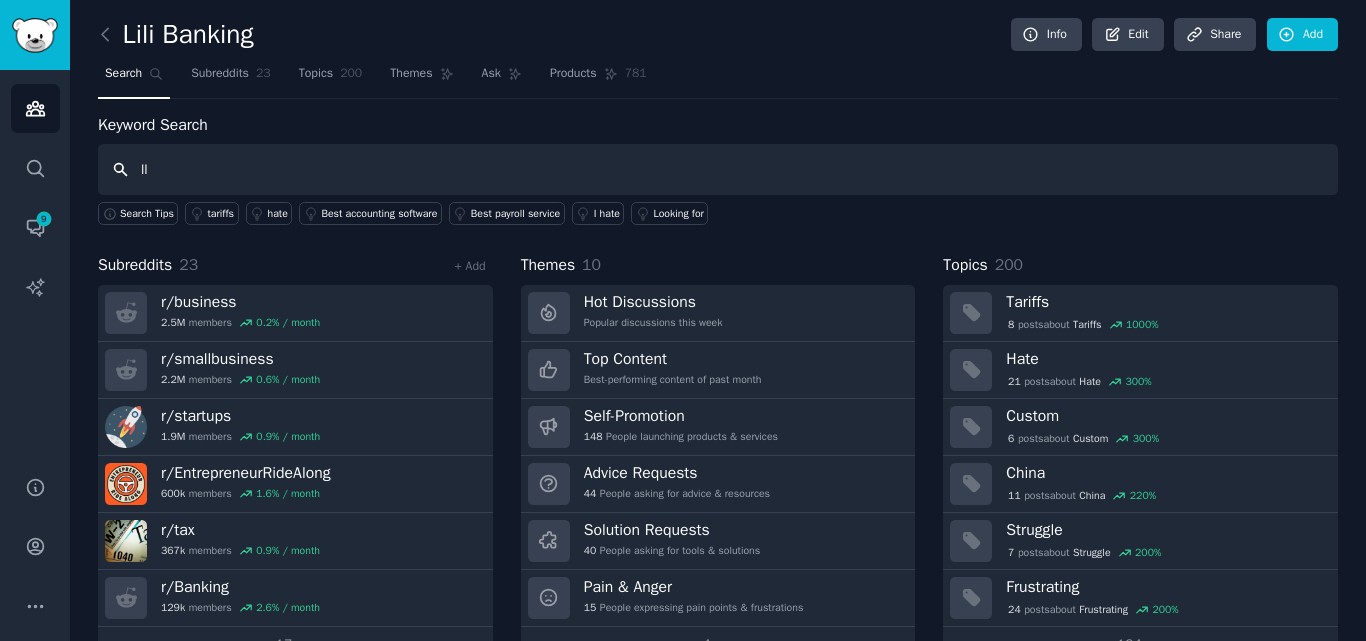 type on "llc" 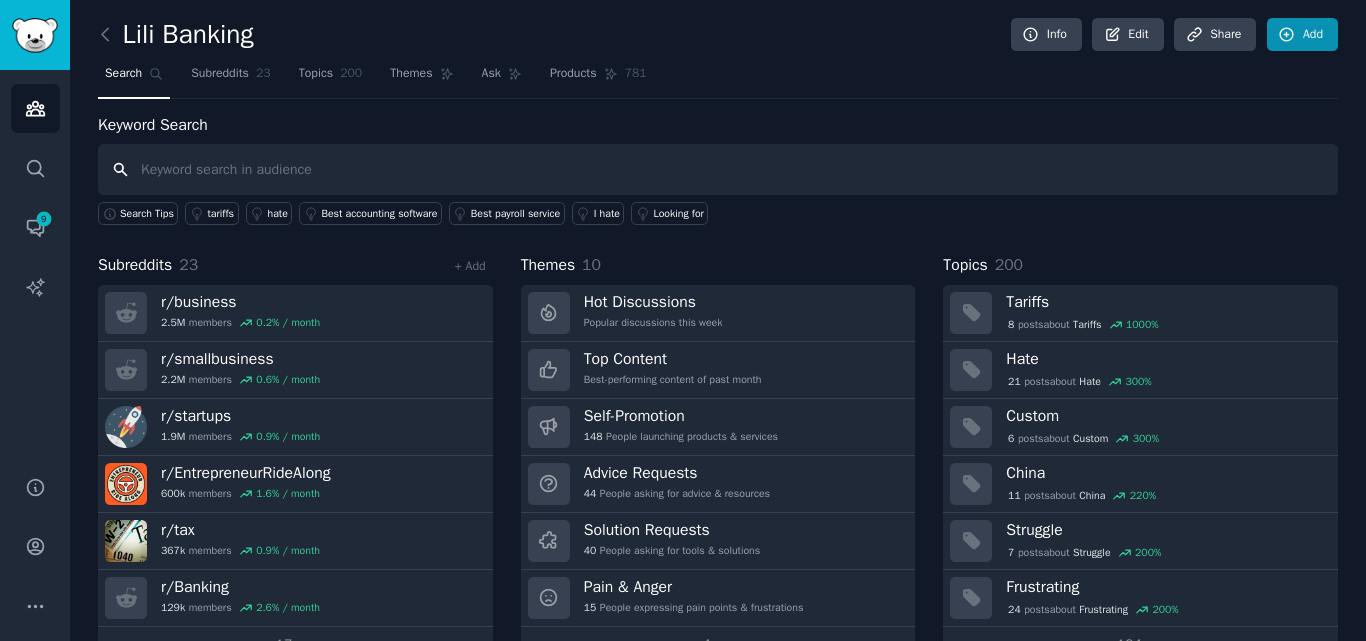 type 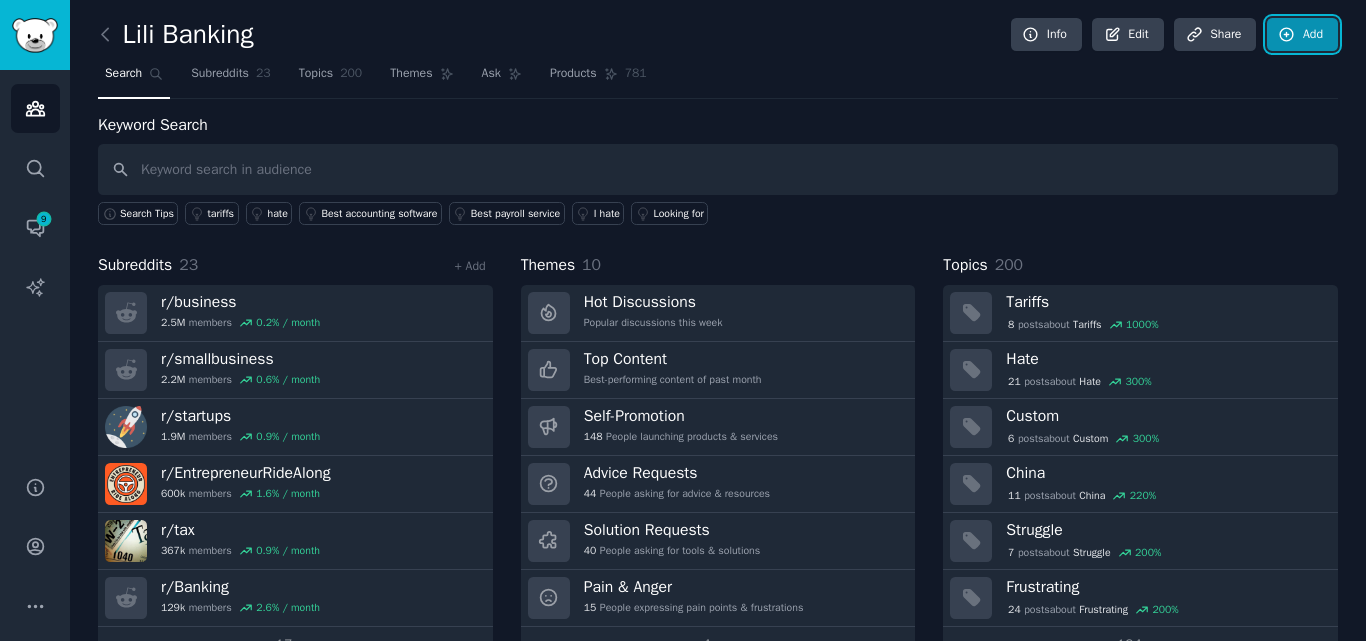 click on "Add" at bounding box center [1302, 35] 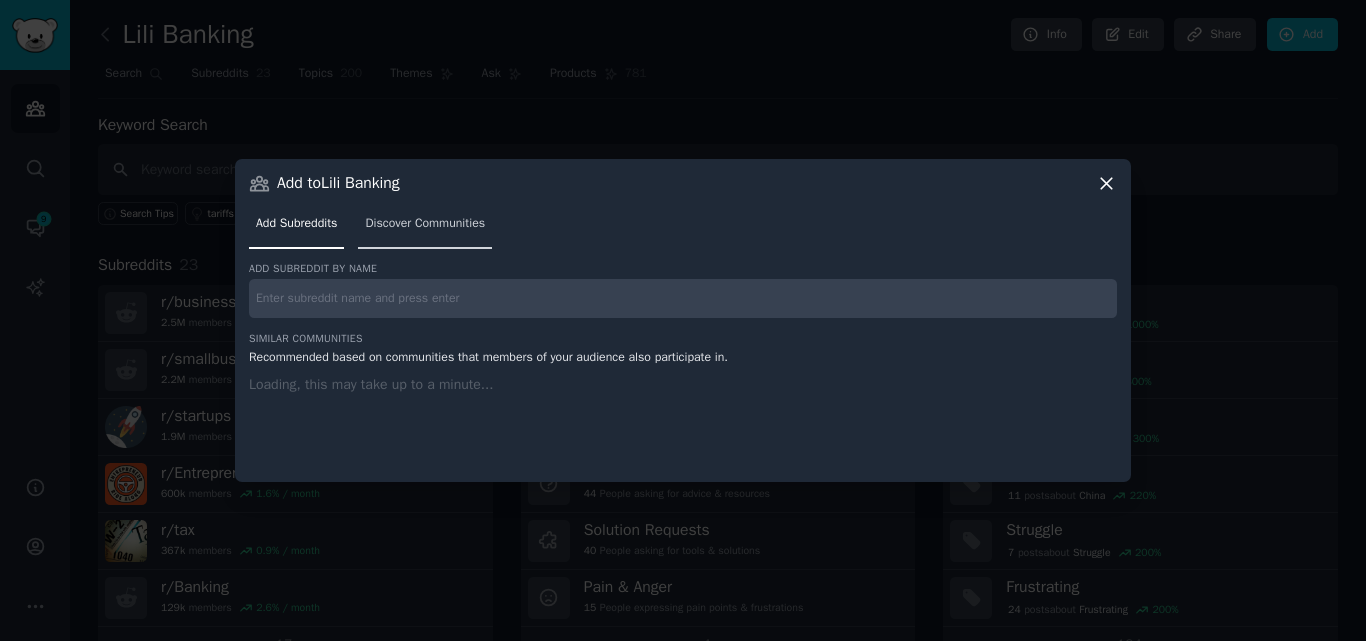 click on "Discover Communities" at bounding box center [425, 224] 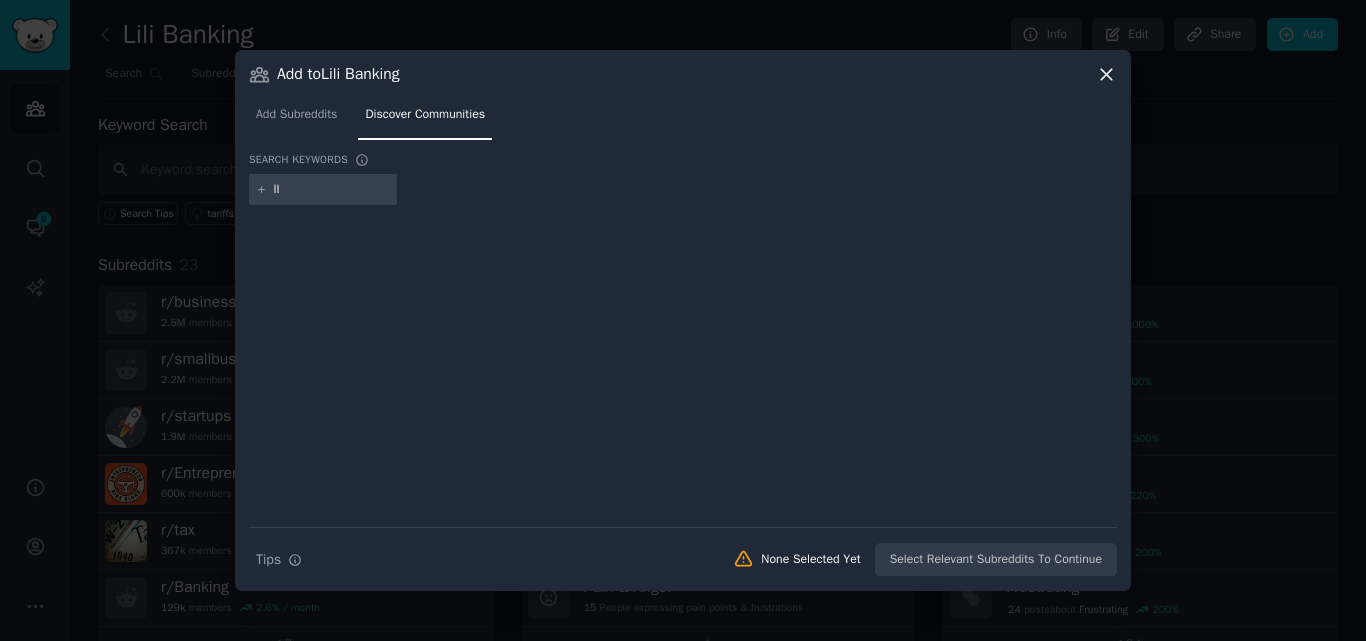 type on "llc" 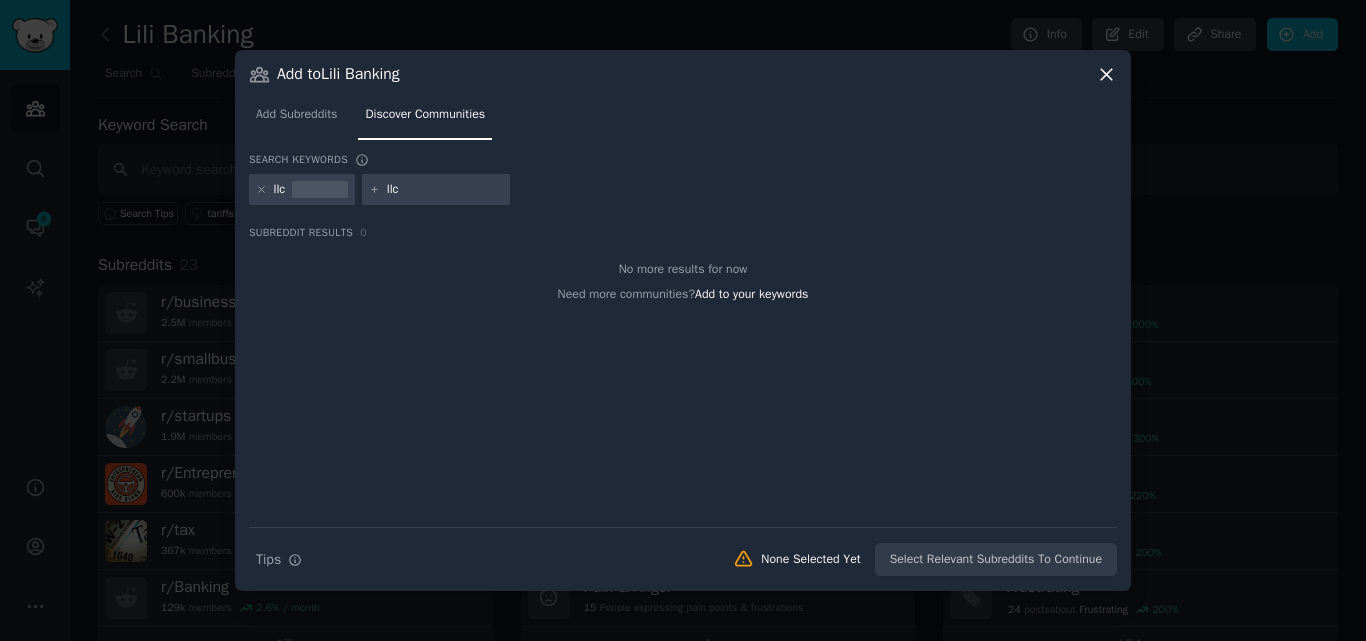 type 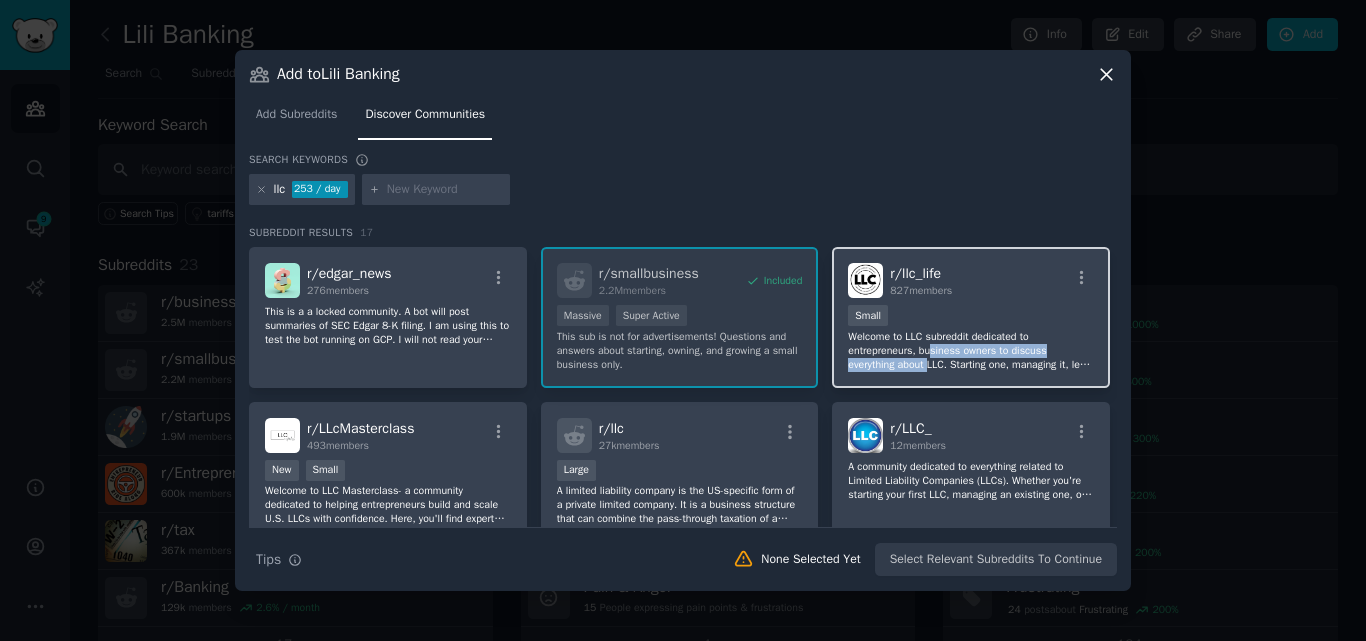 click on "Welcome to LLC subreddit dedicated to entrepreneurs, business owners to discuss everything about LLC. Starting one, managing it, legal tips, taxes, and growth strategies." at bounding box center (971, 351) 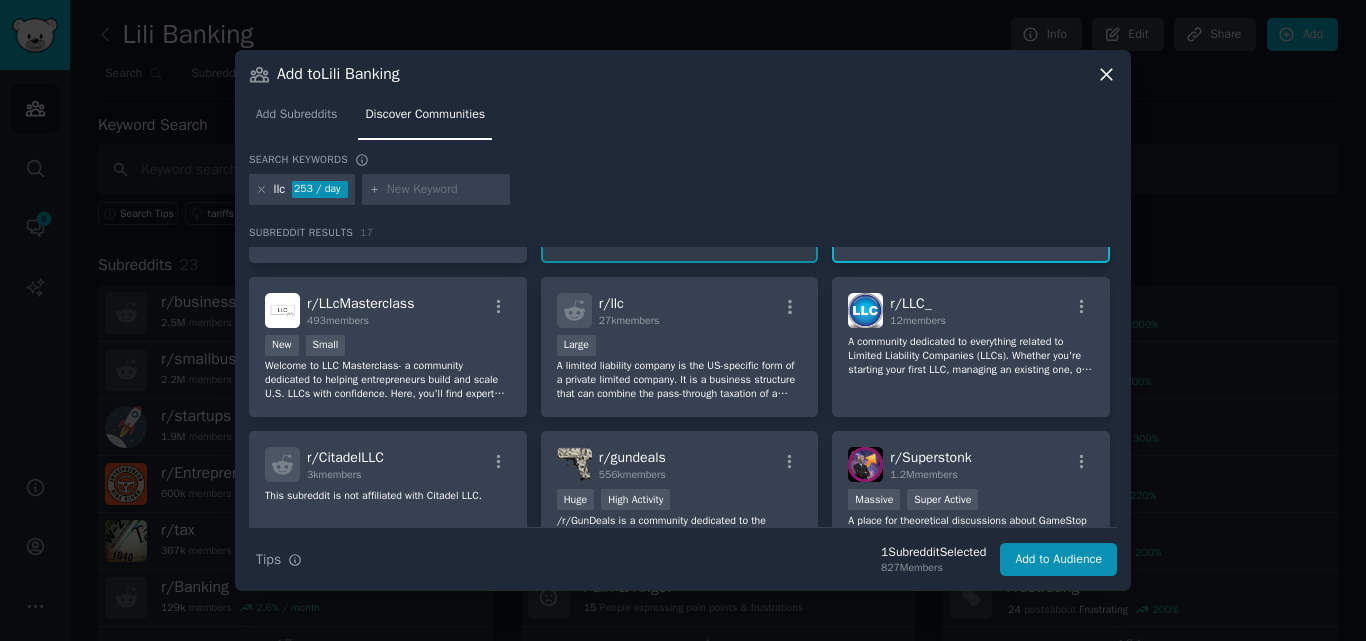 scroll, scrollTop: 137, scrollLeft: 0, axis: vertical 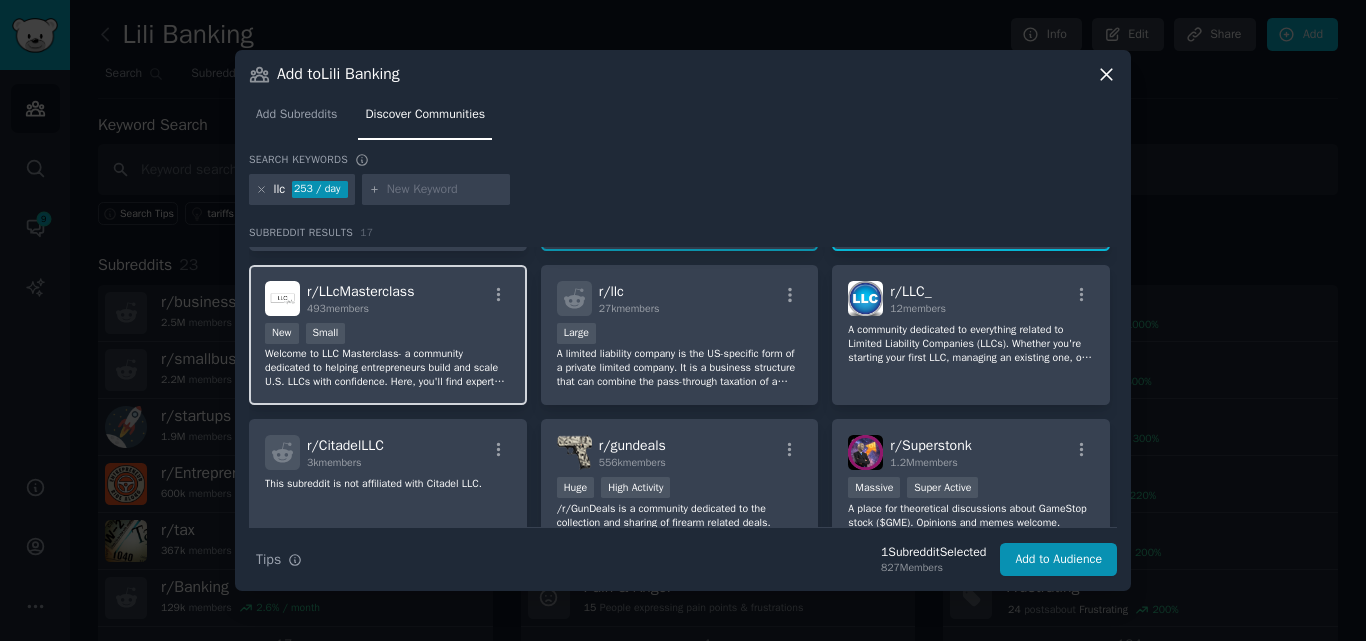 click on "New Small" at bounding box center [388, 335] 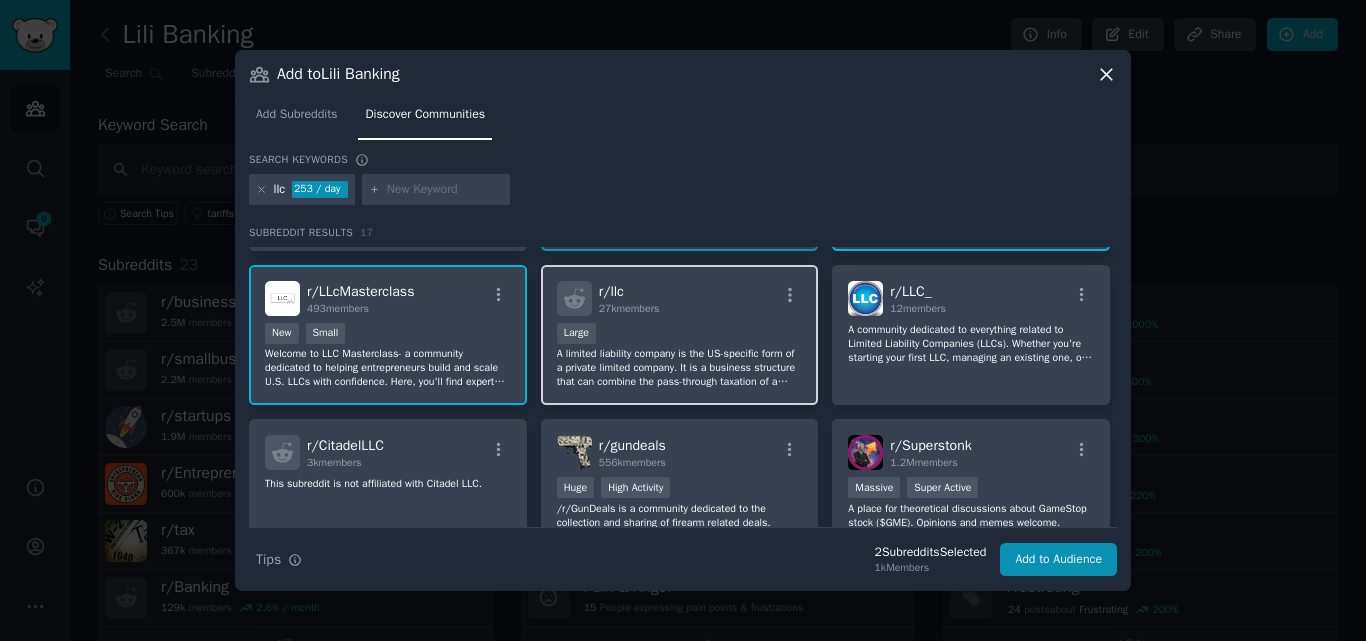click on "A limited liability company is the US-specific form of a private limited company. It is a business structure that can combine the pass-through taxation of a partnership or sole proprietorship with the limited liability of a company.
This subreddit is a place to discuss this type of organization." at bounding box center (680, 368) 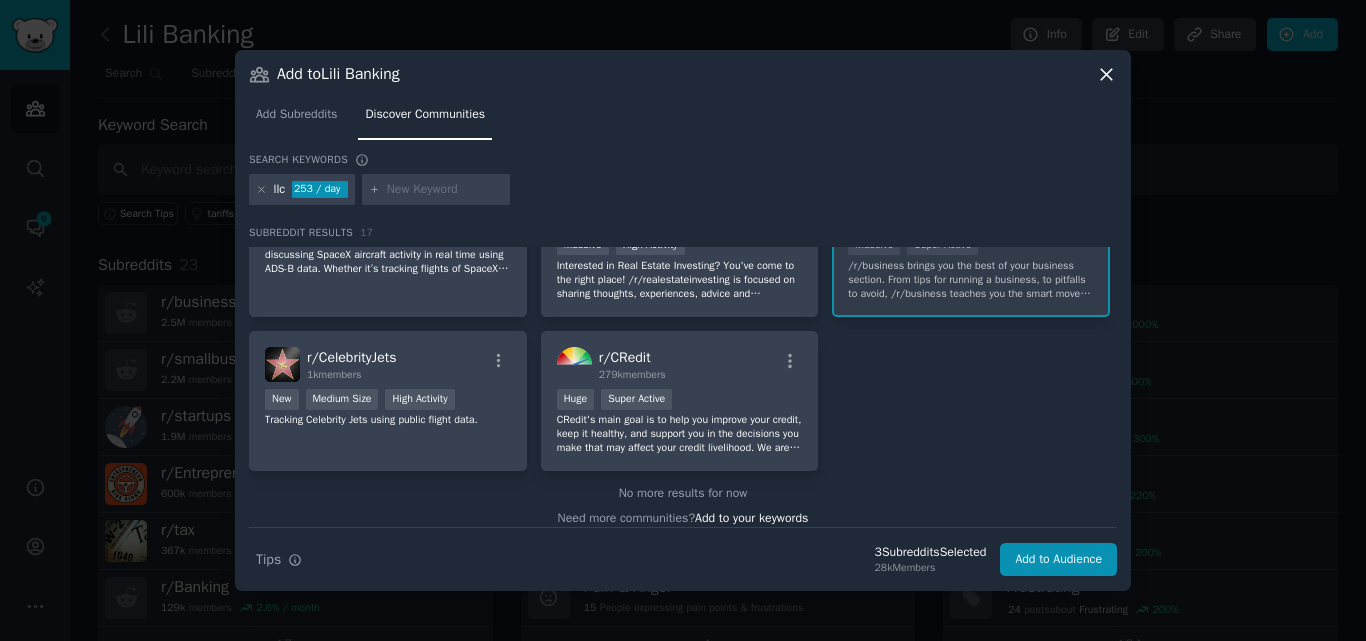 scroll, scrollTop: 703, scrollLeft: 0, axis: vertical 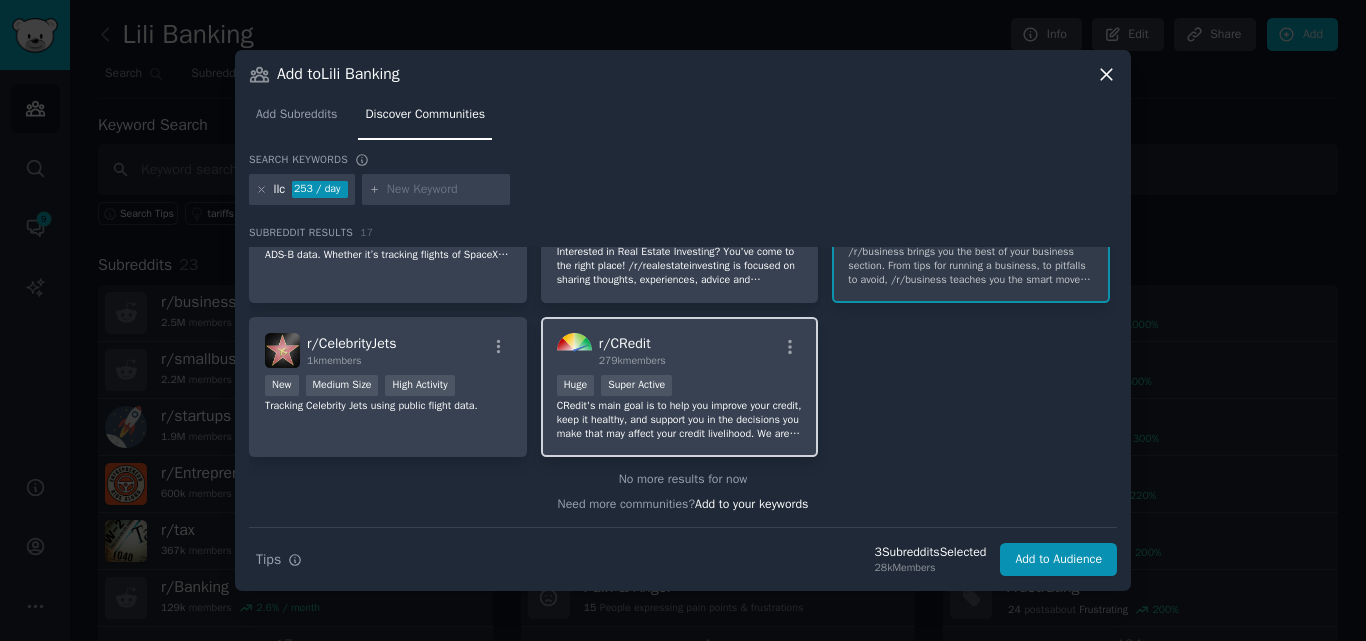 click on "Huge Super Active" at bounding box center [680, 387] 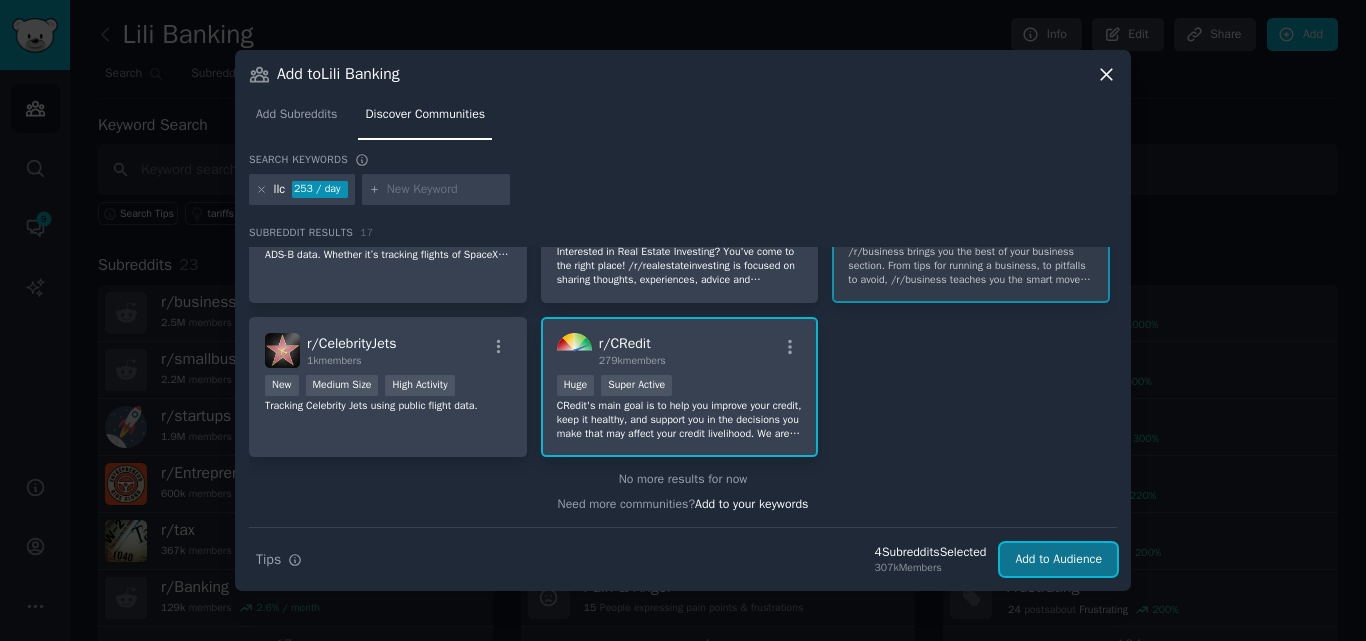 click on "Add to Audience" at bounding box center [1058, 560] 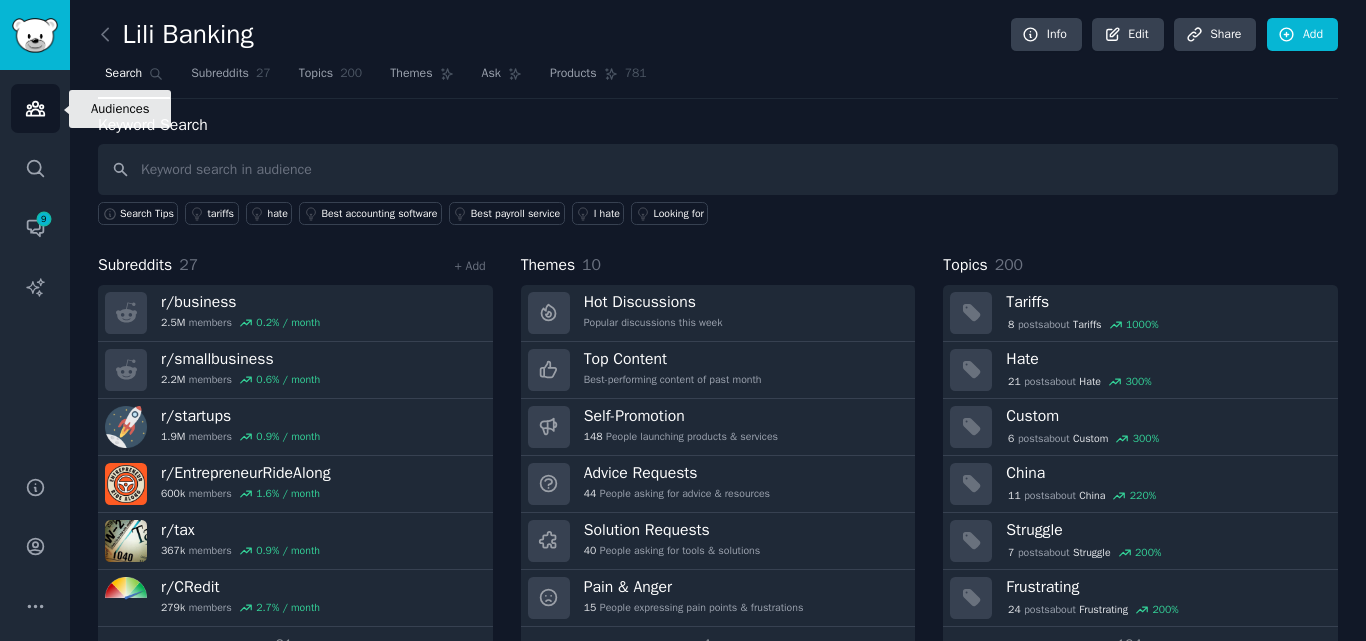 click 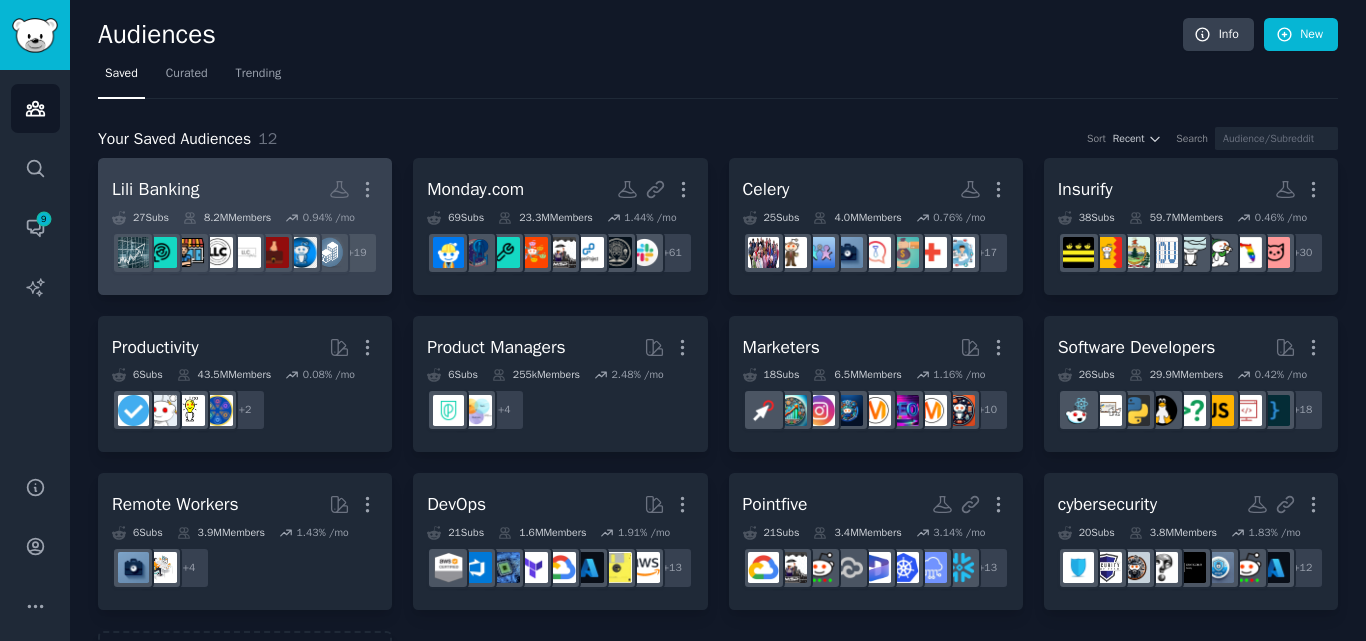 click on "8.2M  Members" at bounding box center (227, 218) 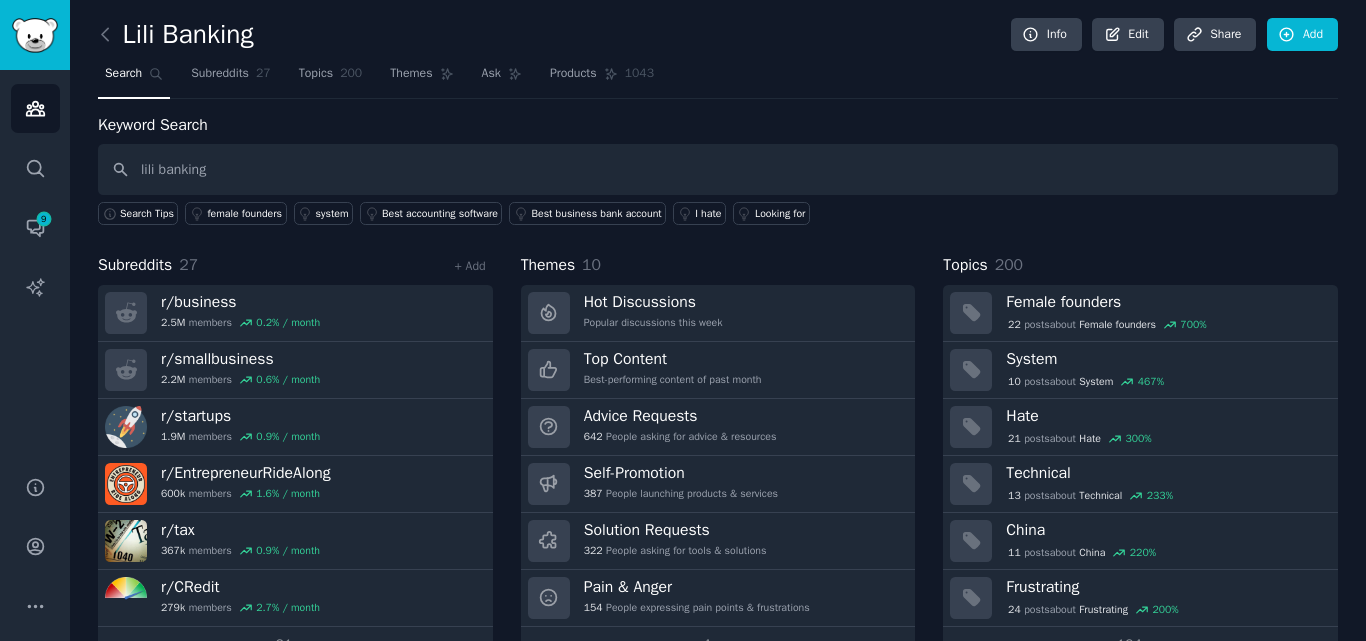 type on "lili banking" 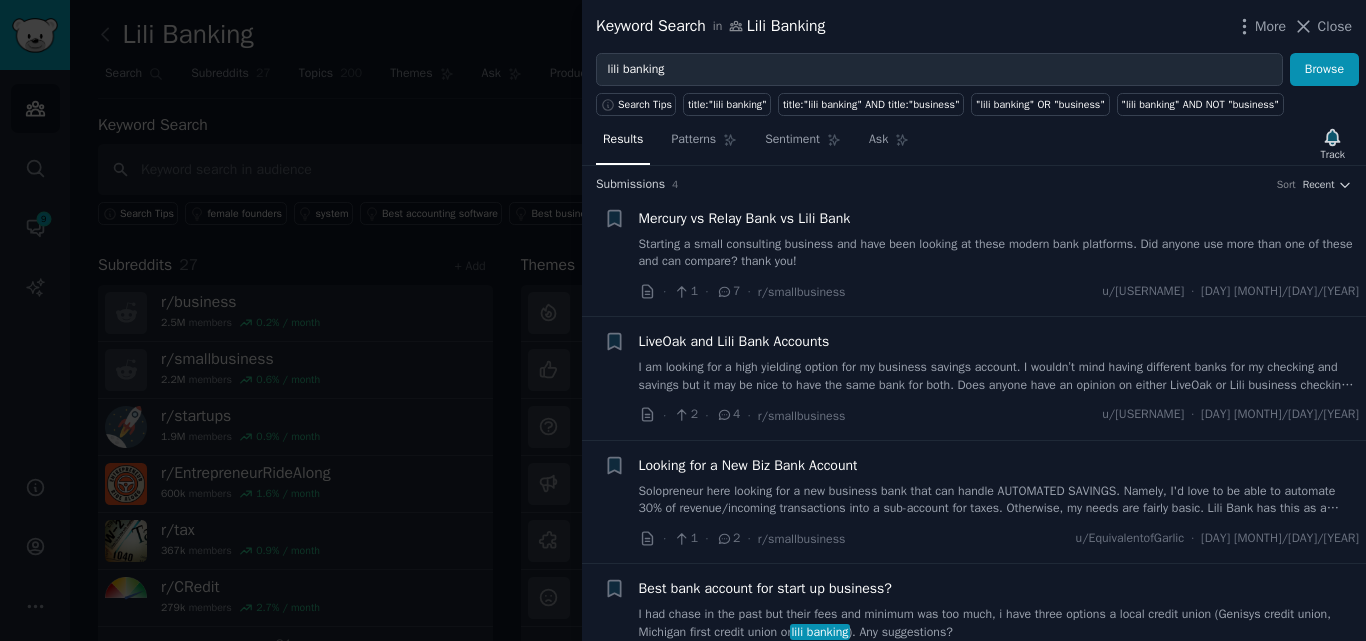 scroll, scrollTop: 0, scrollLeft: 0, axis: both 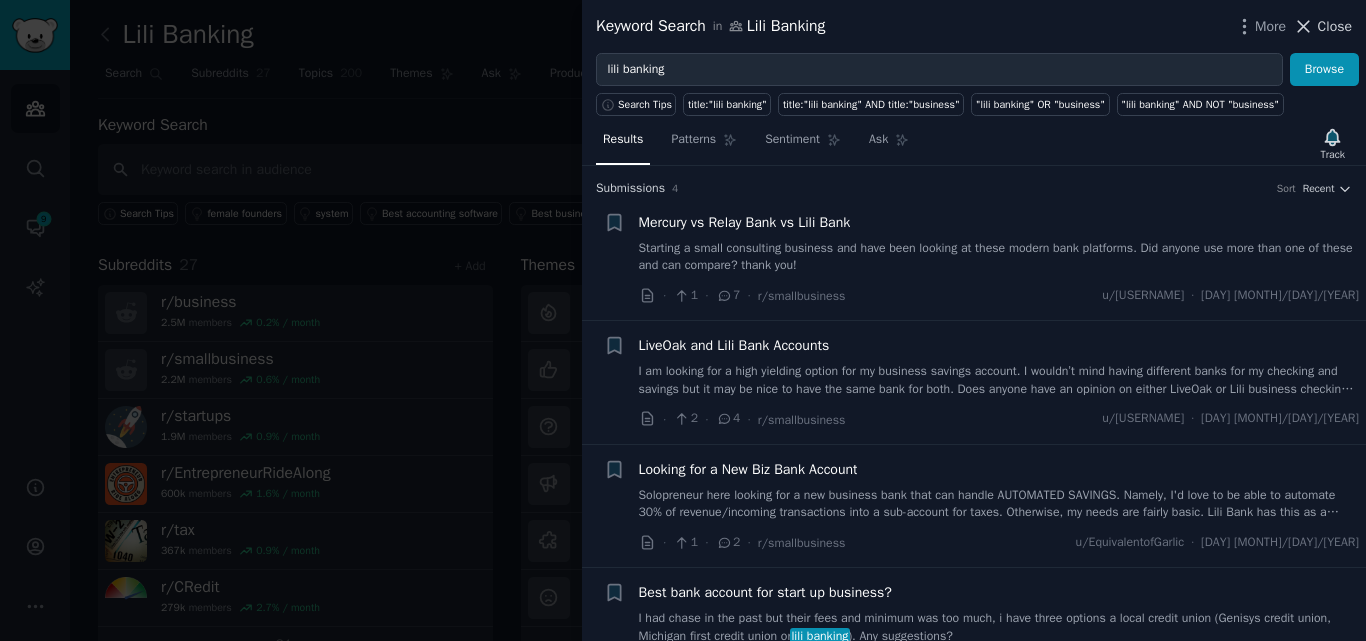 click on "Close" at bounding box center [1322, 26] 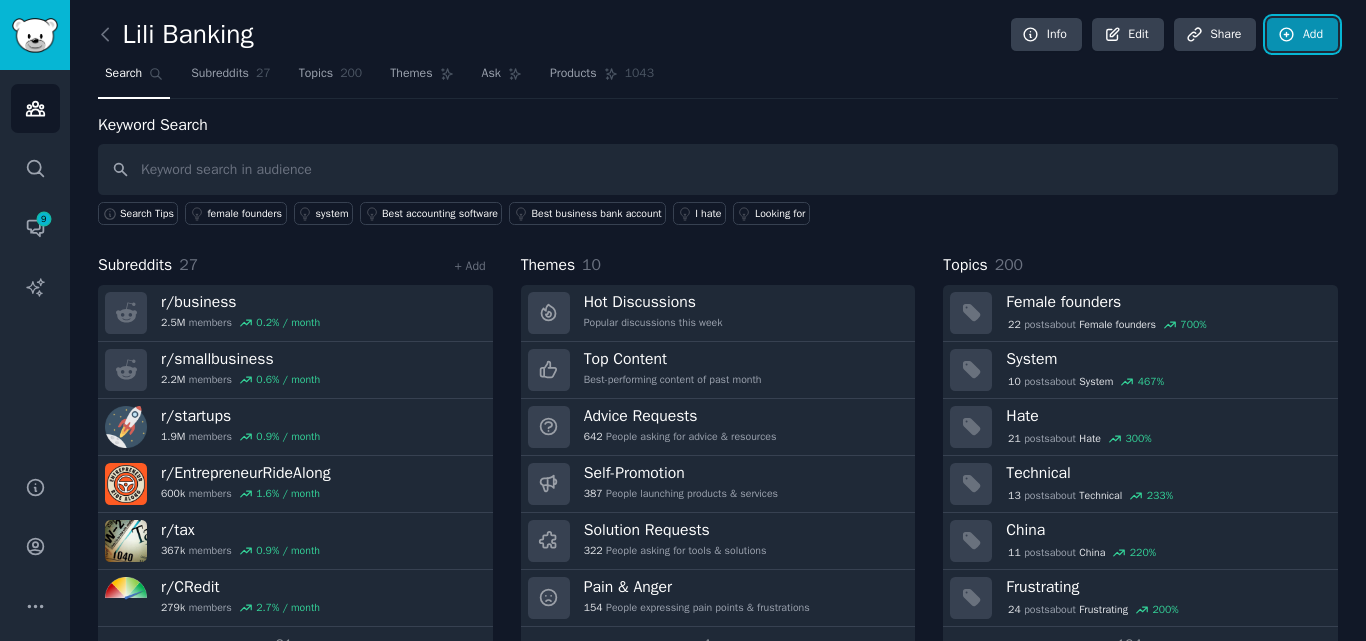 click 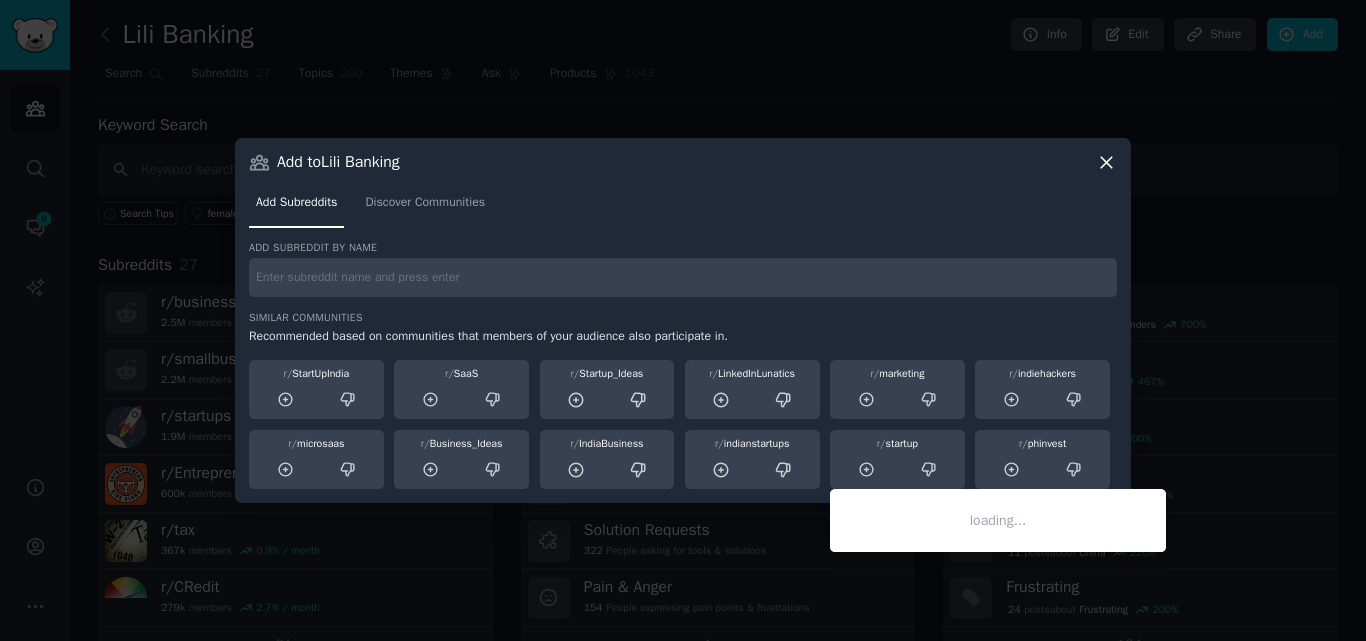 click on "r/ startup" at bounding box center (897, 460) 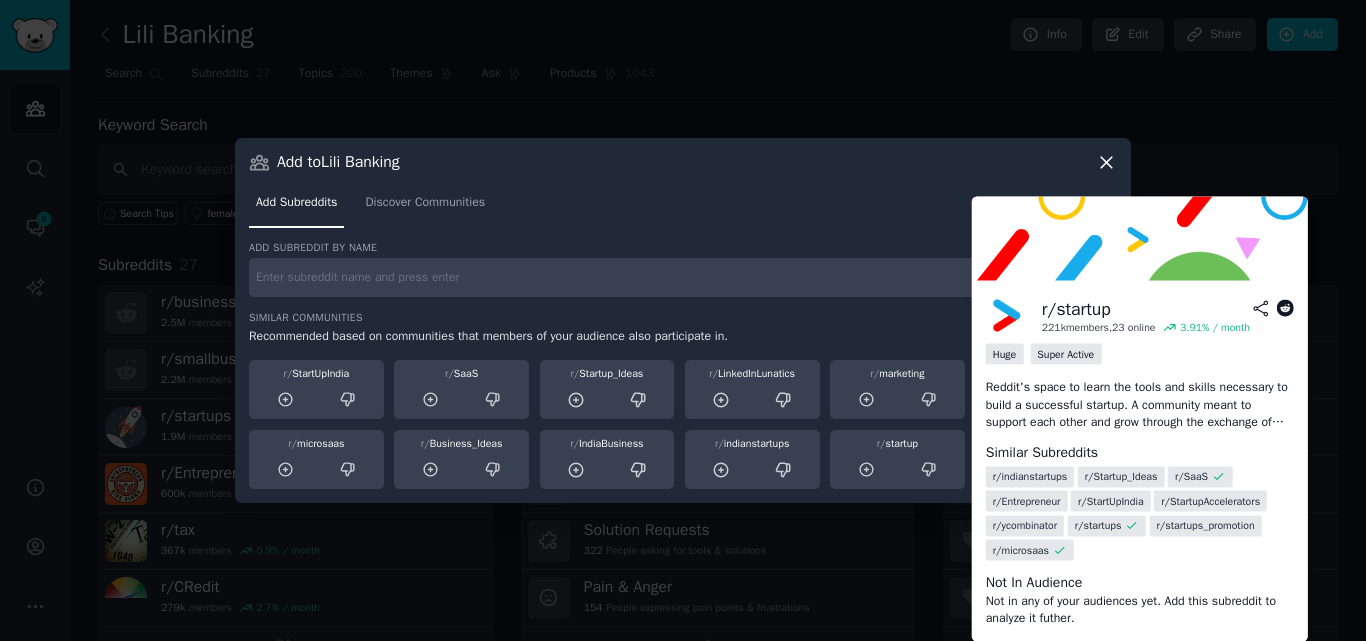 click on "r/ startup" at bounding box center [897, 444] 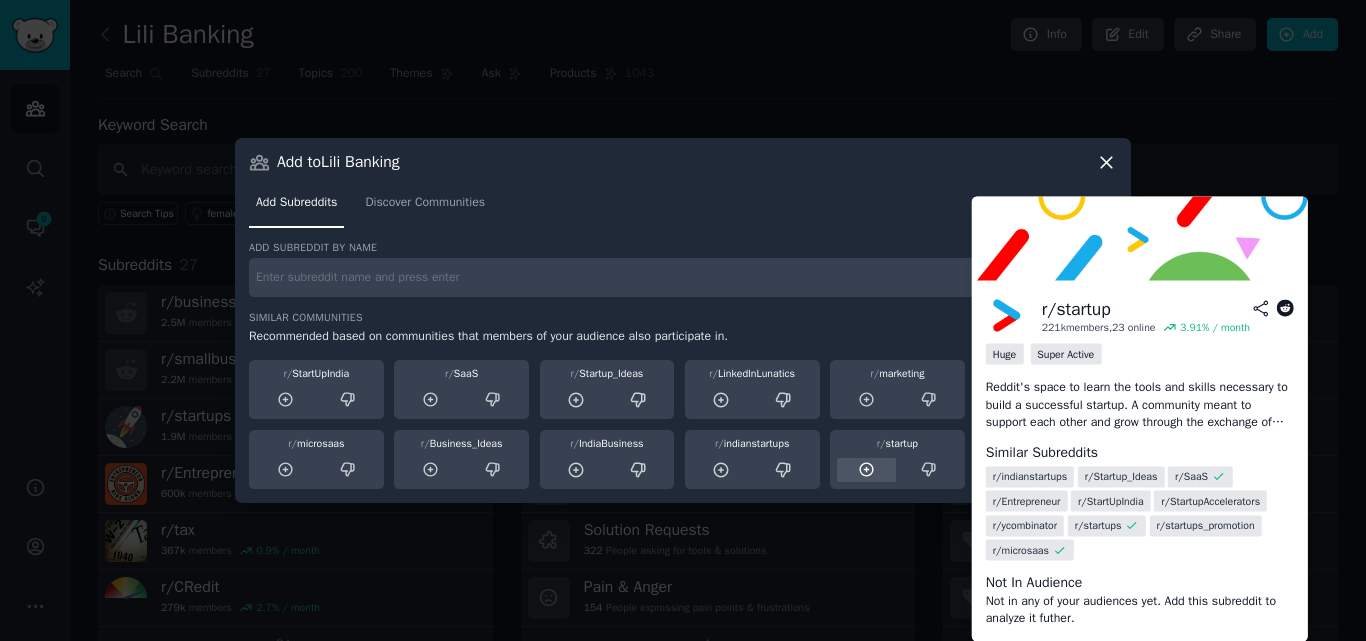 click 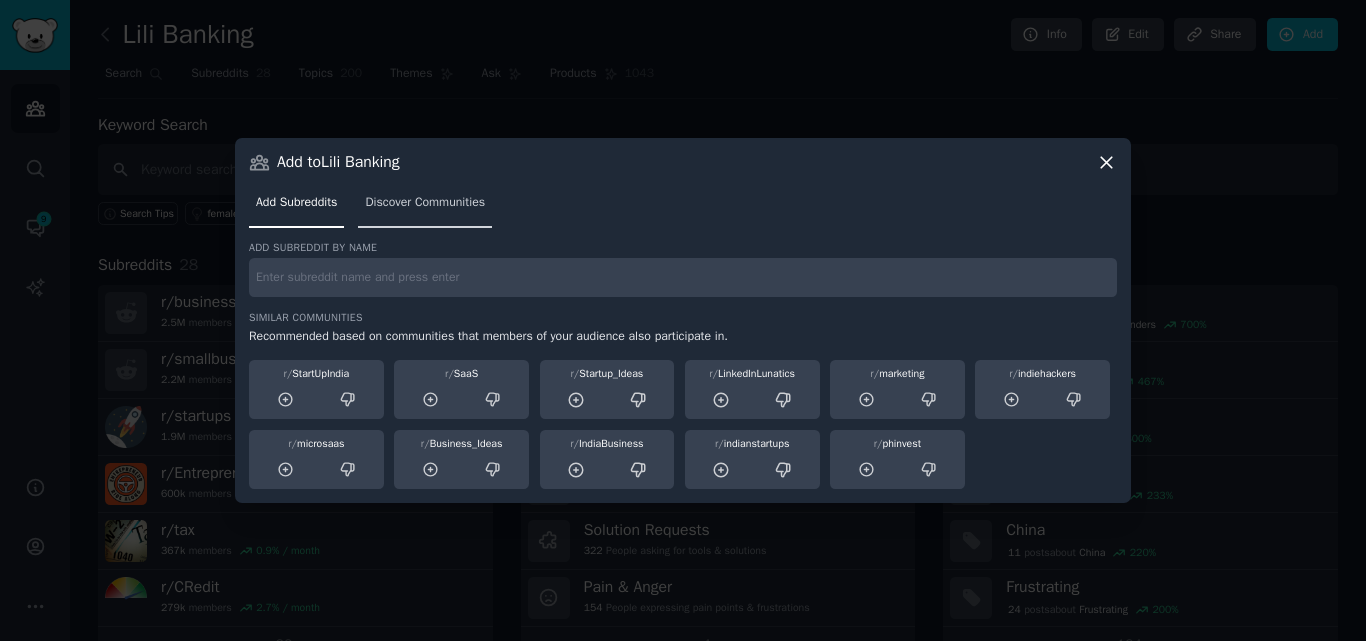 click on "Discover Communities" at bounding box center (425, 203) 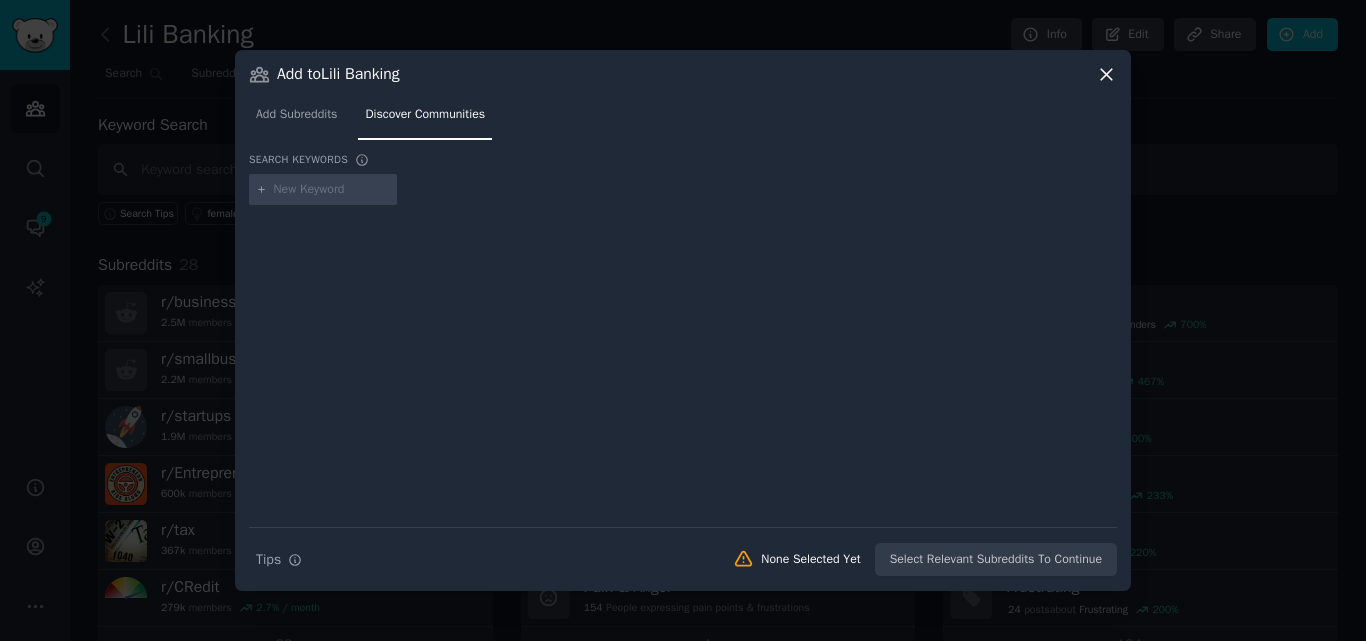 click 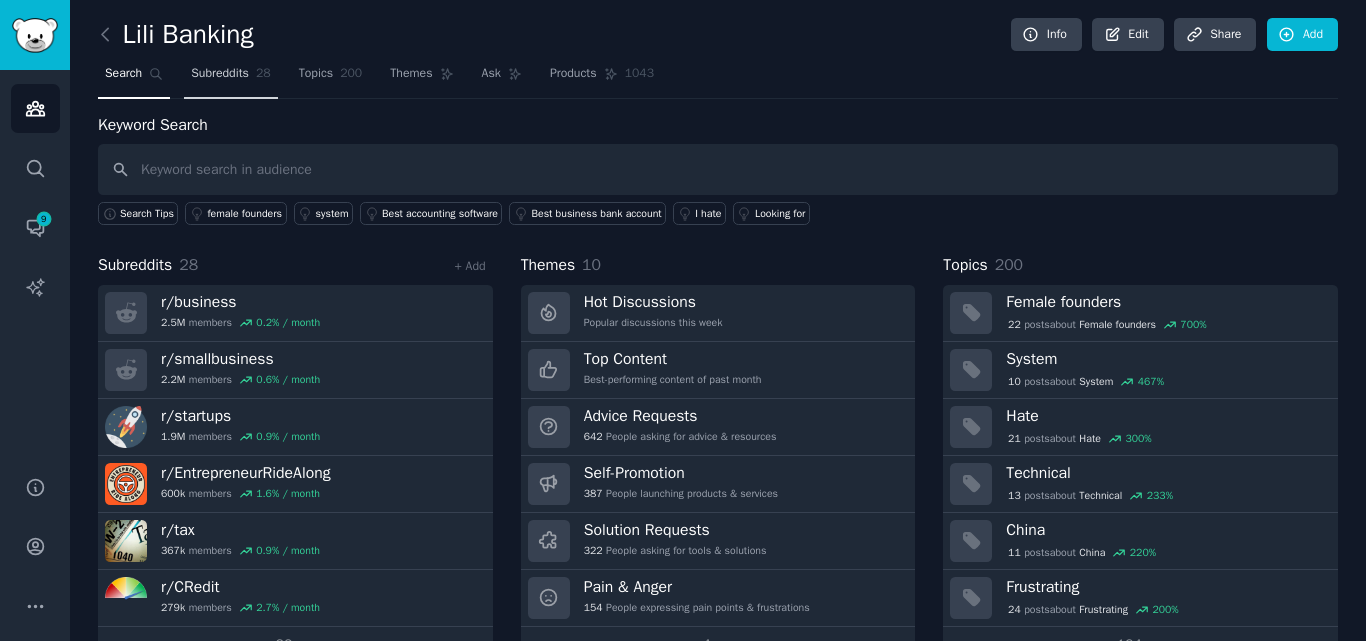 click on "Subreddits" at bounding box center [220, 74] 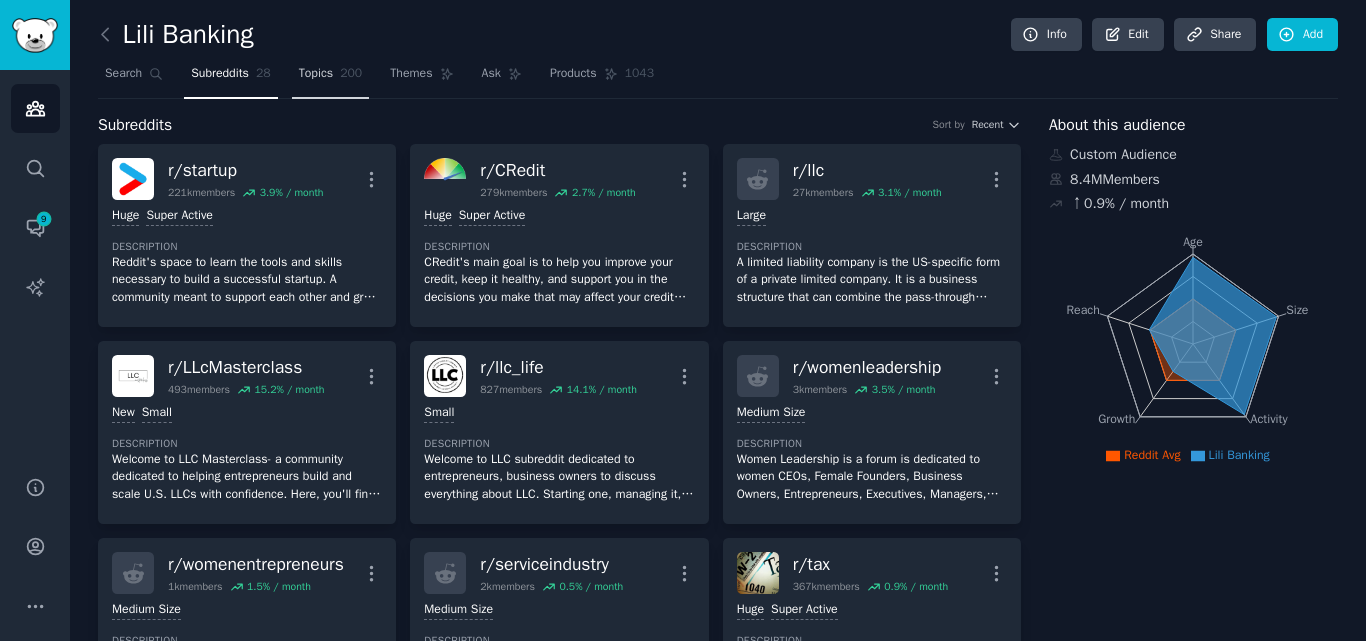click on "Topics 200" at bounding box center (331, 78) 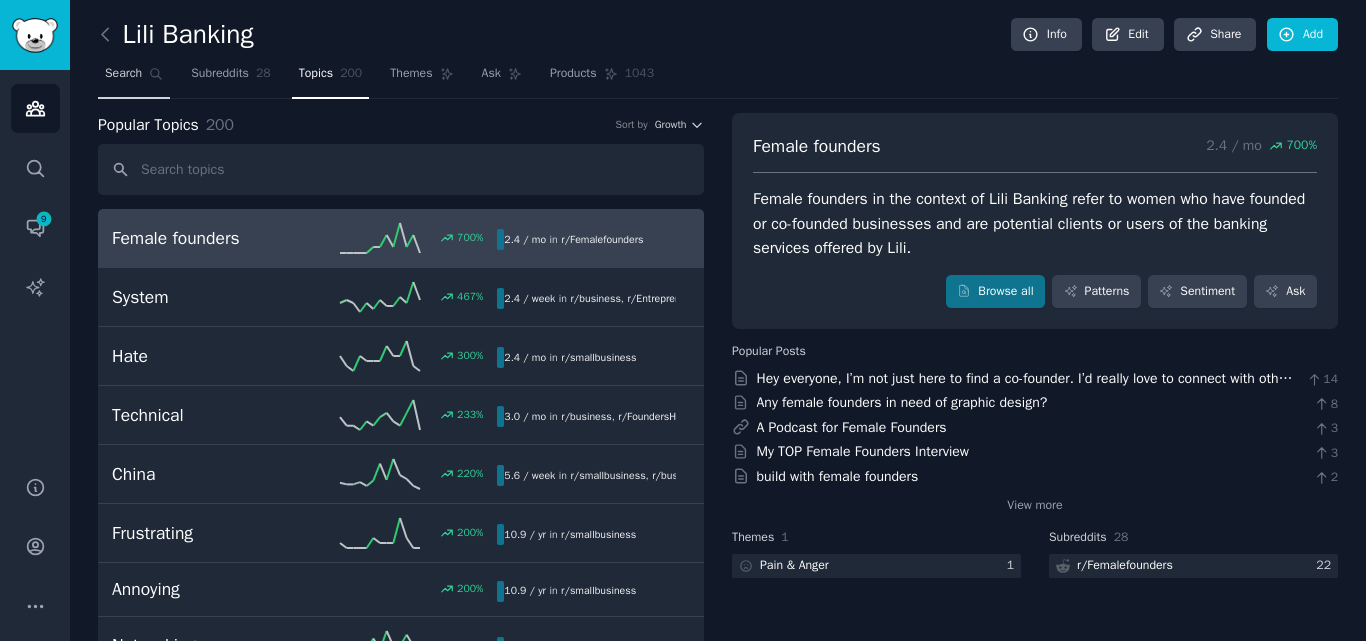 click on "Search" at bounding box center [123, 74] 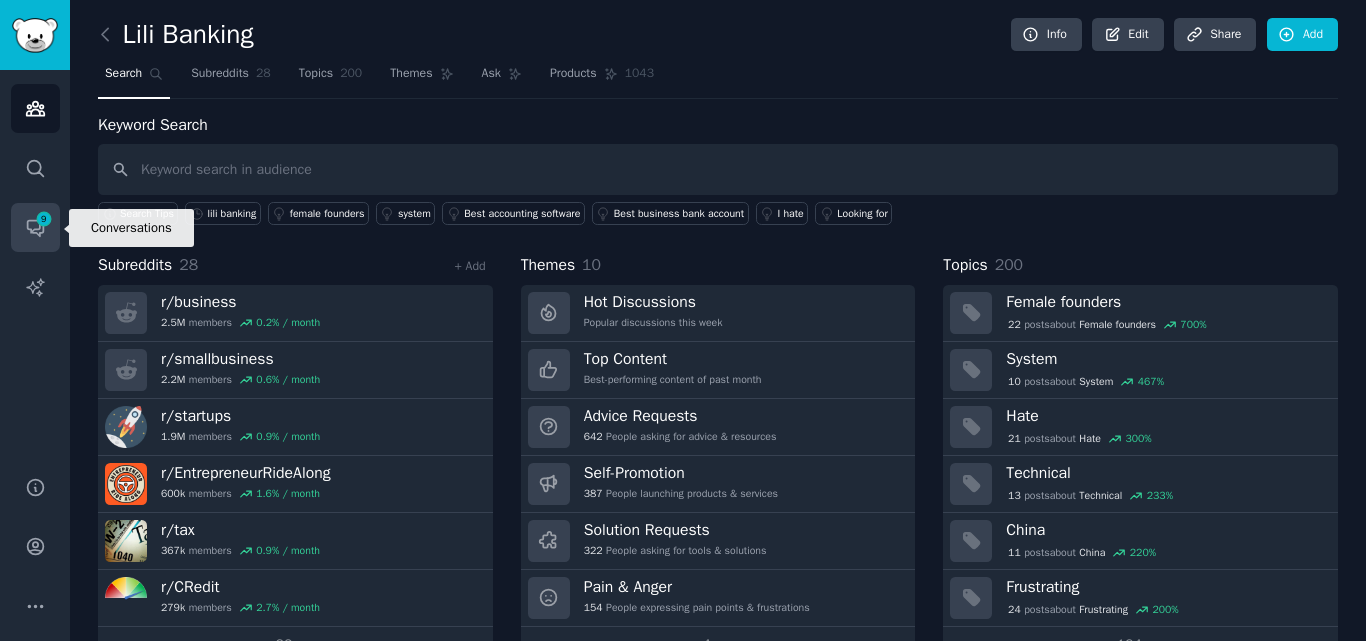 click on "9" at bounding box center (44, 219) 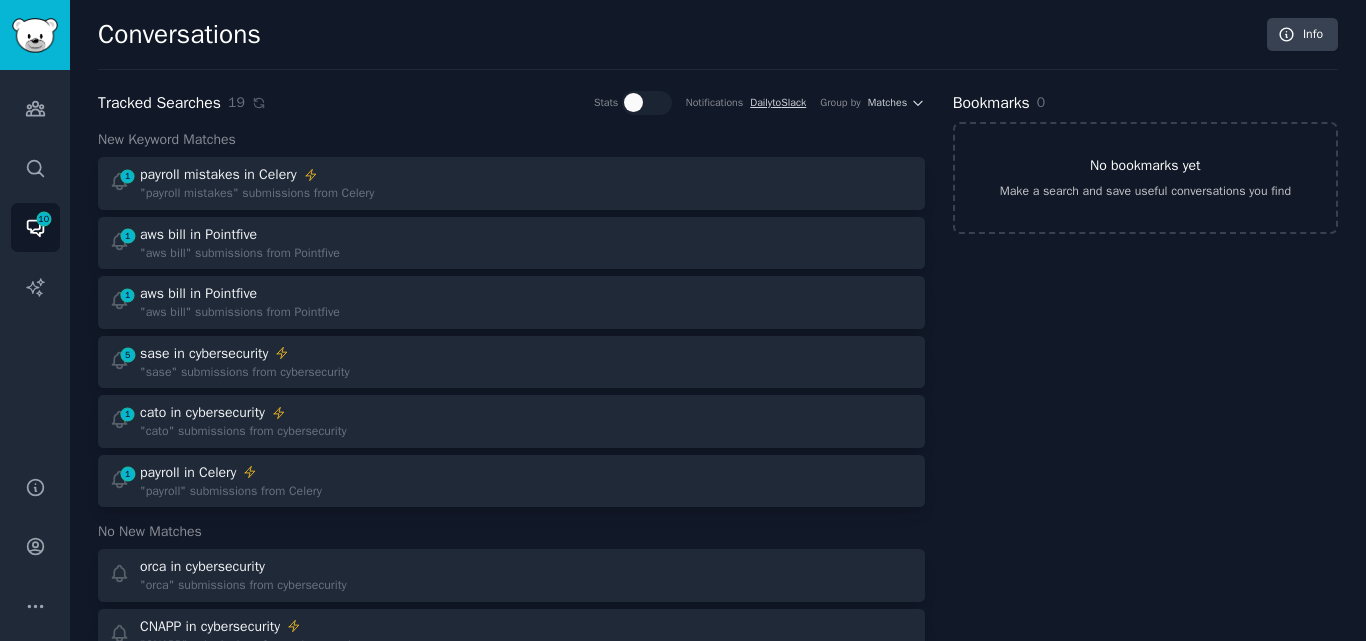 click on "No bookmarks yet Make a search and save useful conversations you find" at bounding box center [1145, 178] 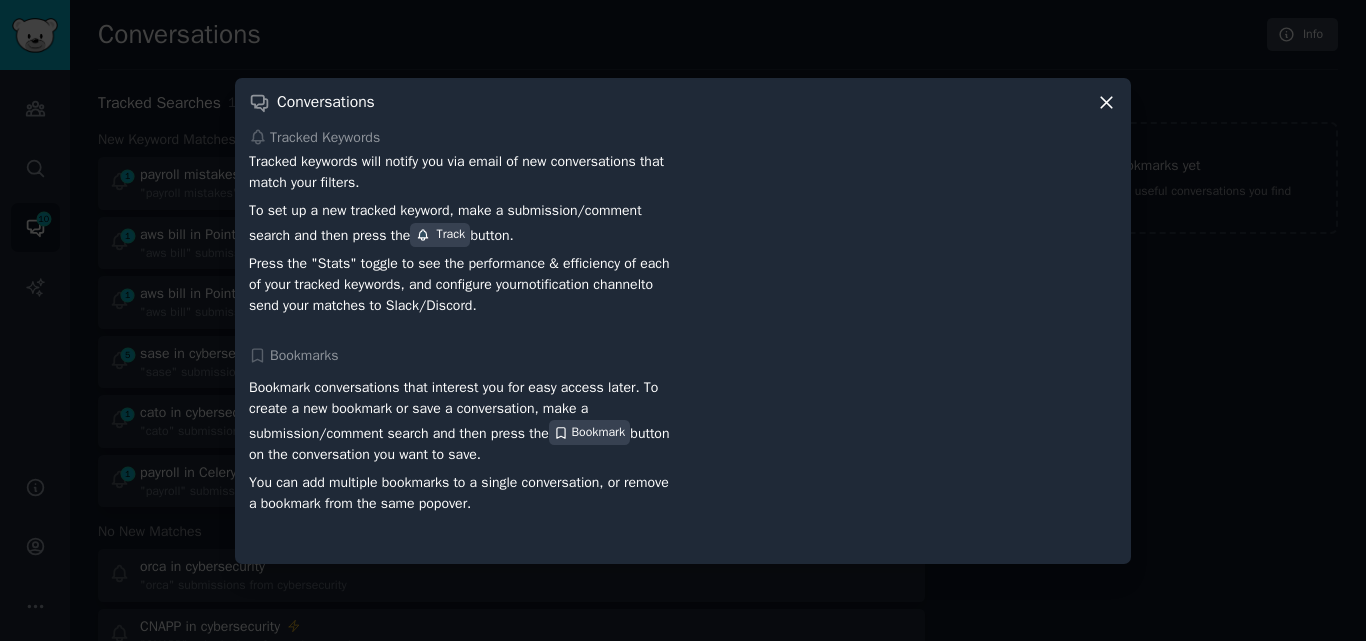 click 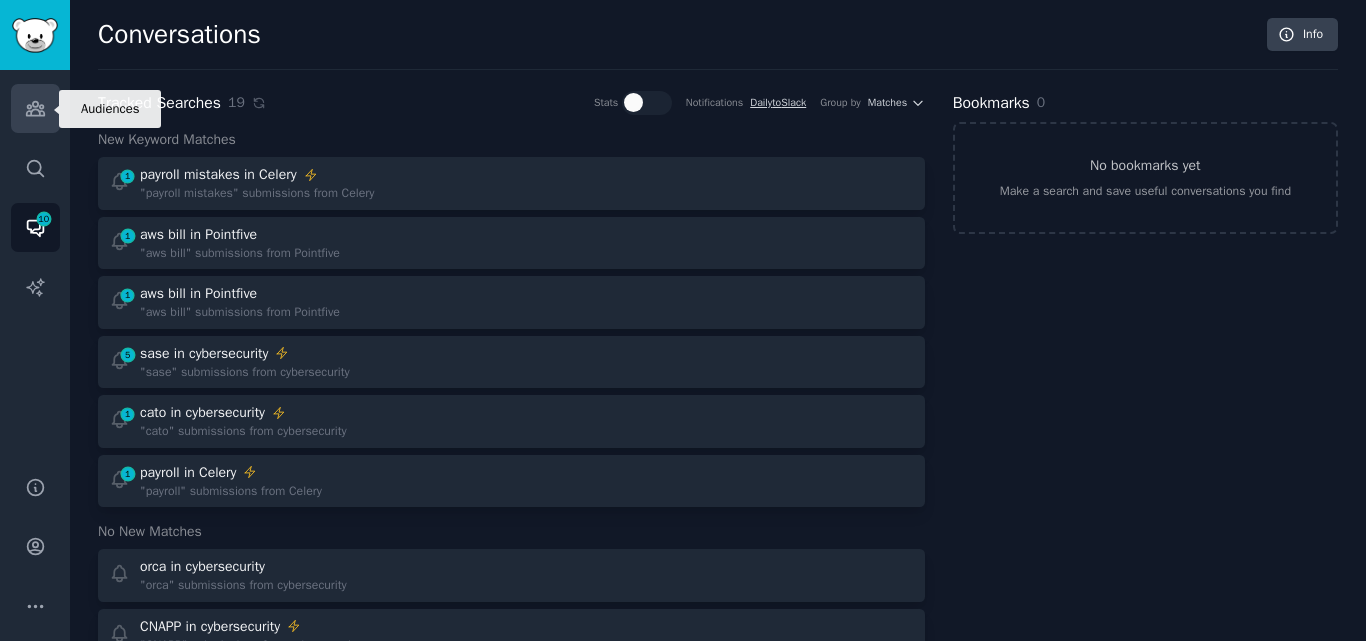 click 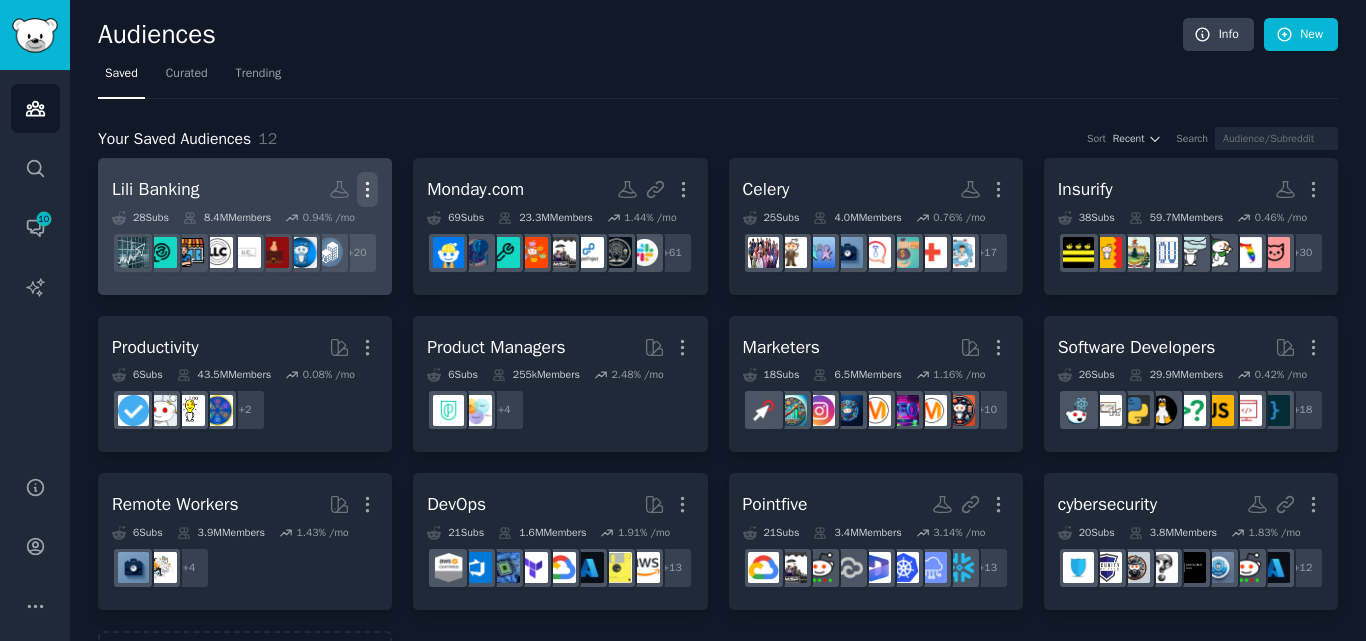click 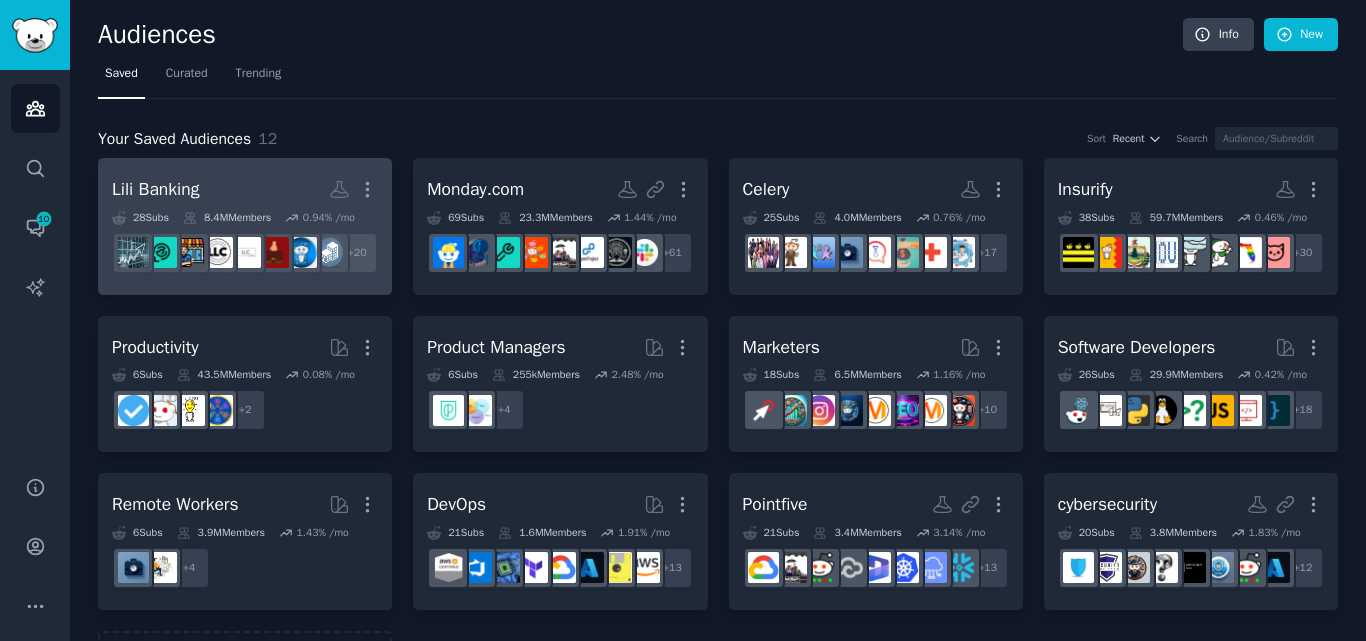 click on "+ 20" at bounding box center [245, 253] 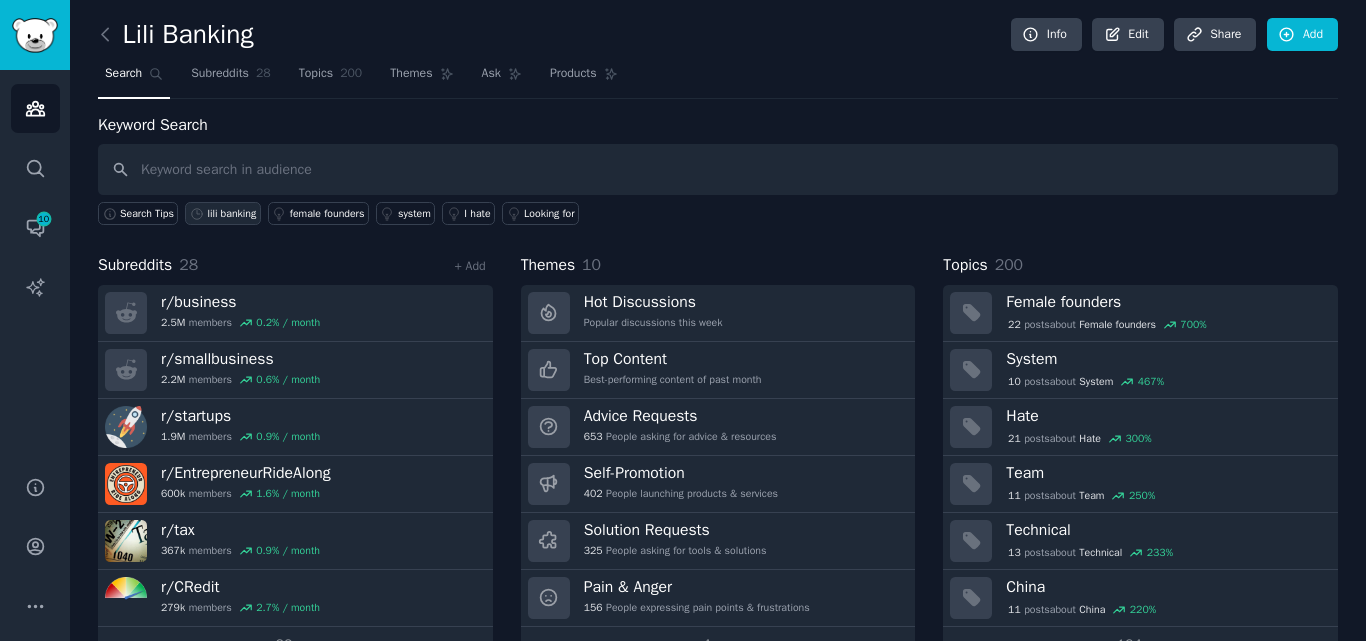 click on "lili banking" at bounding box center [231, 214] 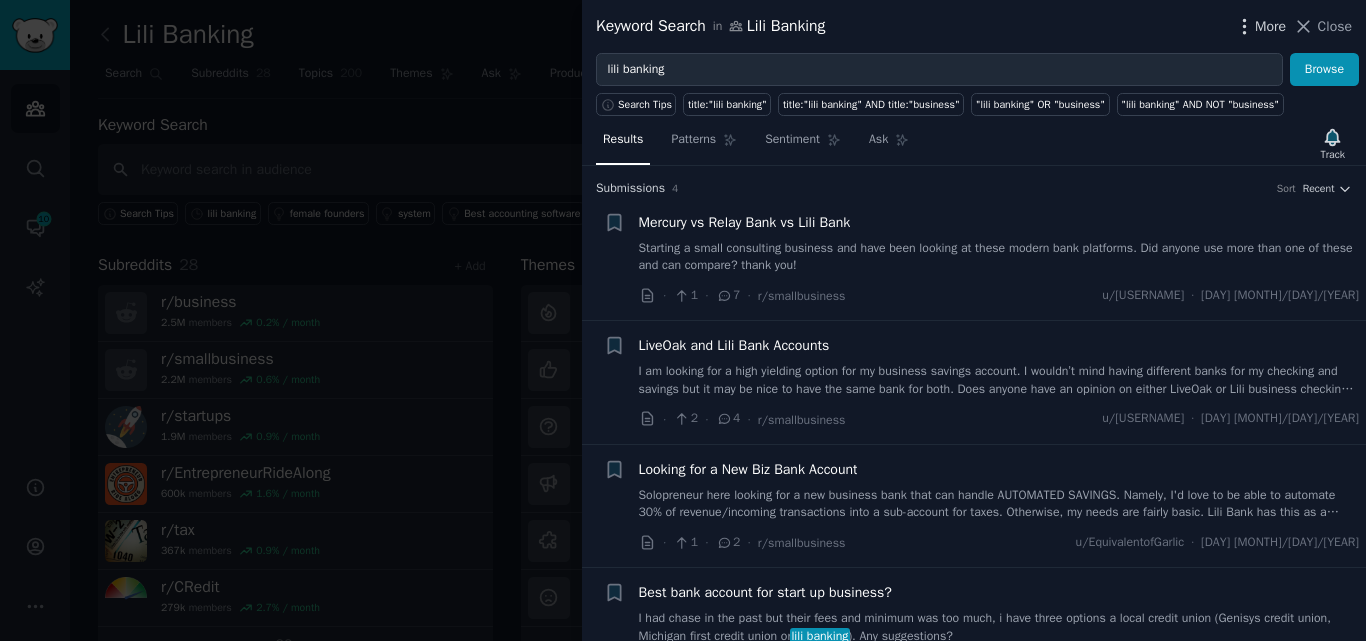 click 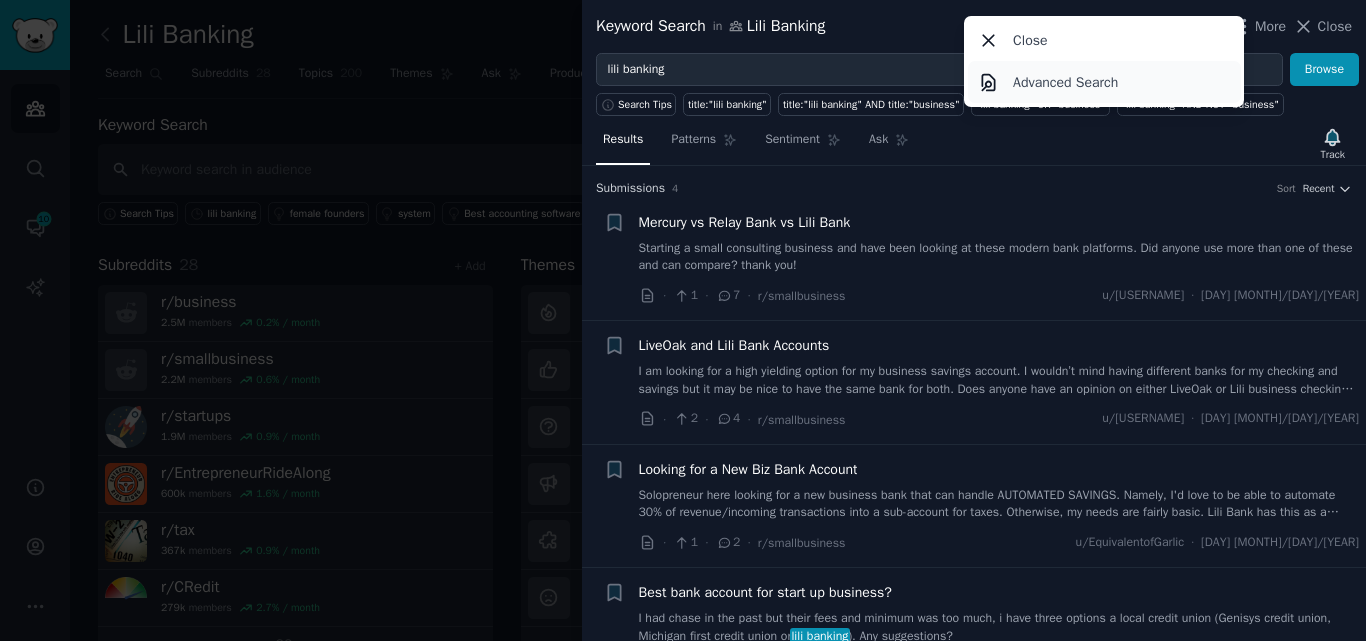click on "Advanced Search" at bounding box center (1065, 82) 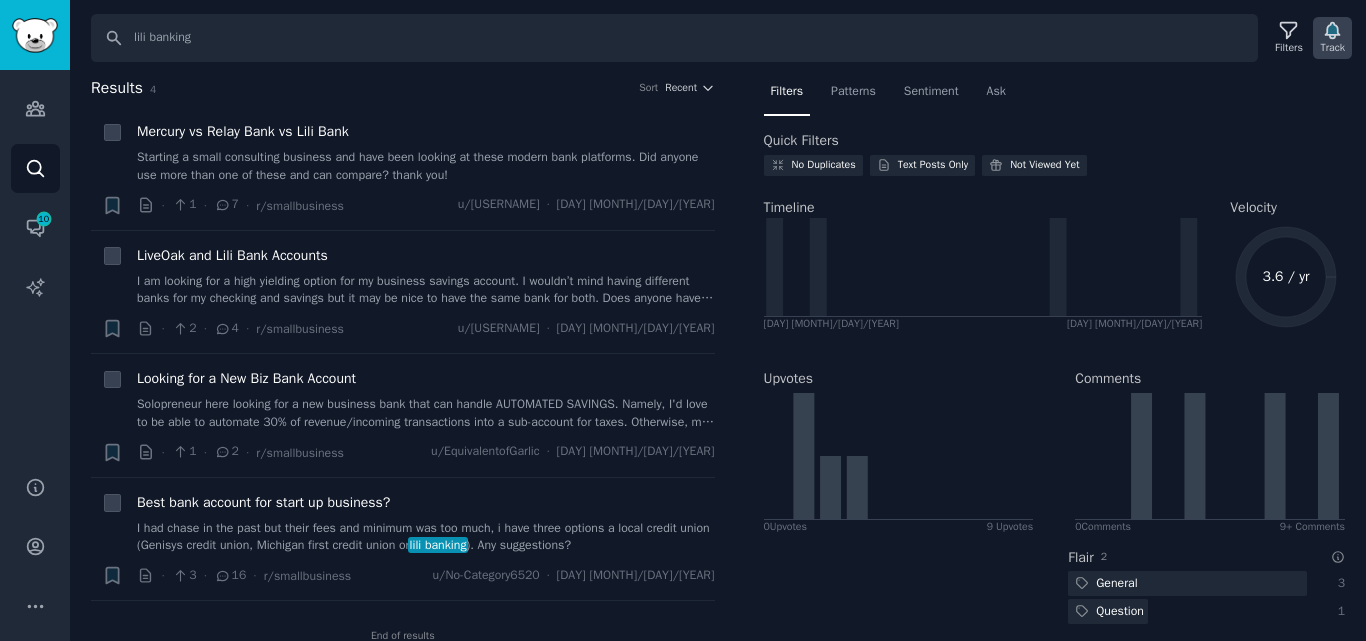 click on "Track" at bounding box center [1332, 48] 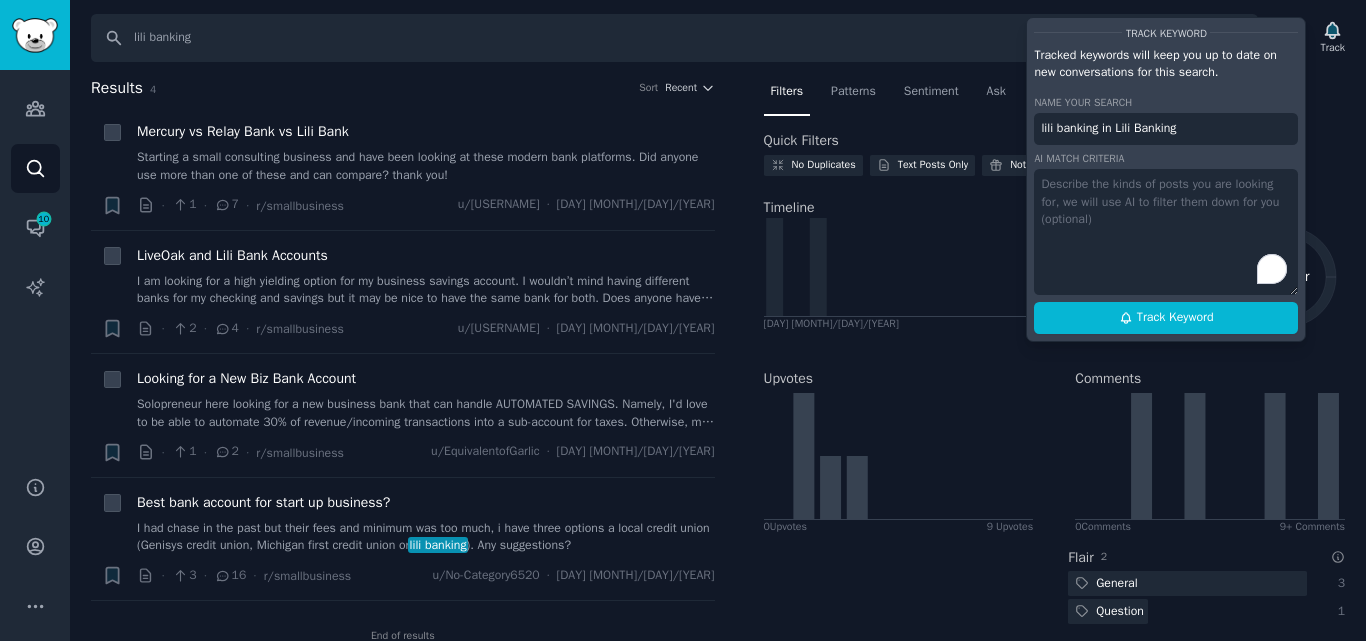 drag, startPoint x: 1194, startPoint y: 129, endPoint x: 1121, endPoint y: 127, distance: 73.02739 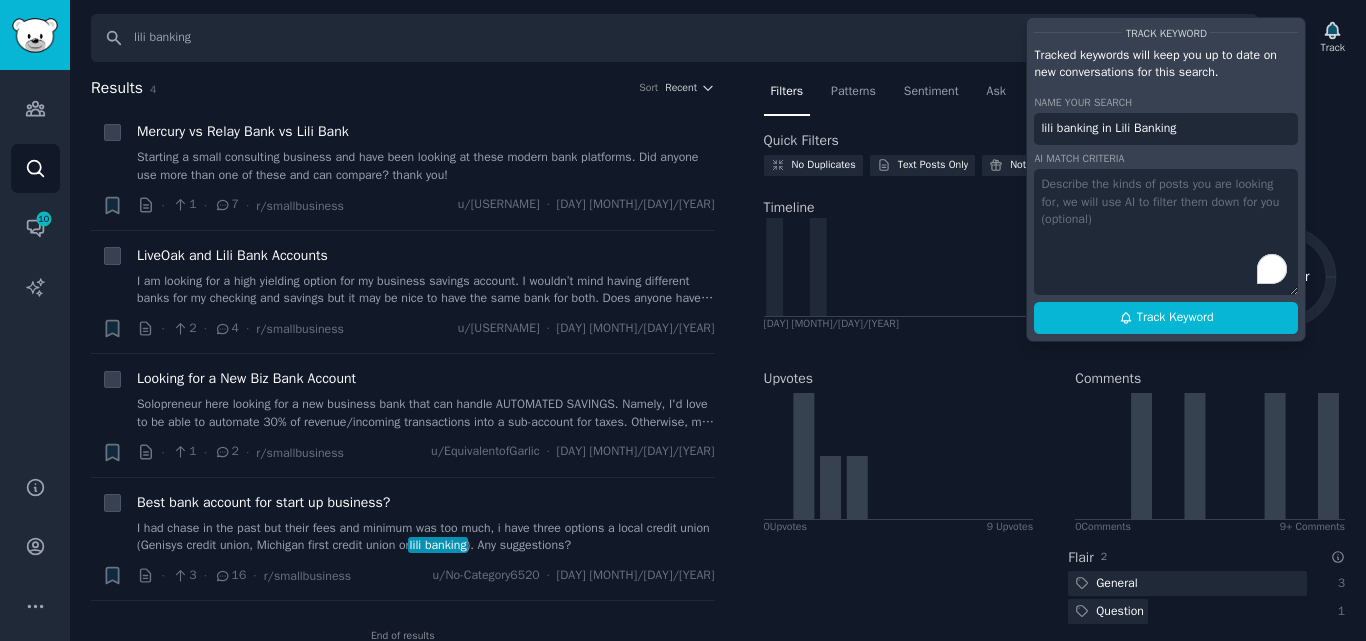 click at bounding box center [1166, 232] 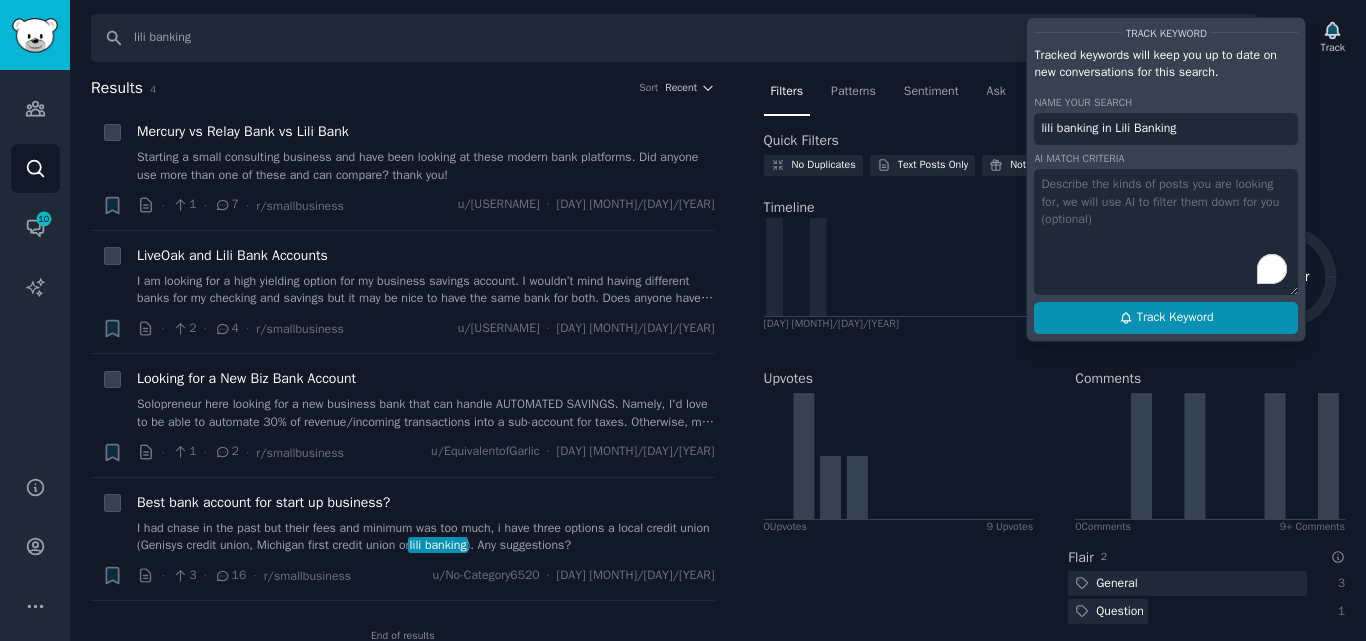 click on "Track Keyword" at bounding box center [1166, 318] 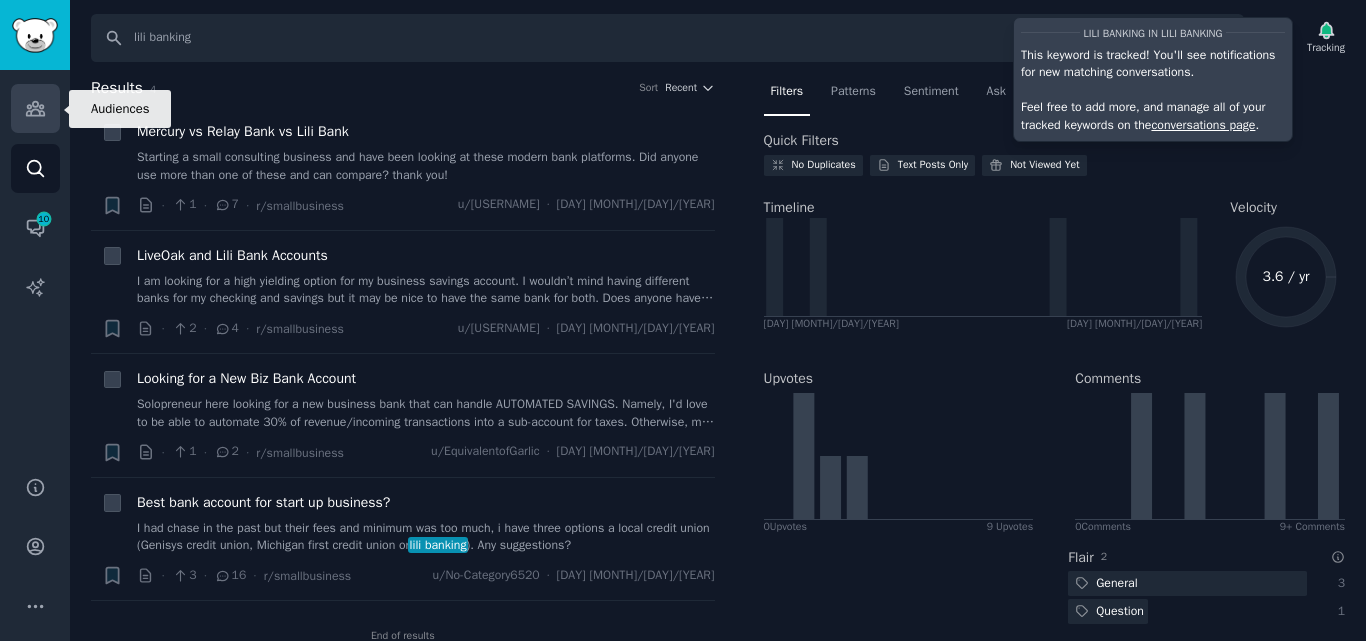 click 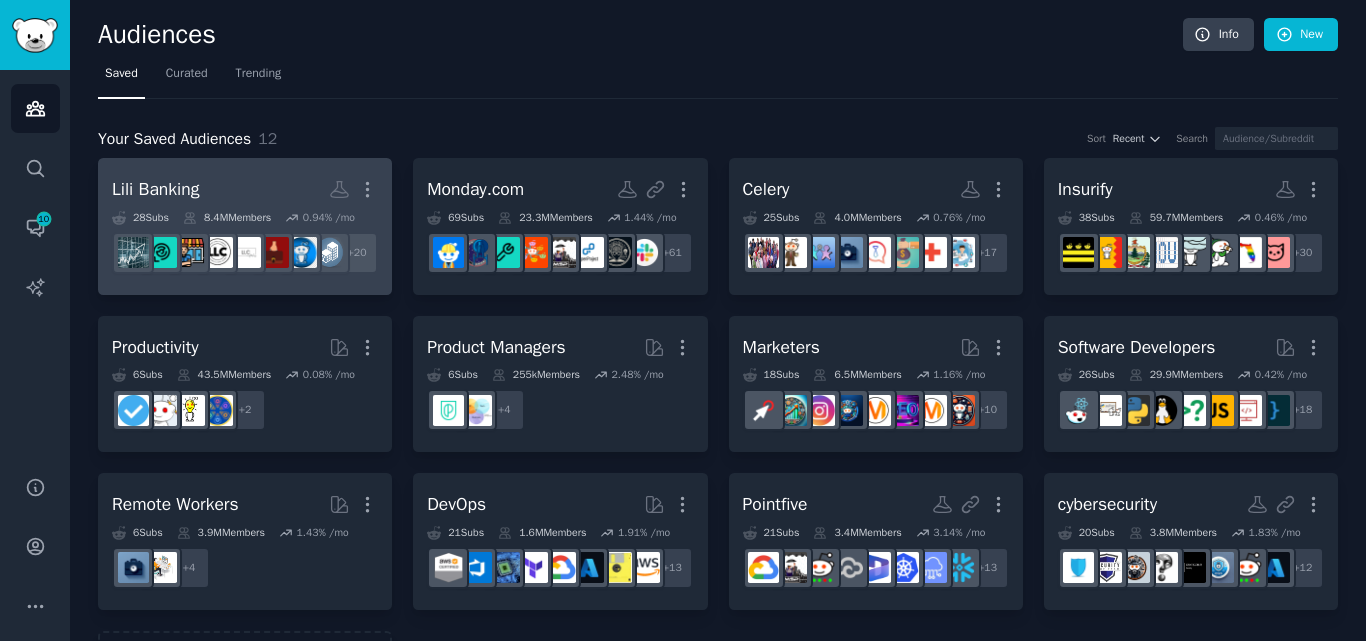 click on "+ 20" at bounding box center (245, 253) 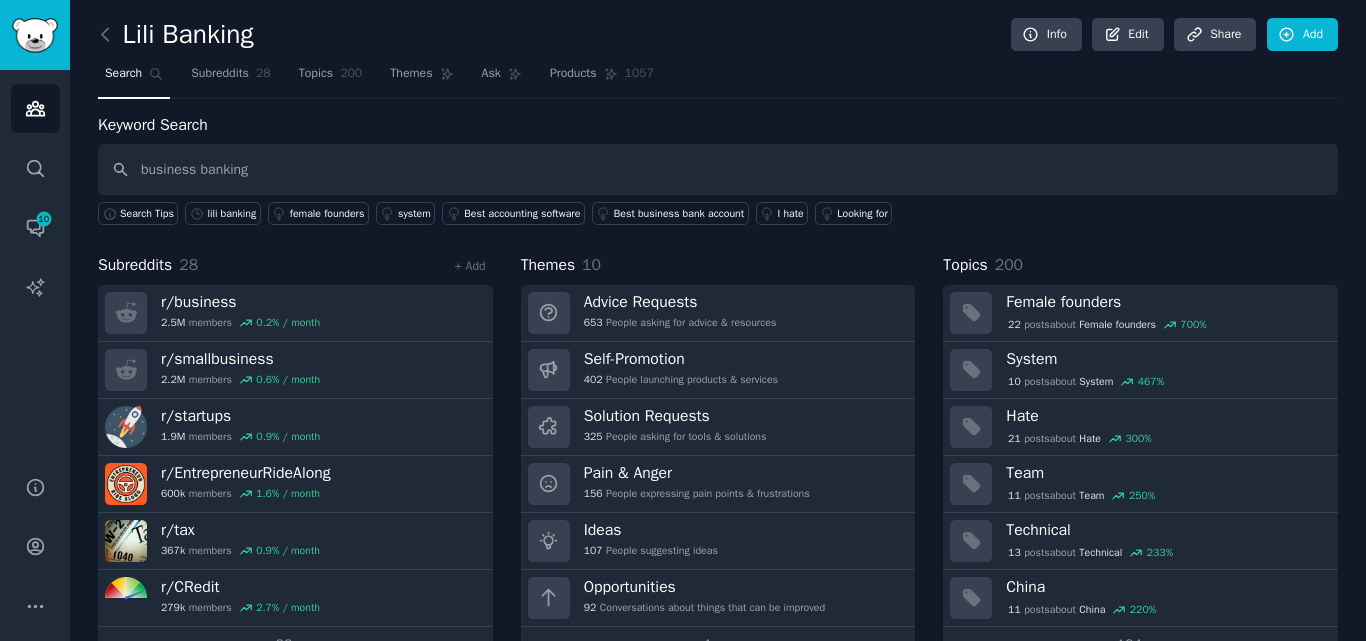 type on "business banking" 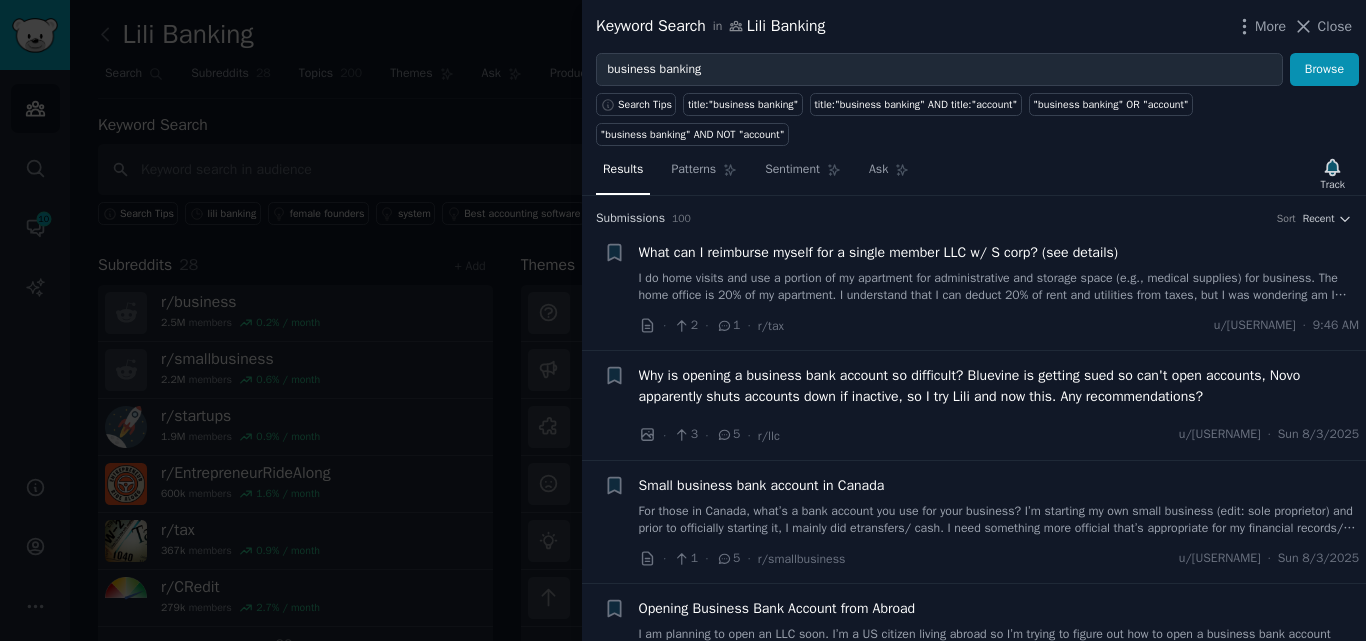 click on "Search Tips title:"business banking" title:"business banking" AND title:"account" "business banking" OR "account" "business banking" AND NOT "account"" at bounding box center [974, 116] 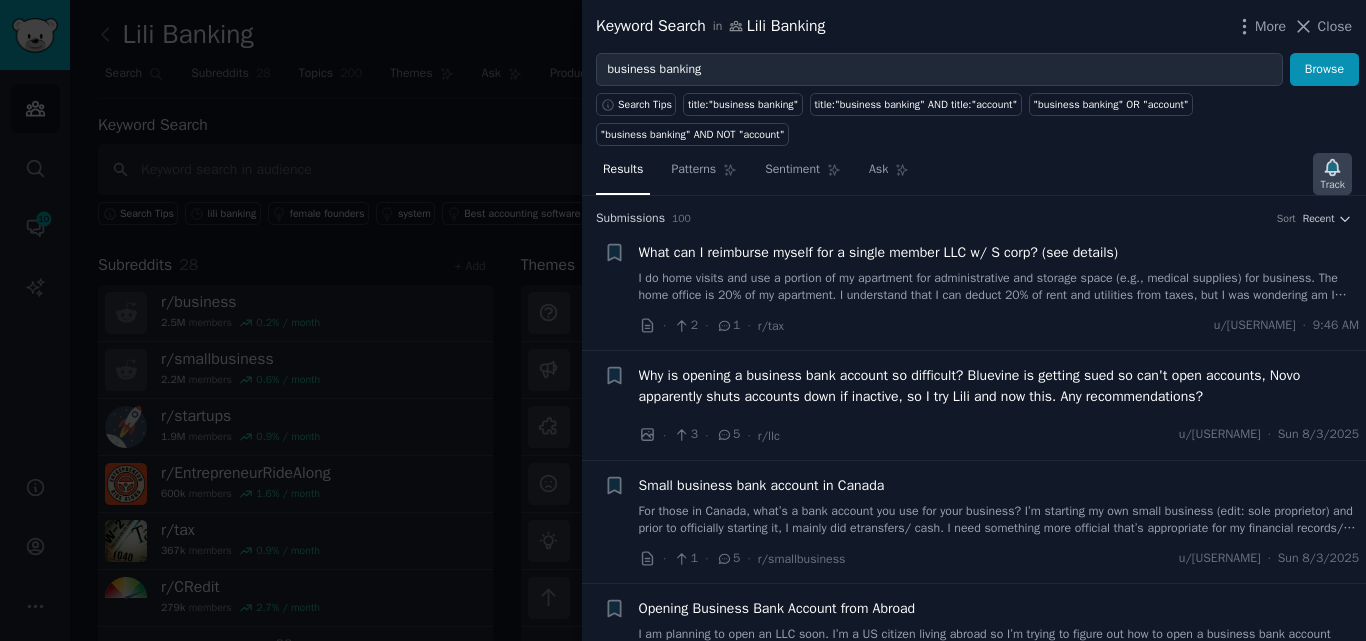 click on "Track" at bounding box center [1332, 185] 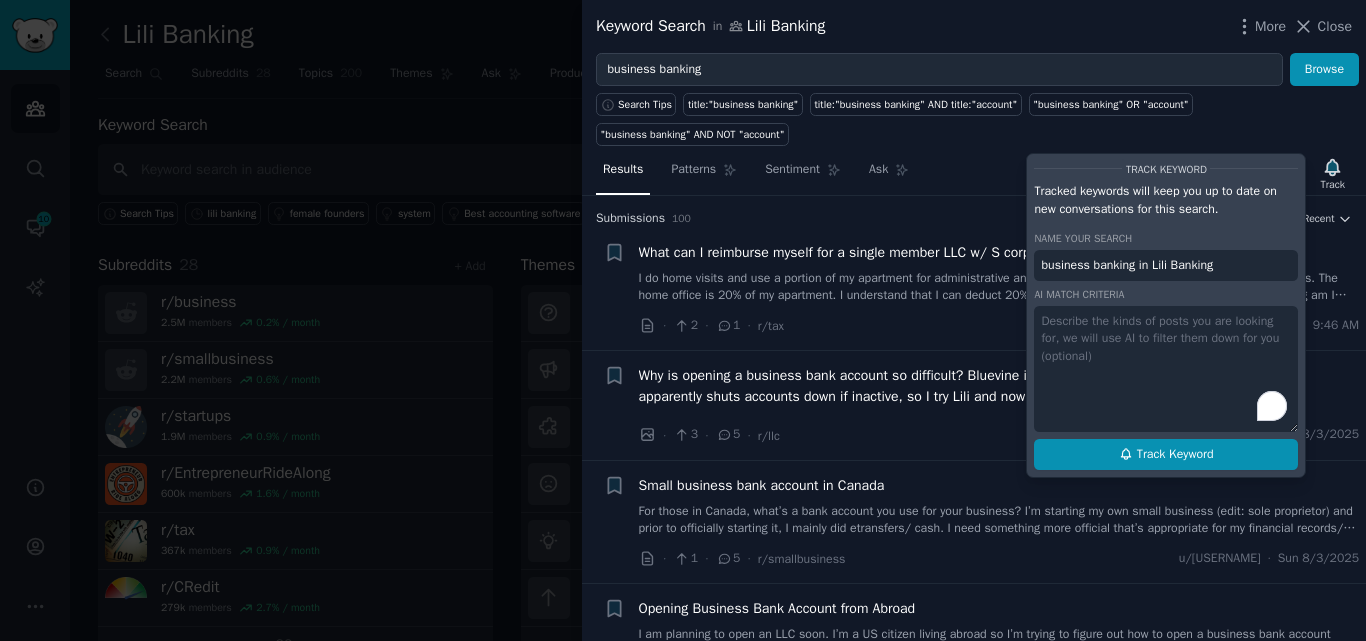 click on "Track Keyword" at bounding box center (1175, 455) 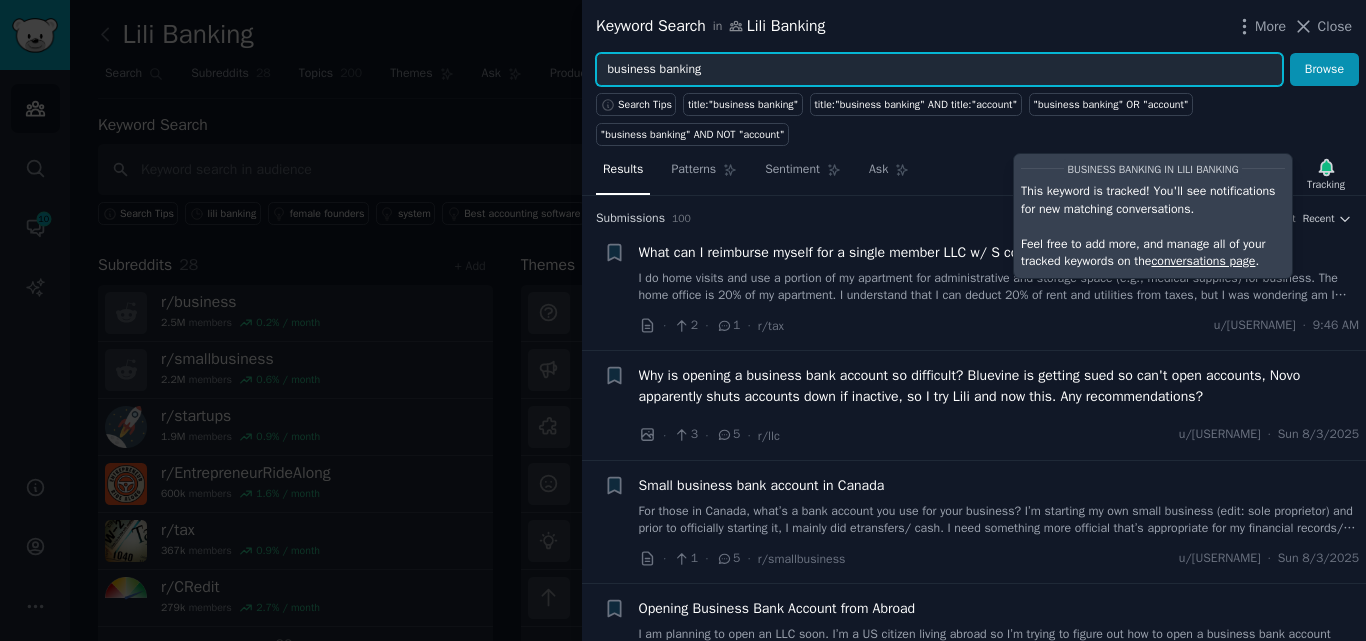 click on "business banking" at bounding box center (939, 70) 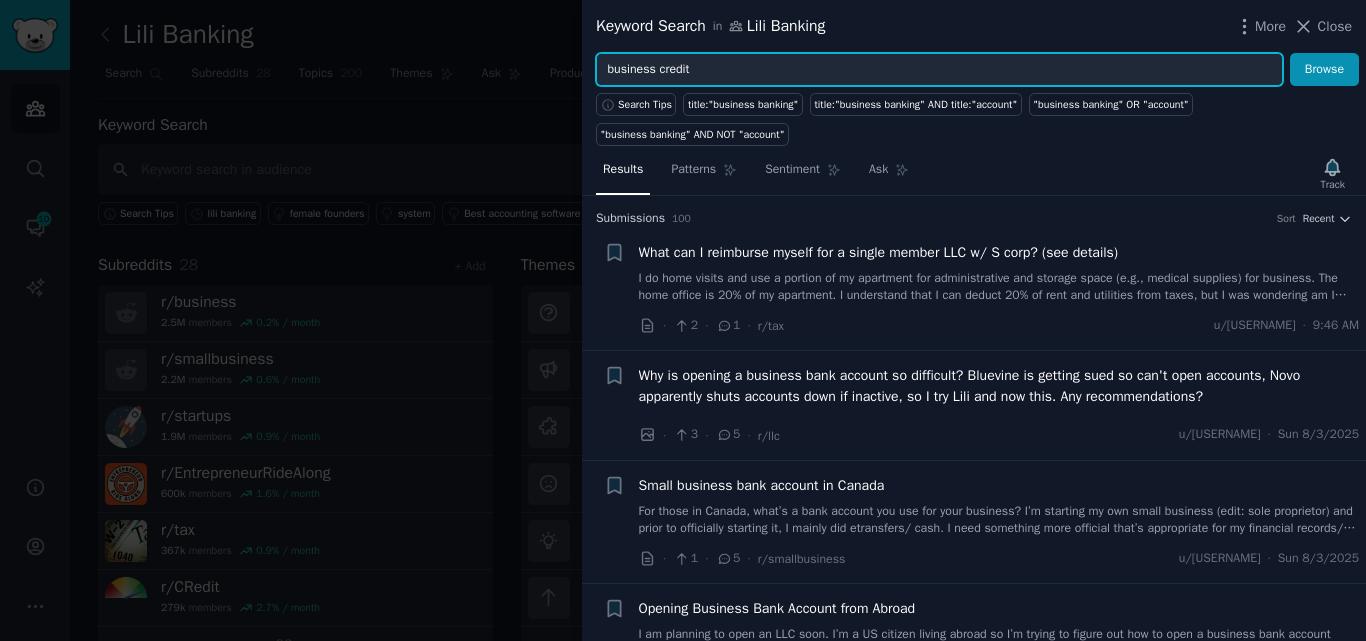 click on "business credit" at bounding box center (939, 70) 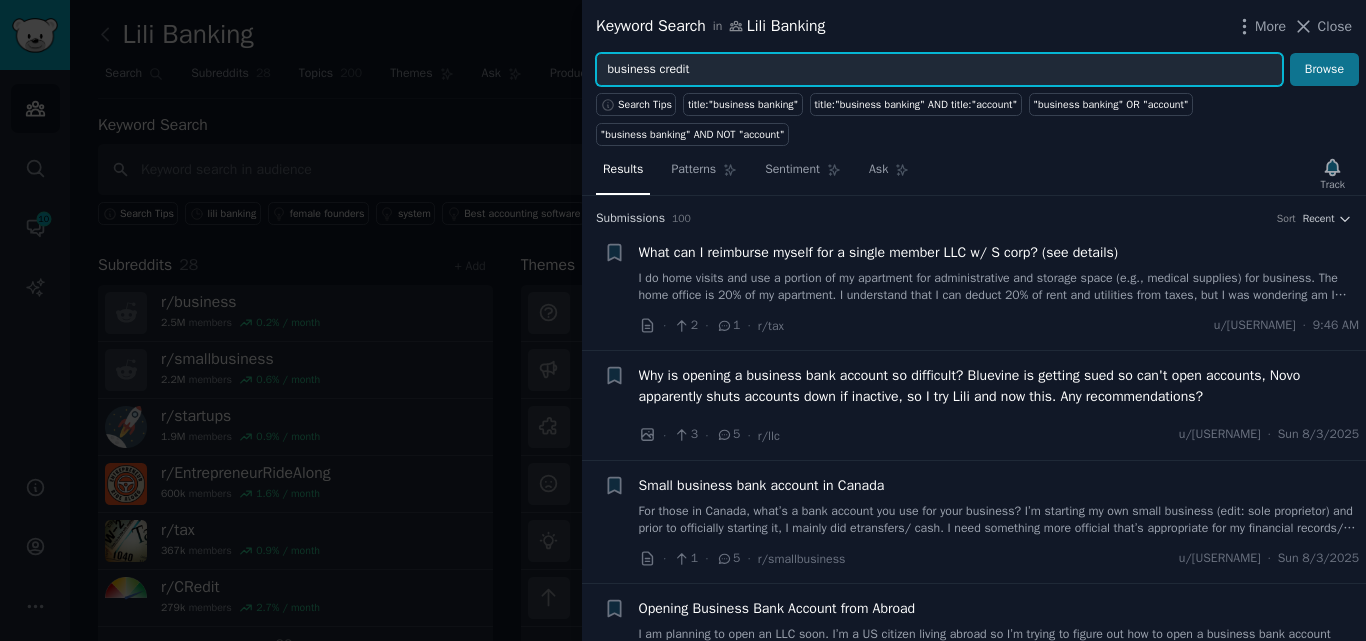 type on "business credit" 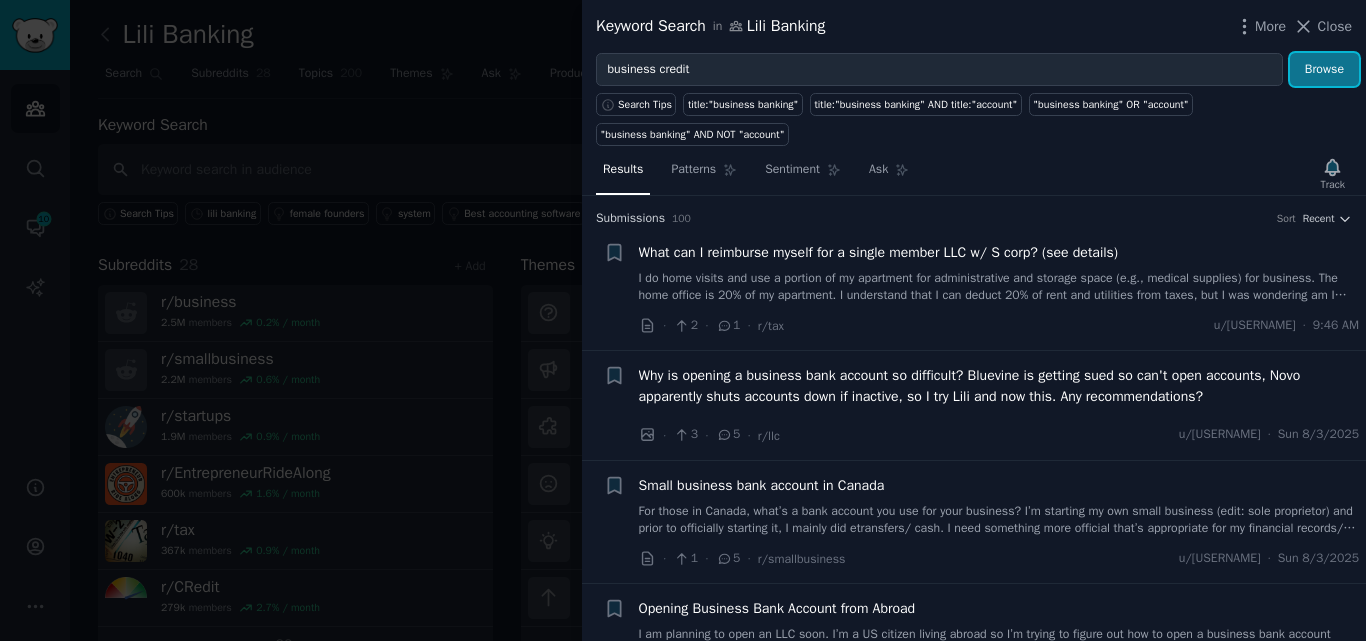 click on "Browse" at bounding box center (1324, 70) 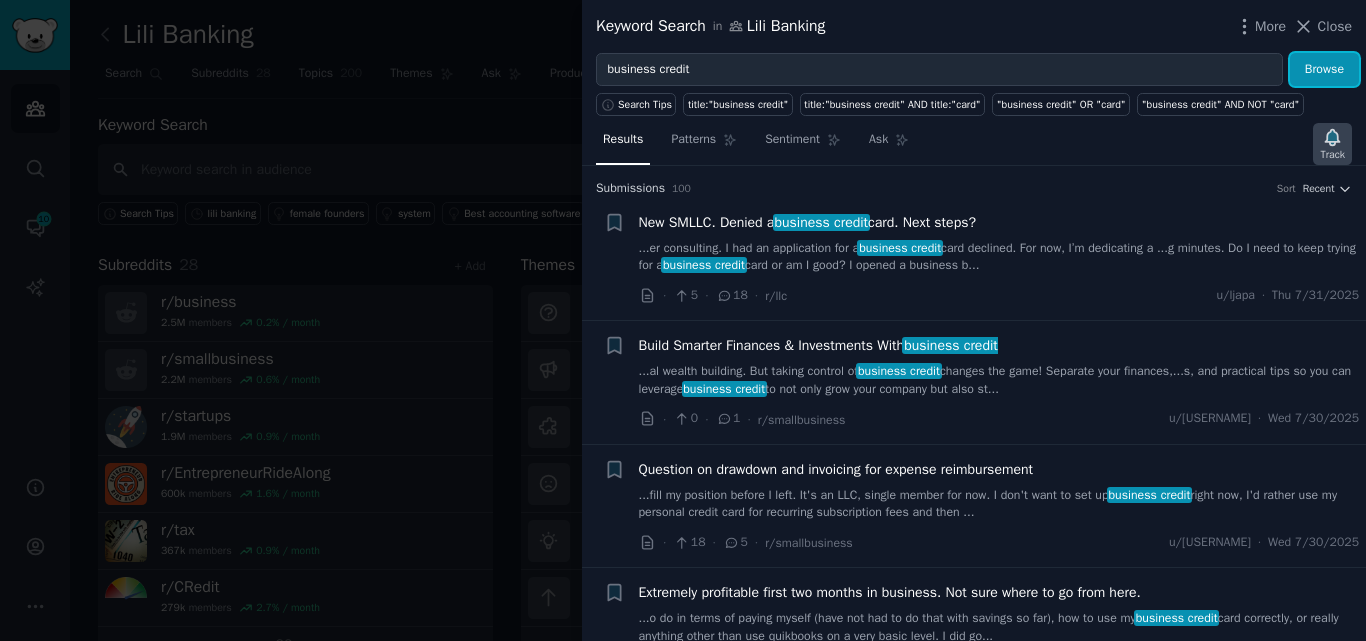 click 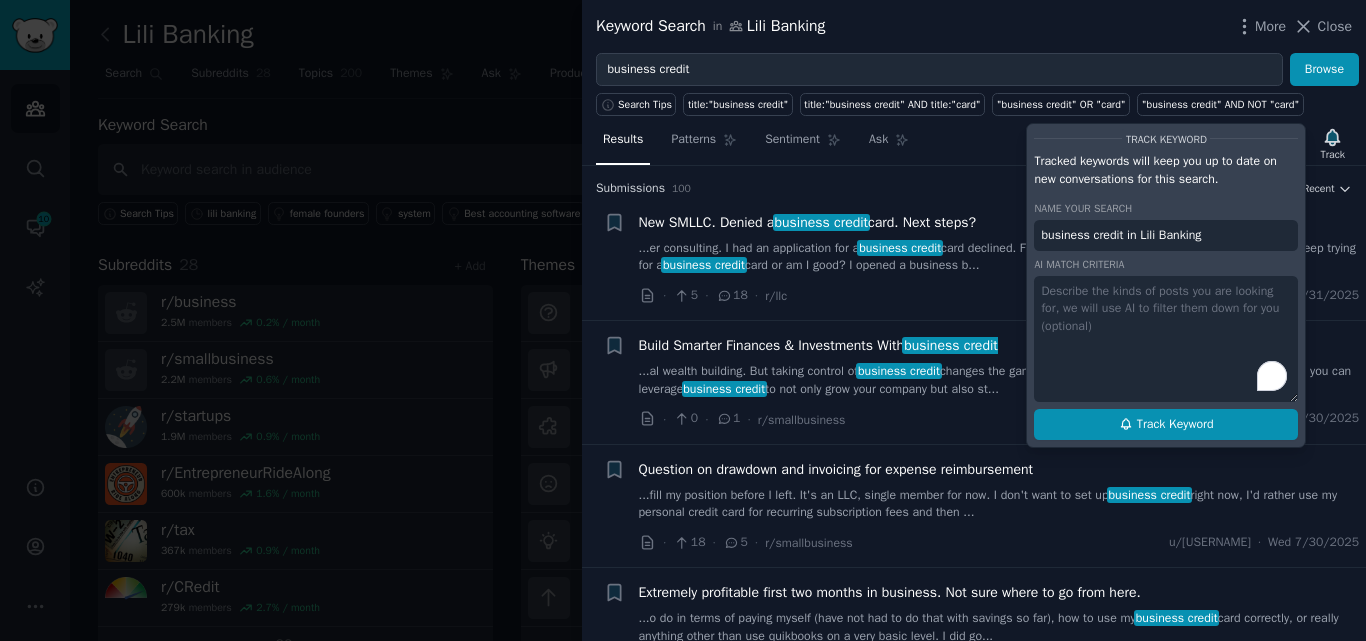 click on "Track Keyword" at bounding box center [1175, 425] 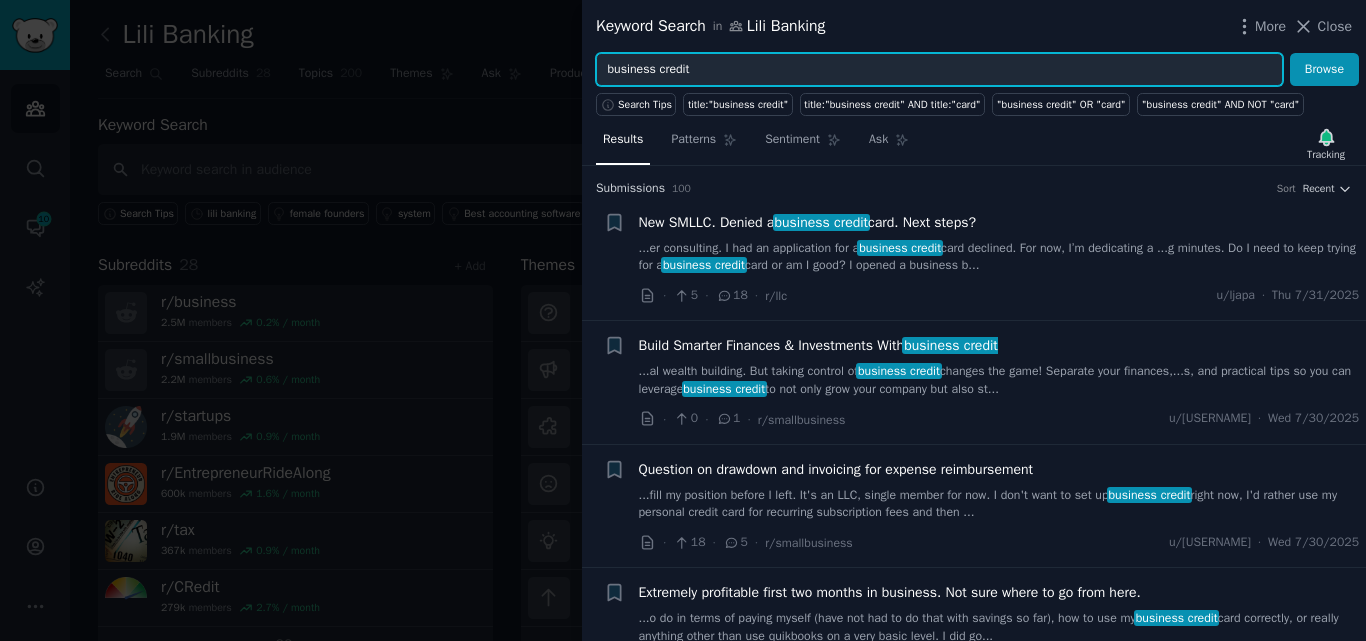 click on "business credit" at bounding box center (939, 70) 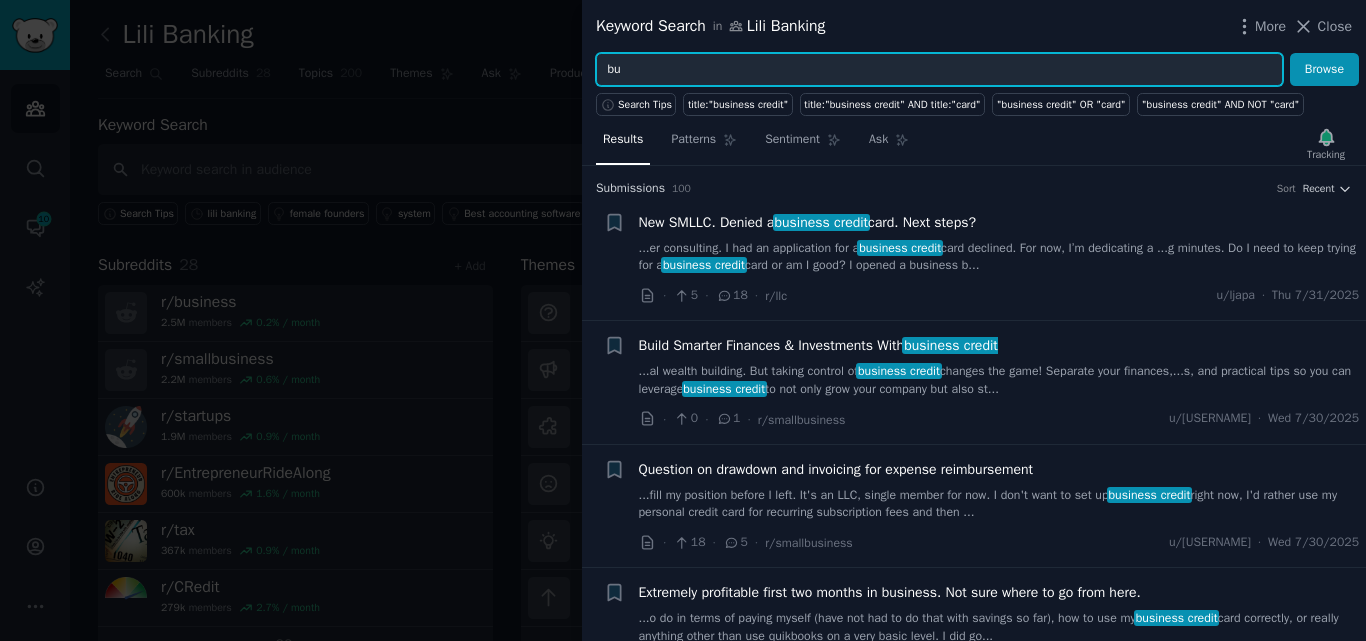 type on "b" 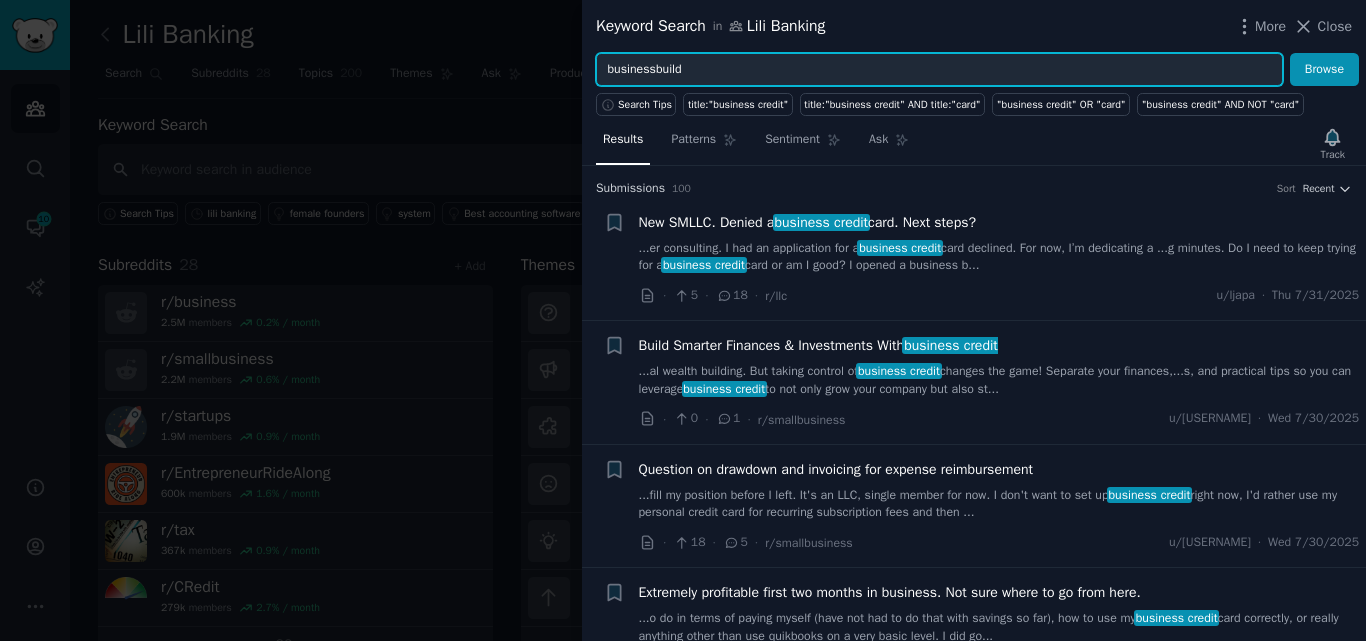 click on "Browse" at bounding box center [1324, 70] 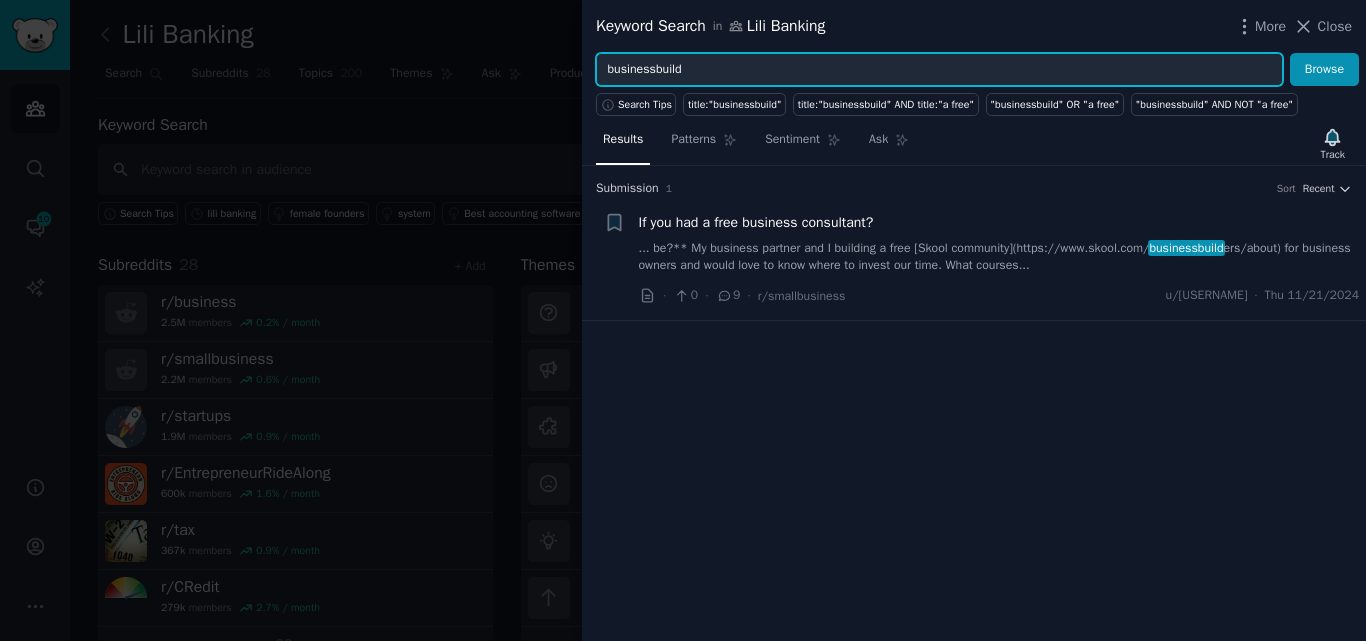 click on "businessbuild" at bounding box center (939, 70) 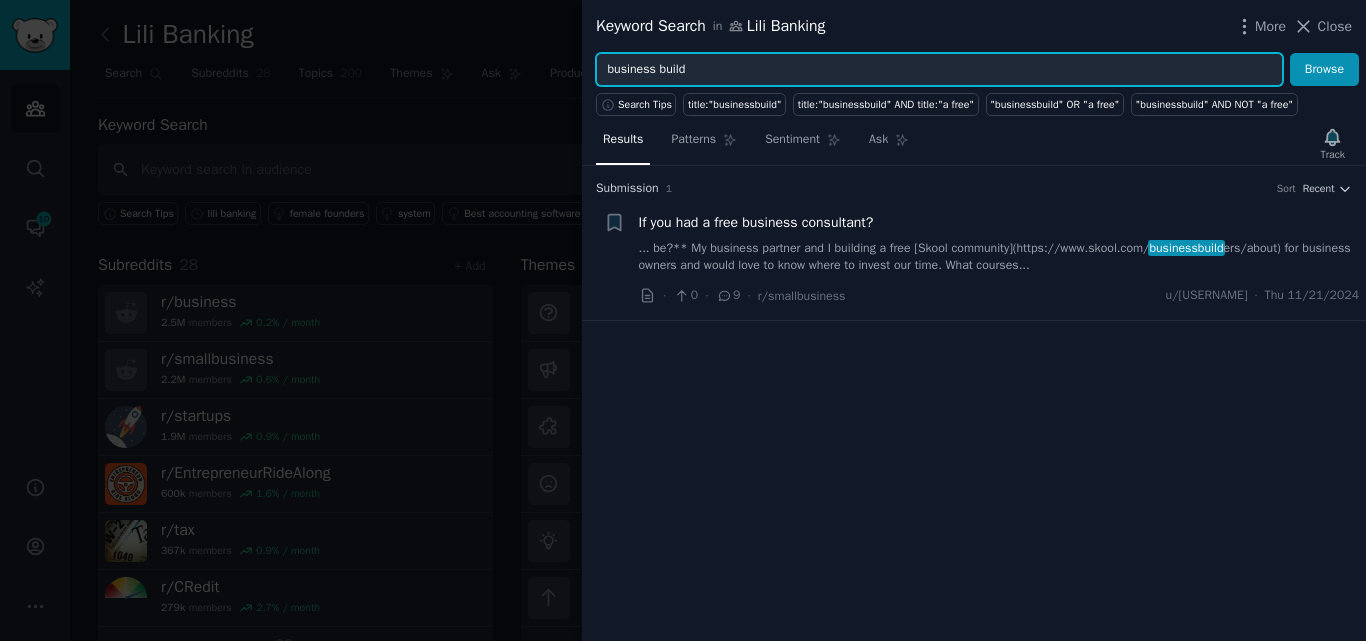 type on "business build" 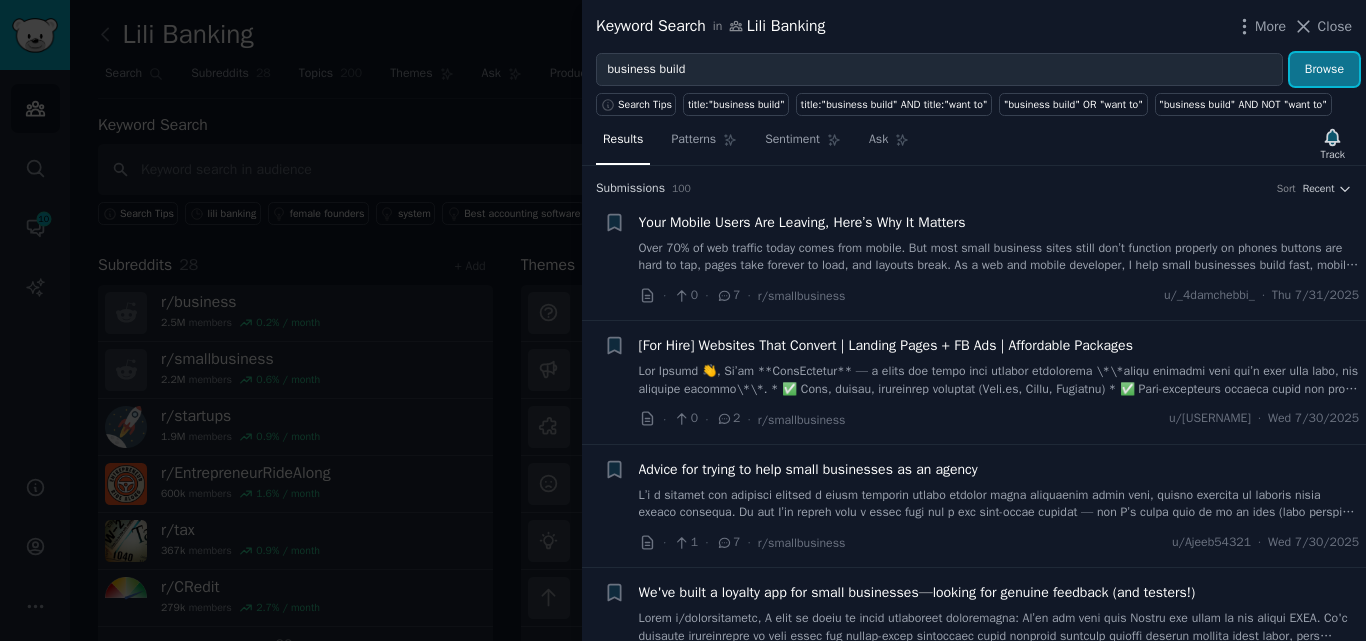 click on "Browse" at bounding box center [1324, 70] 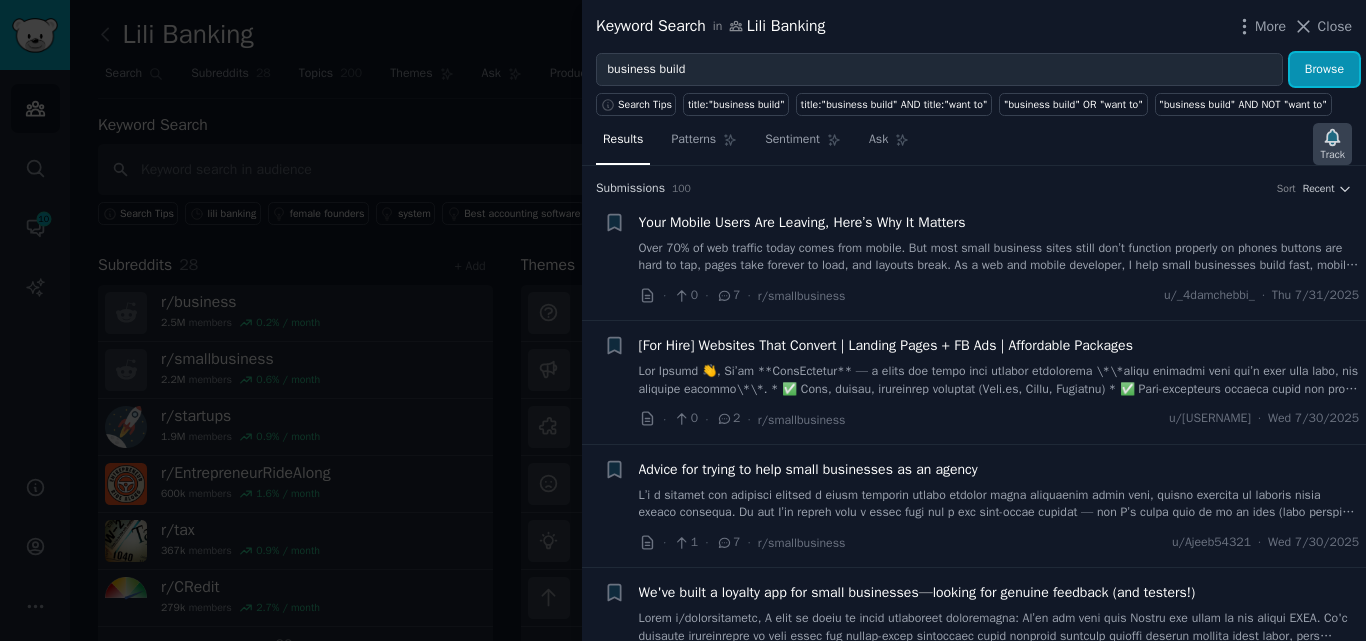 click 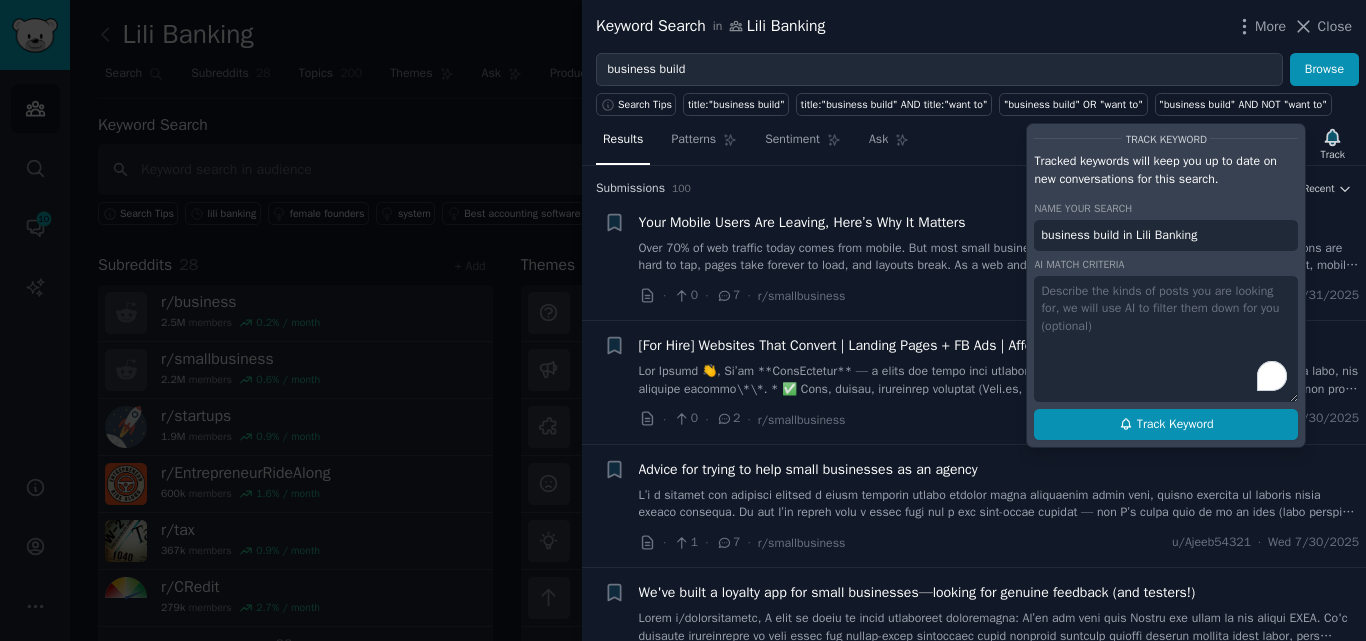 click on "Track Keyword" at bounding box center [1175, 425] 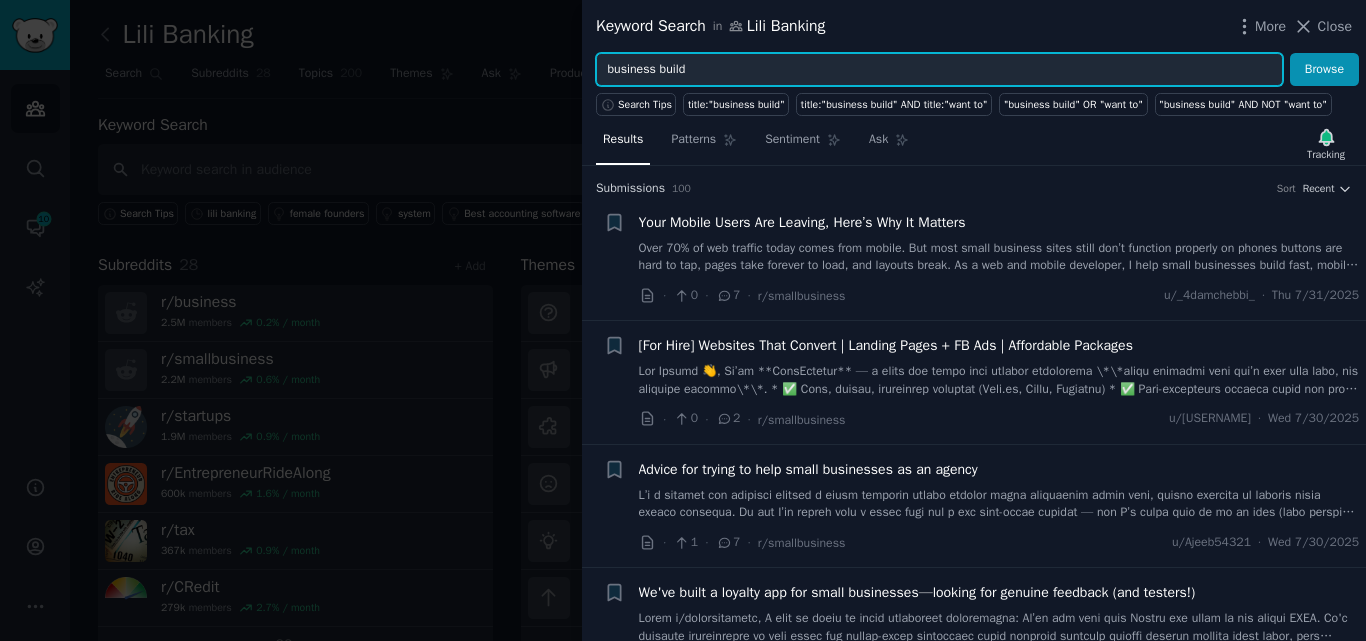click on "business build" at bounding box center [939, 70] 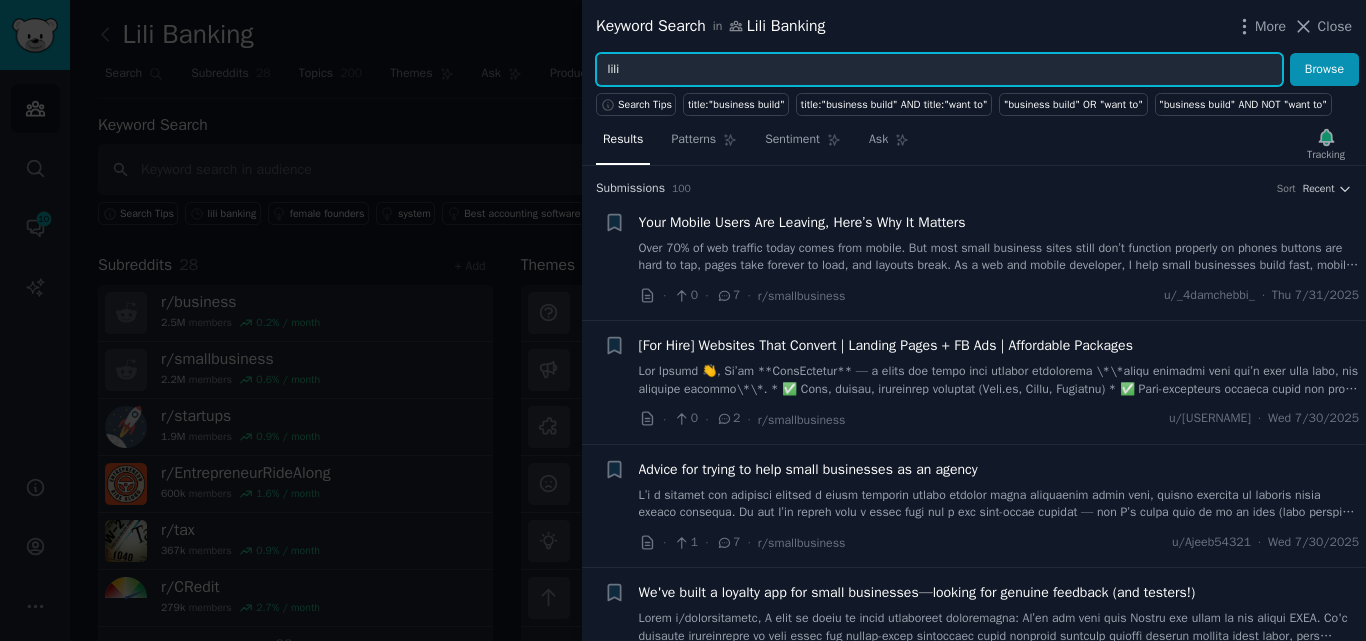 type on "lili" 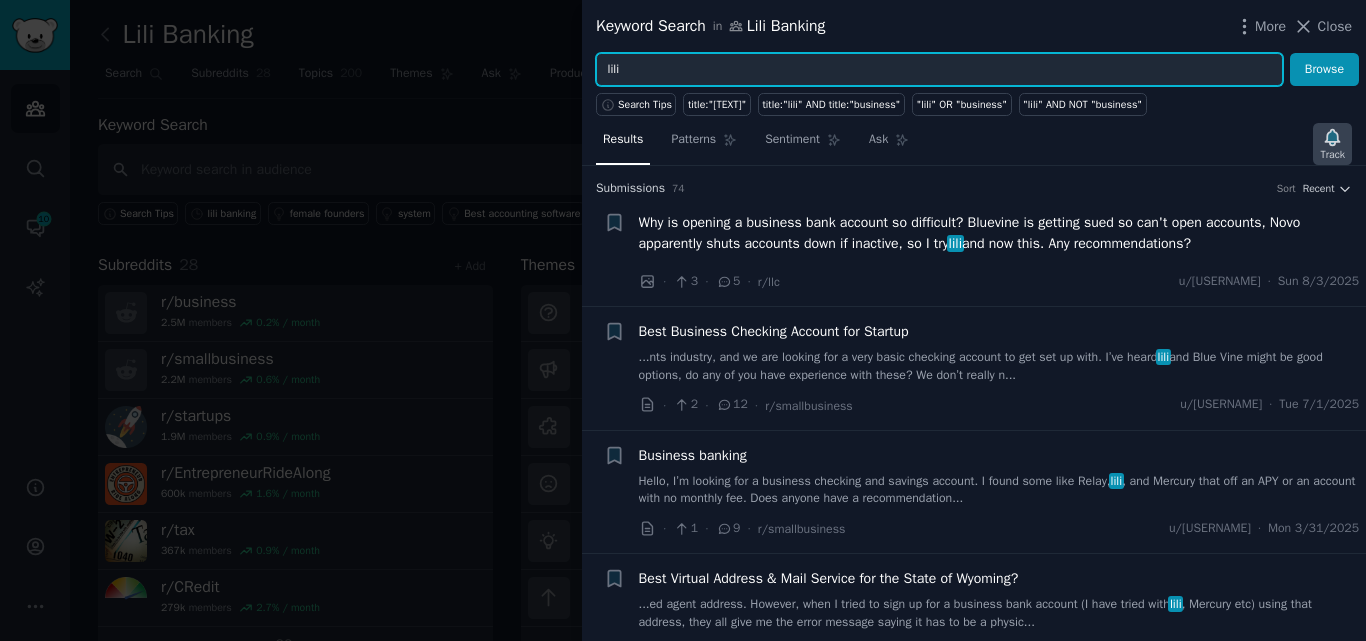 click 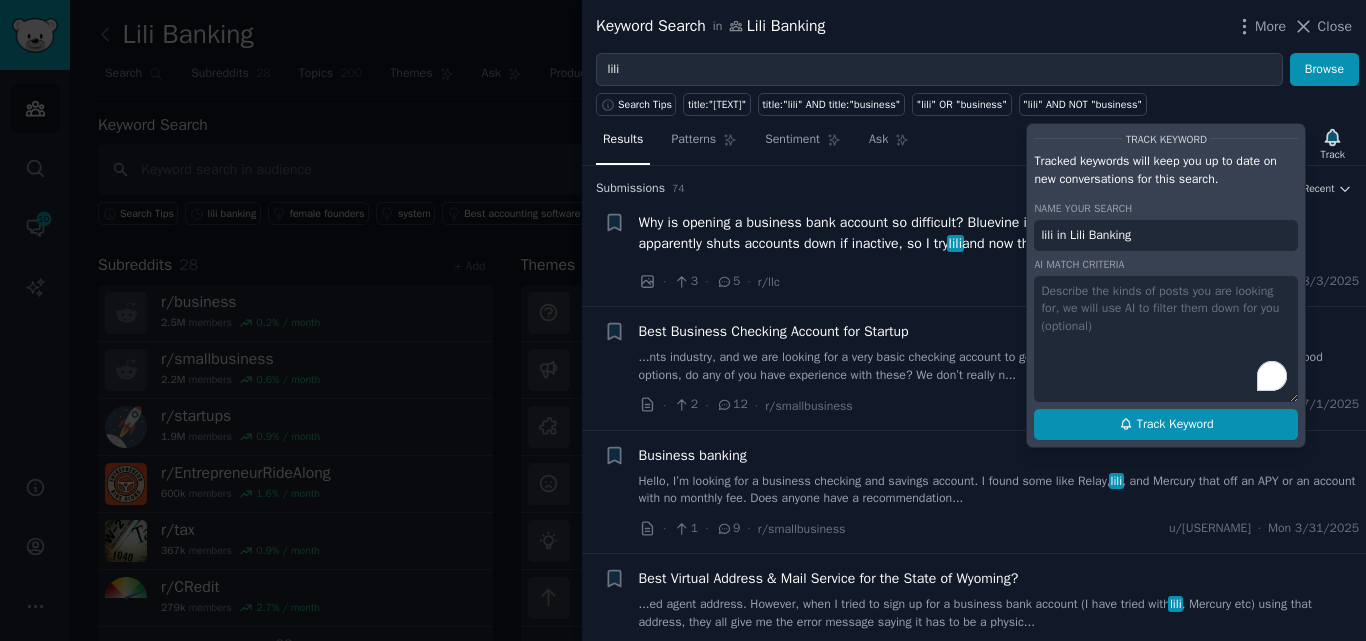 click 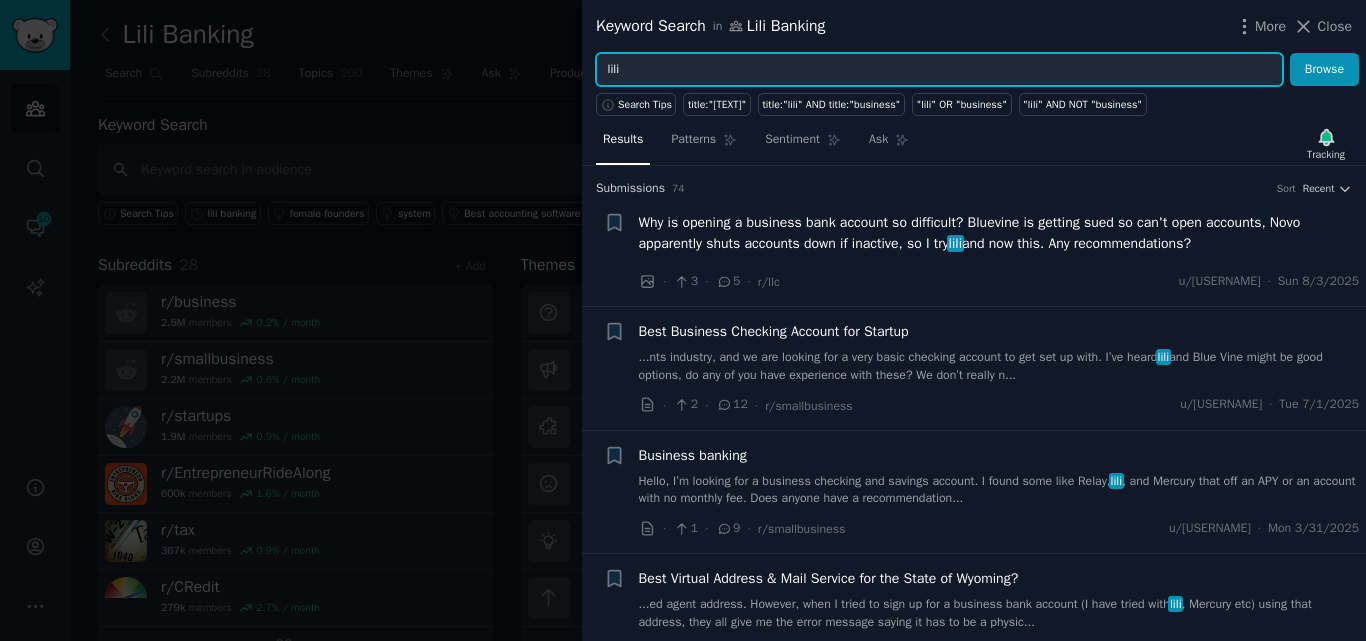 click on "lili" at bounding box center [939, 70] 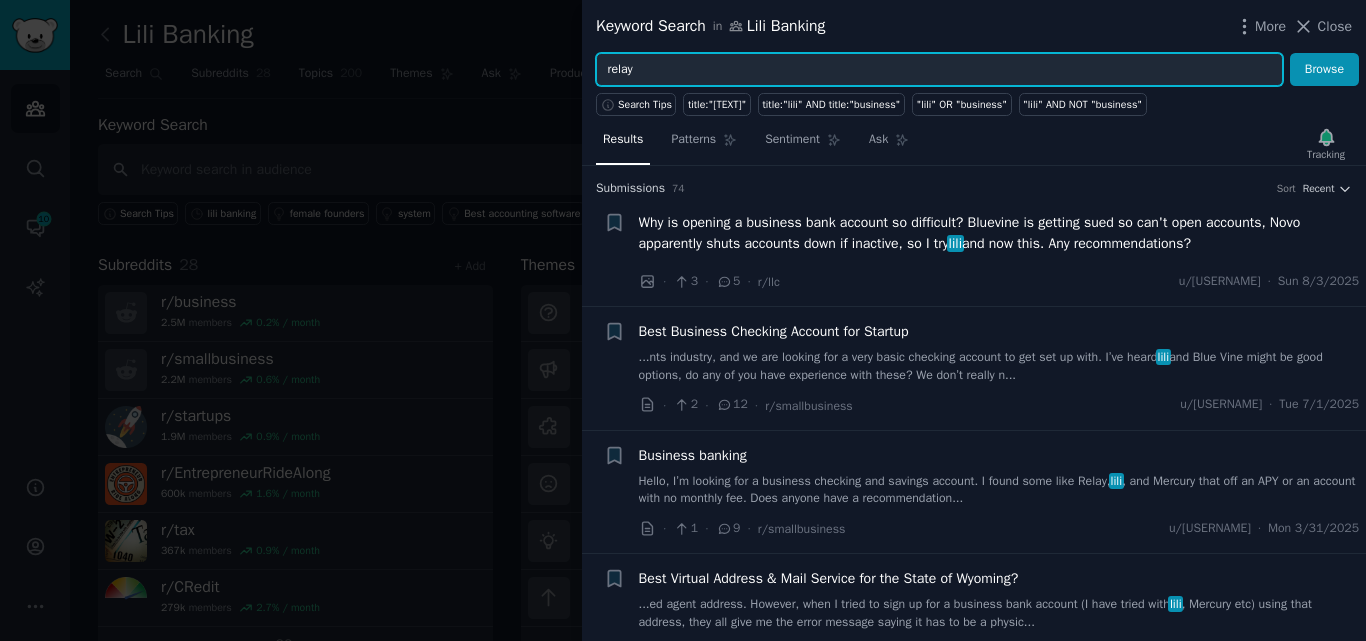 type on "relay" 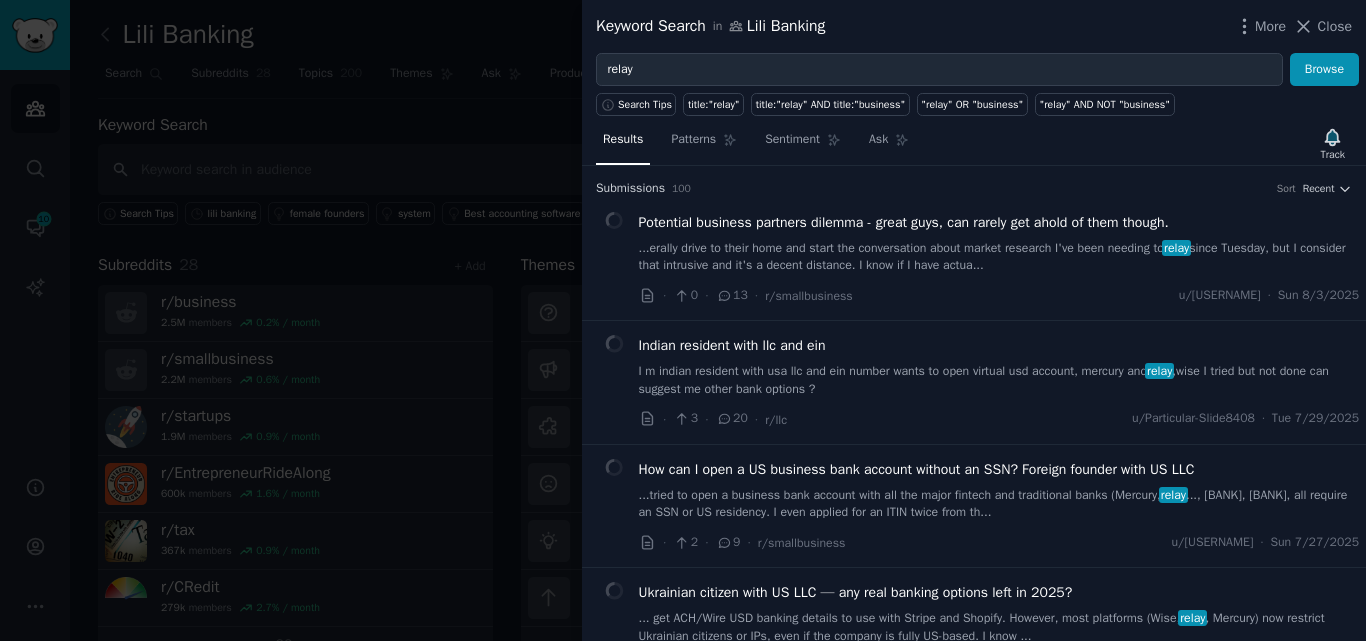 scroll, scrollTop: 0, scrollLeft: 0, axis: both 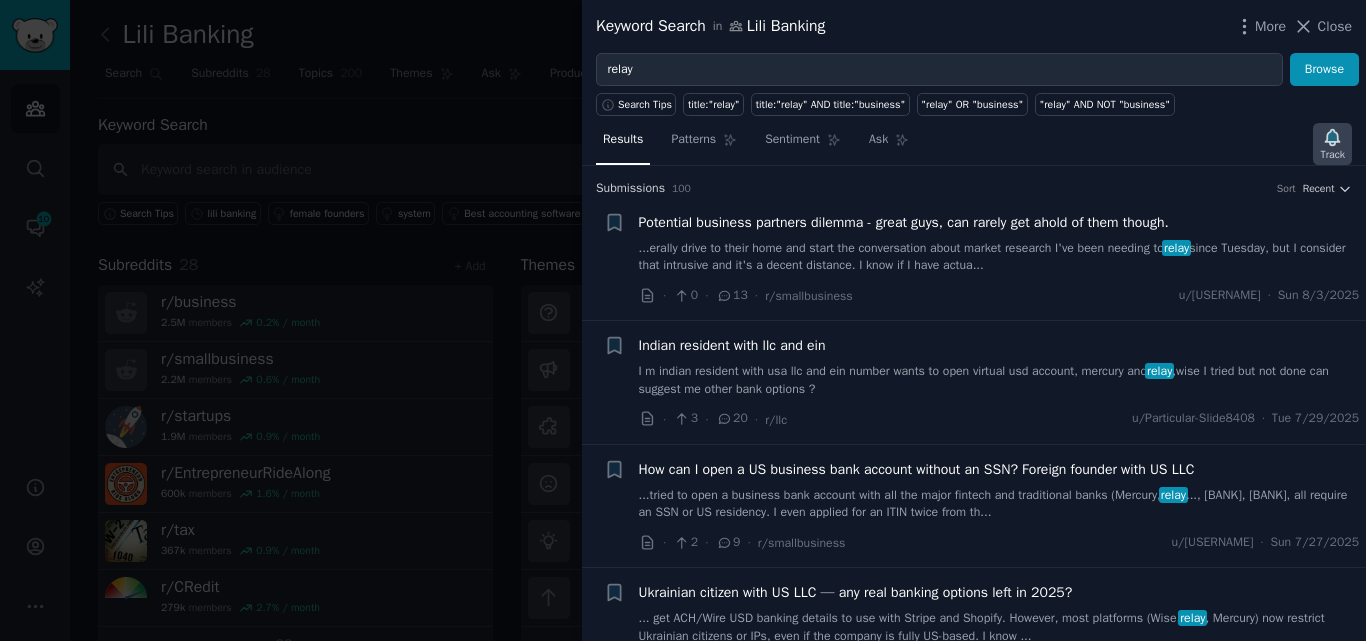 click 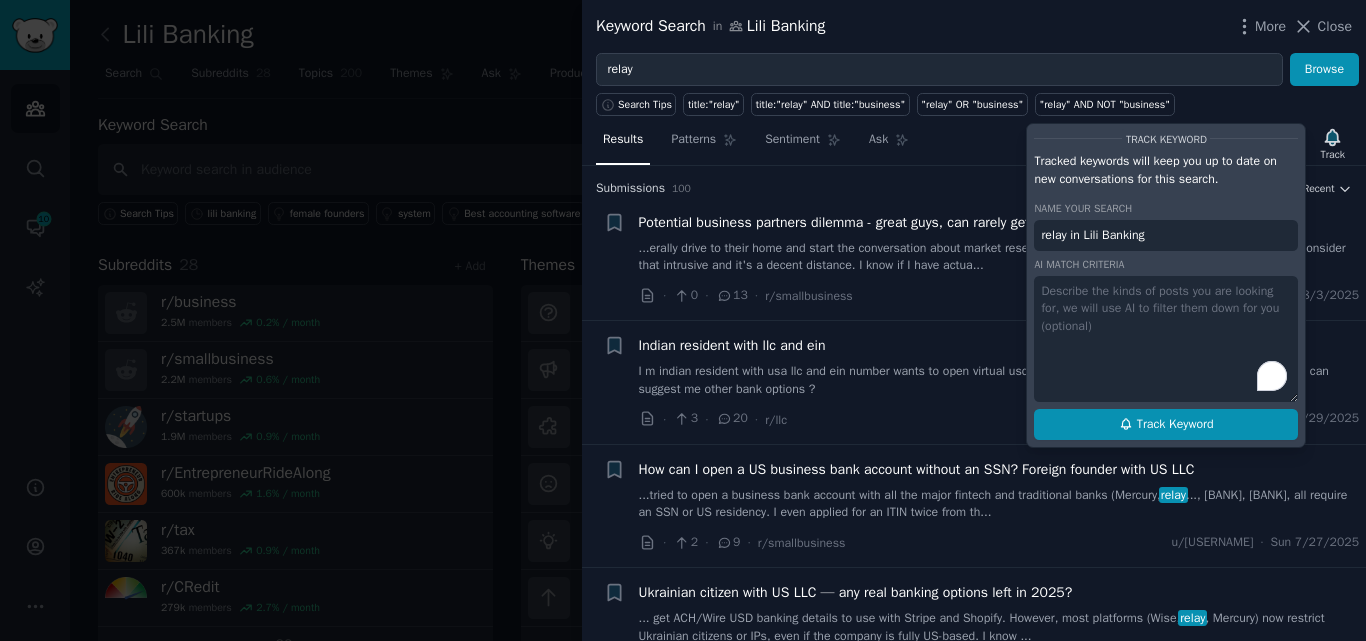 click on "Track Keyword" at bounding box center [1166, 425] 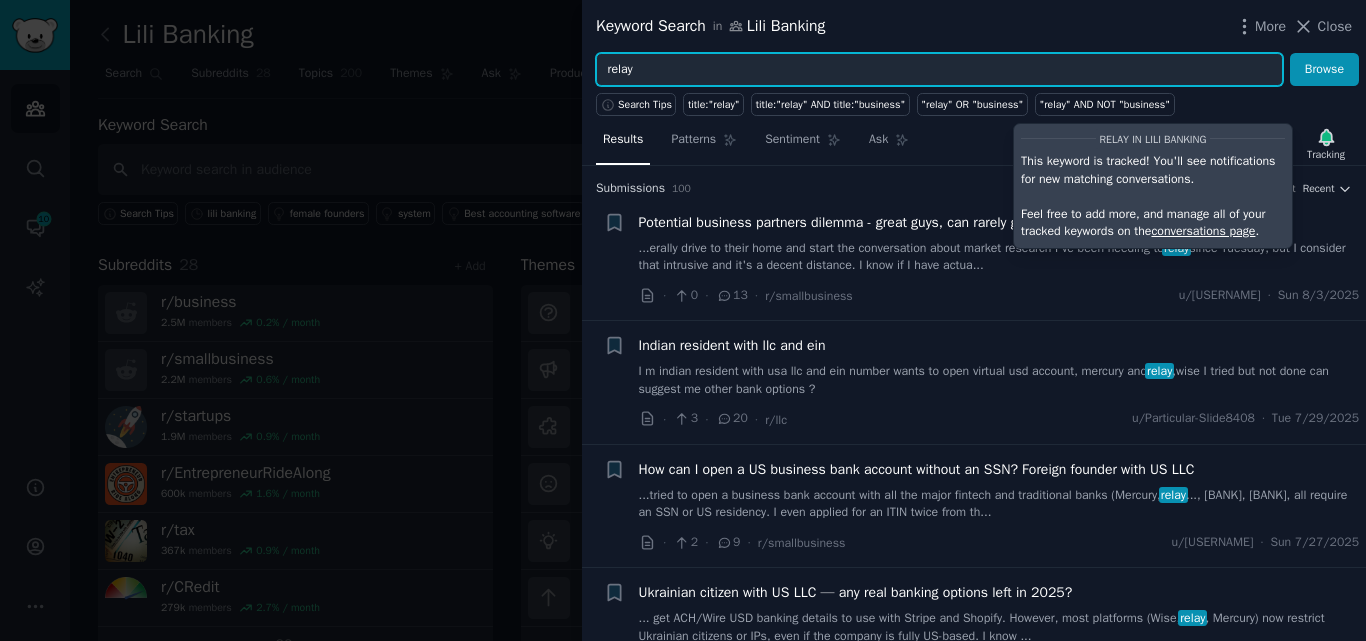 click on "relay" at bounding box center (939, 70) 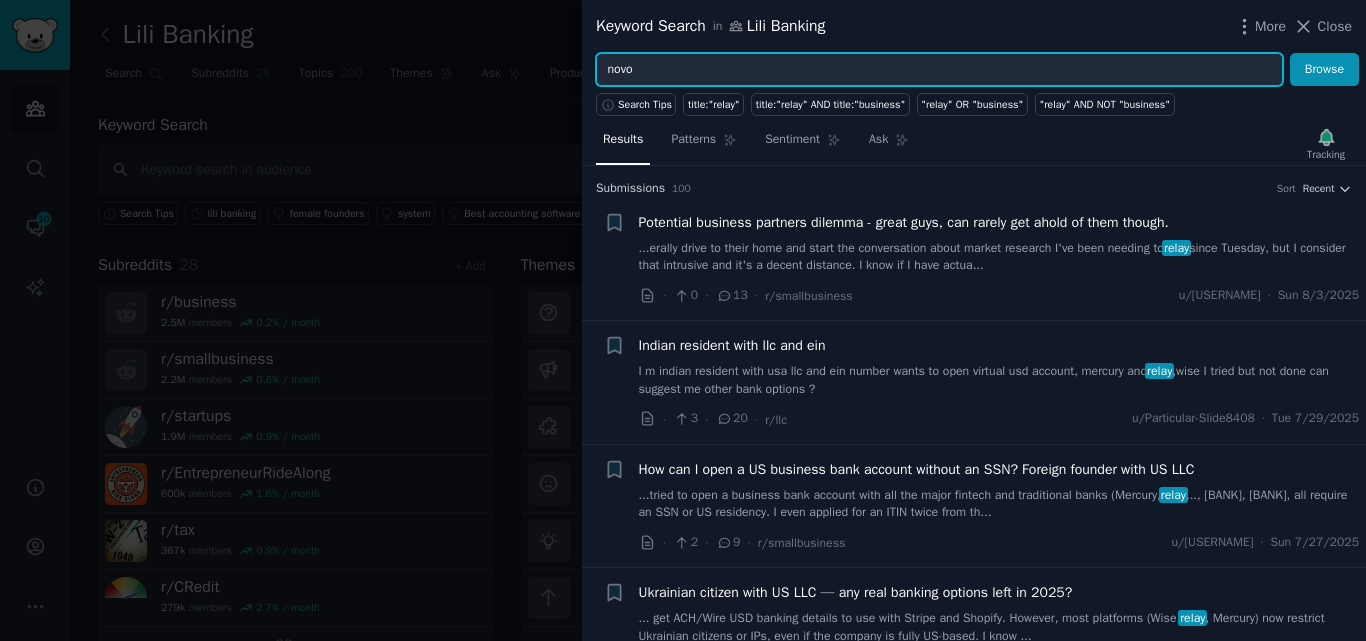 type on "novo" 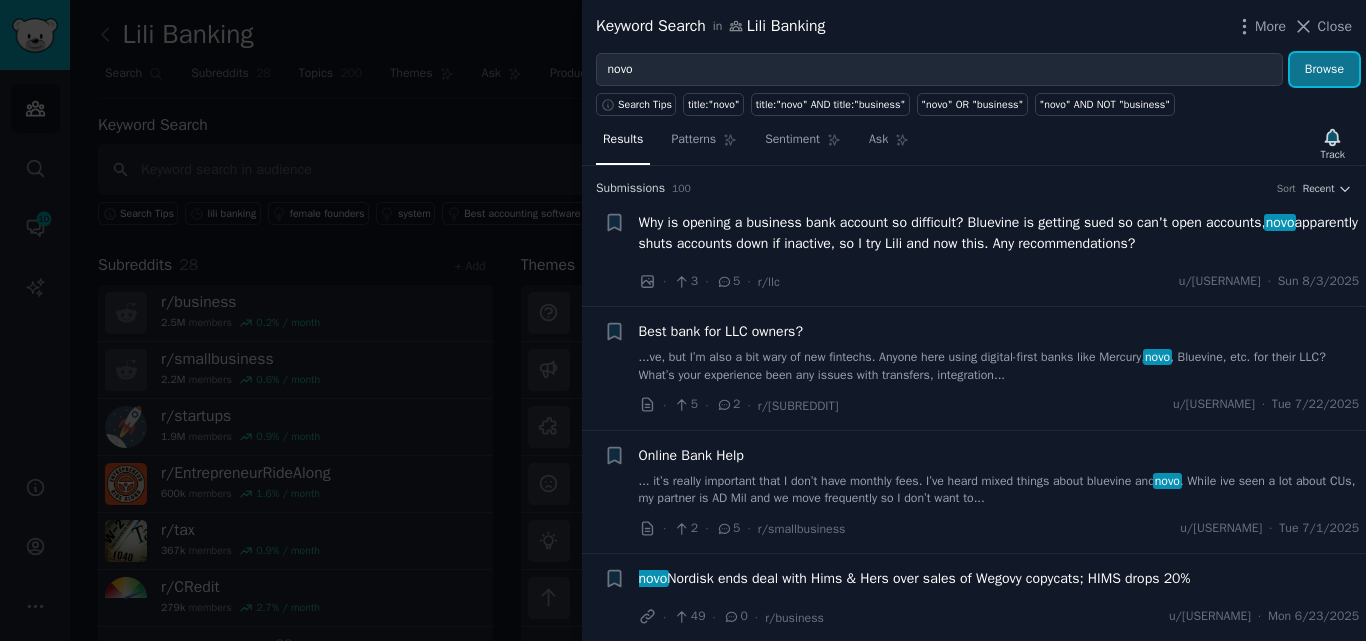 click on "Browse" at bounding box center (1324, 70) 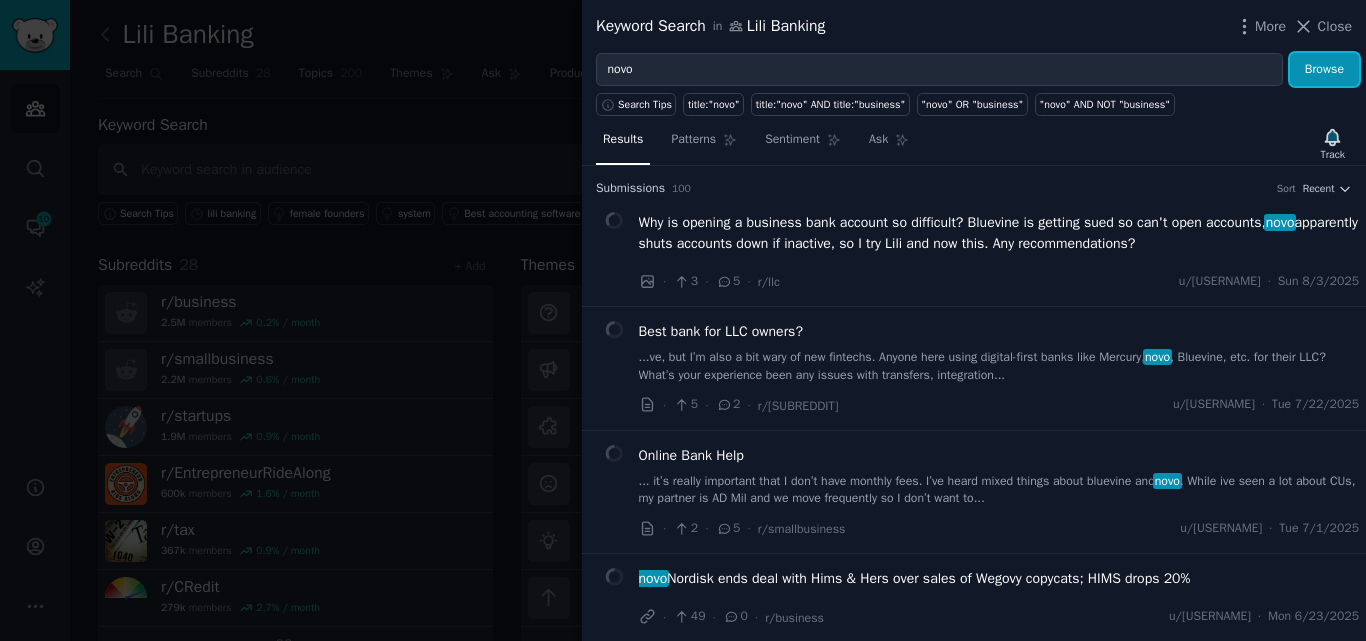 click 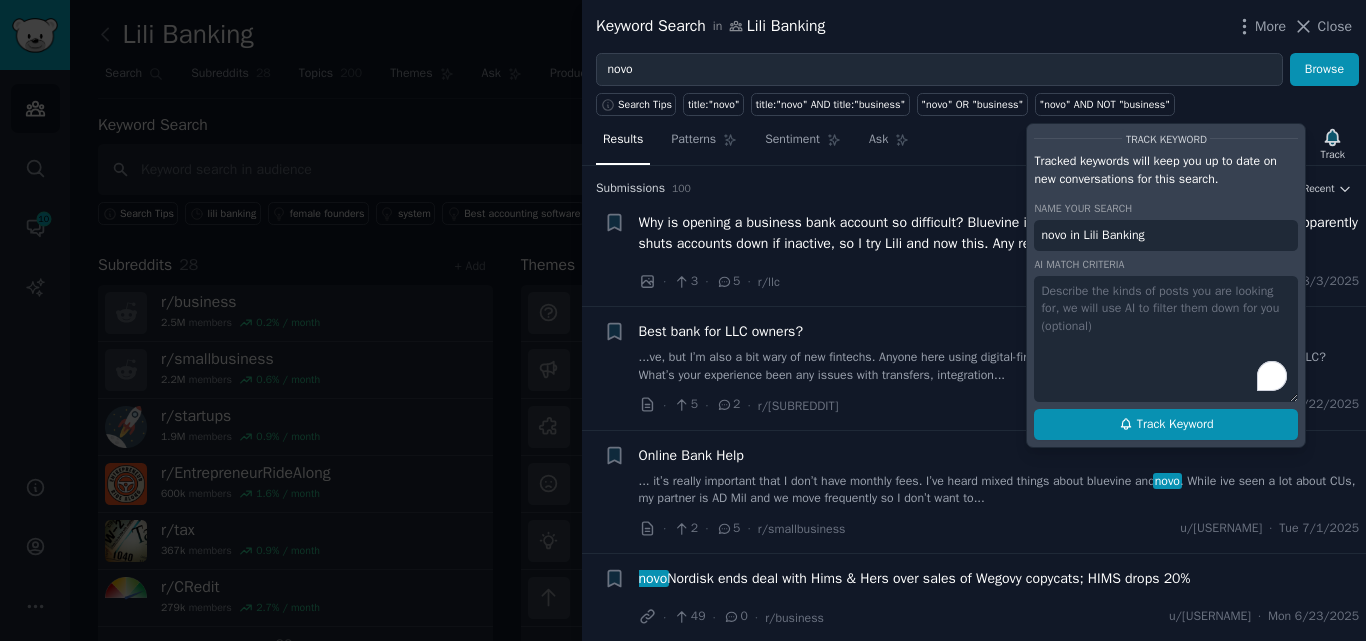 click on "Track Keyword" at bounding box center (1175, 425) 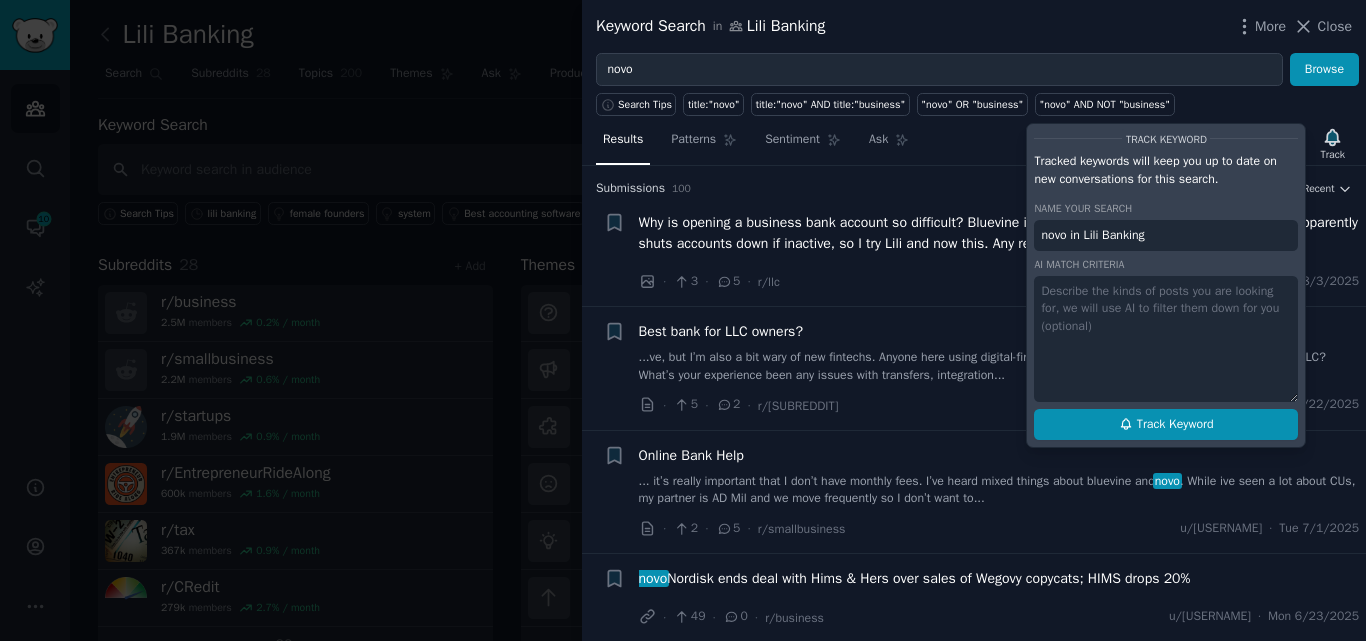 click on "Track Keyword" at bounding box center [1175, 425] 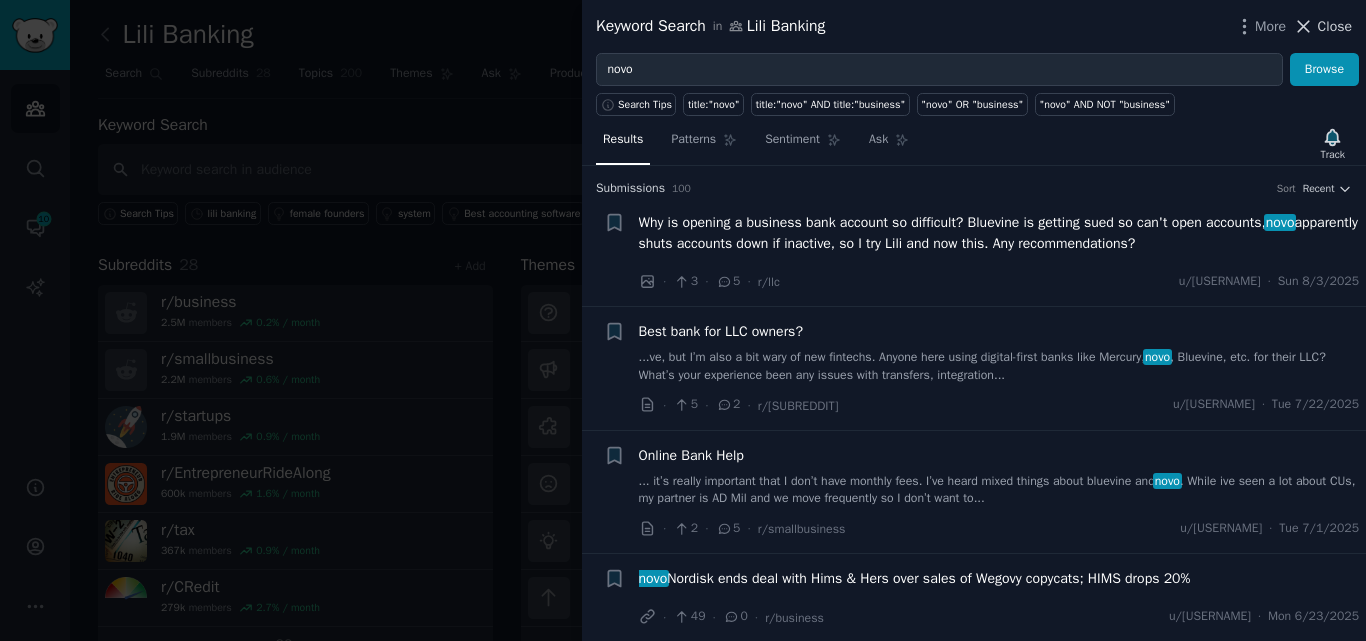 click on "Close" at bounding box center (1322, 26) 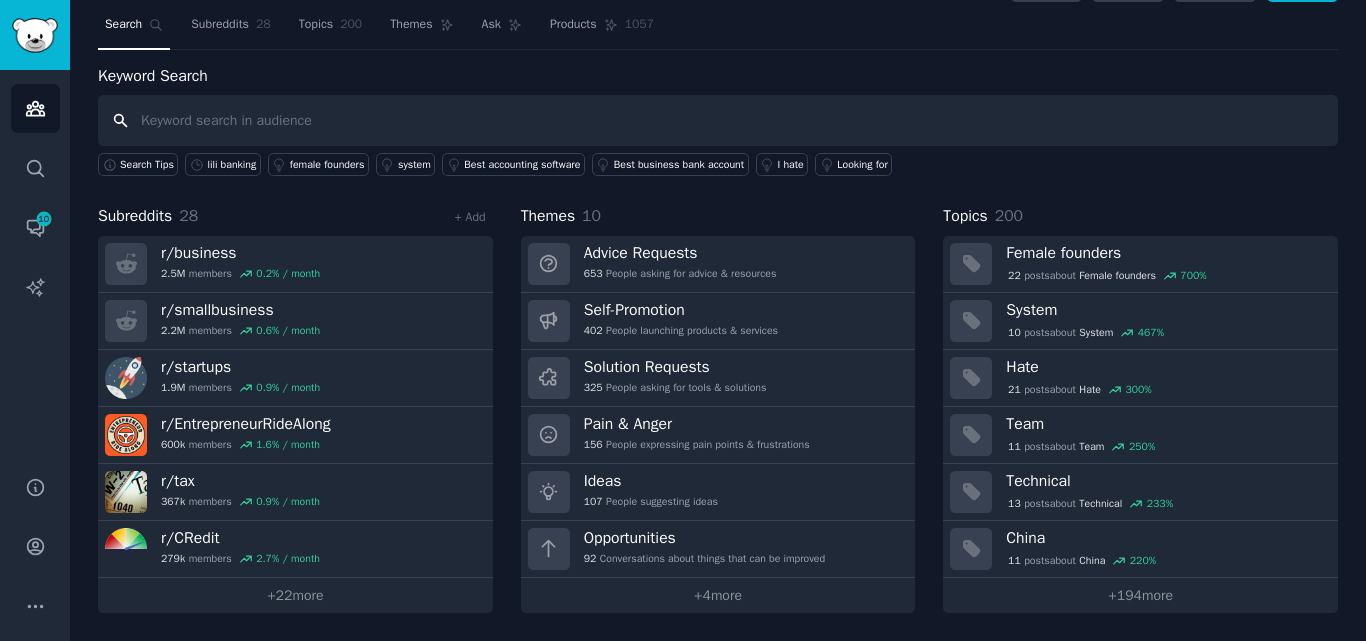 scroll, scrollTop: 0, scrollLeft: 0, axis: both 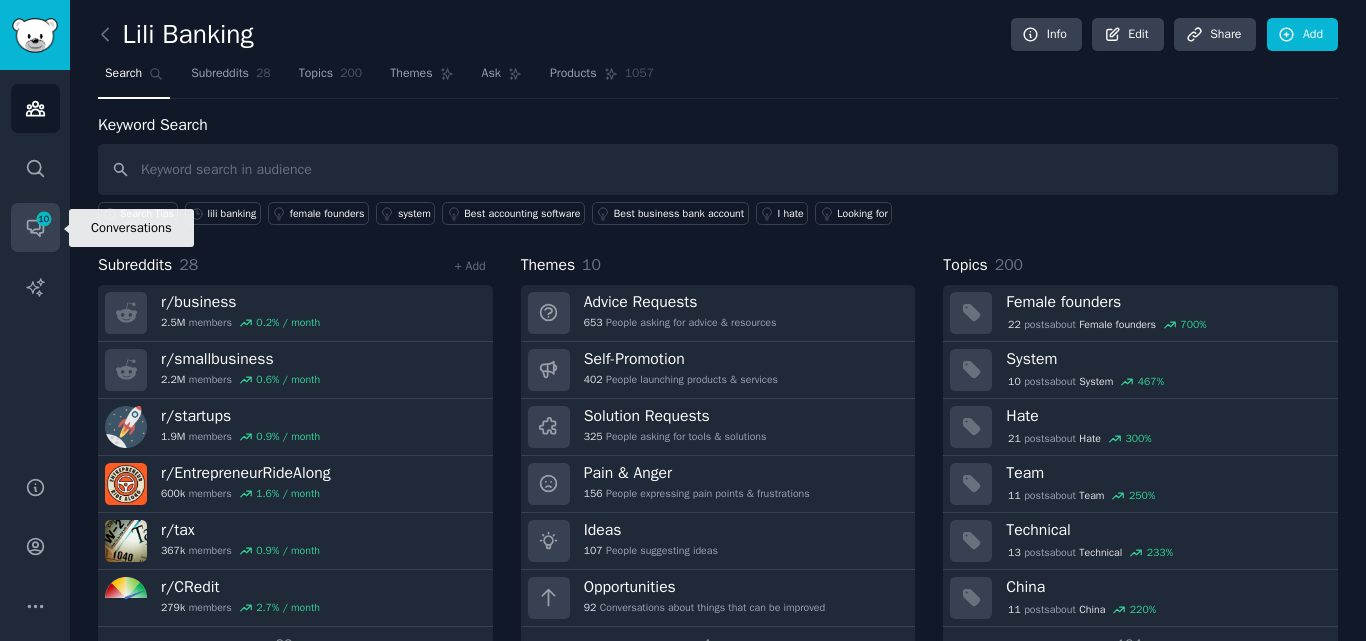 click 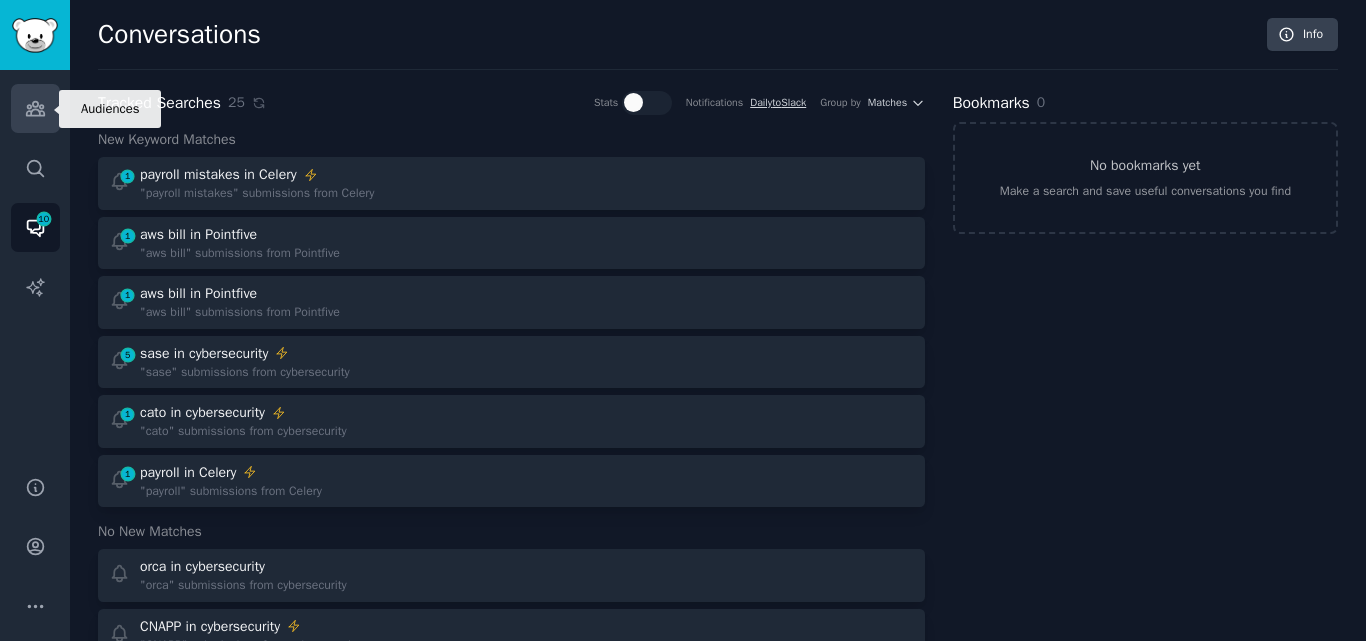 click 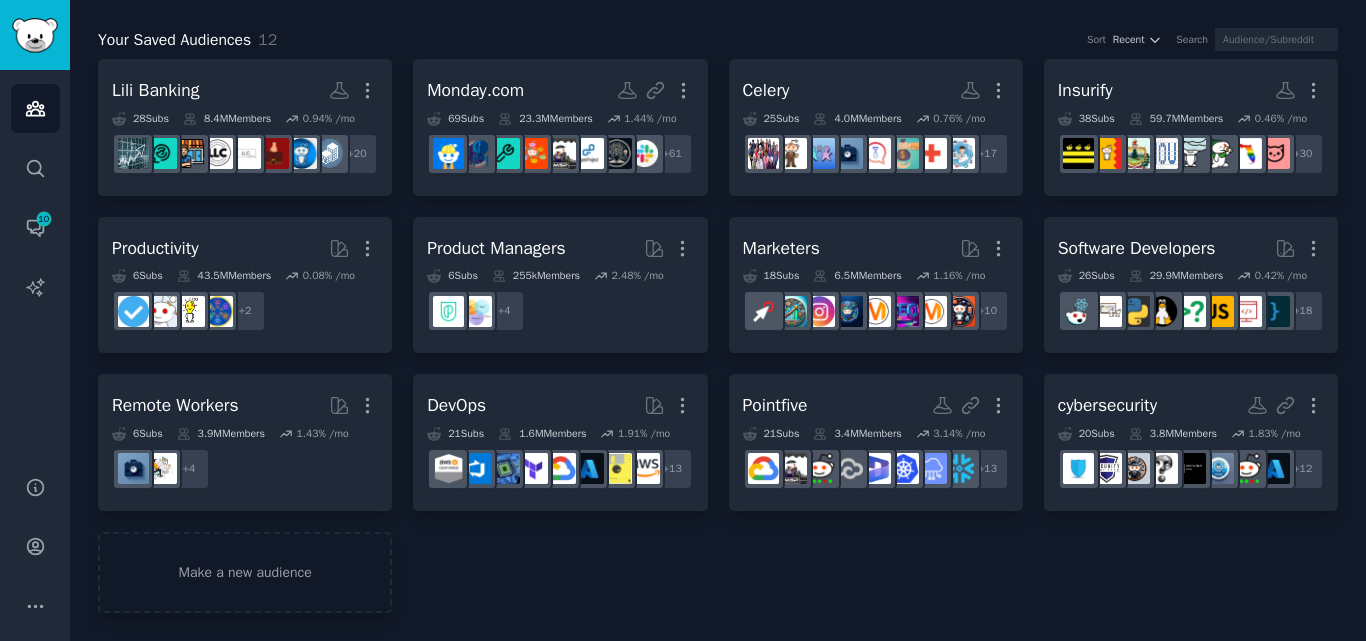 scroll, scrollTop: 0, scrollLeft: 0, axis: both 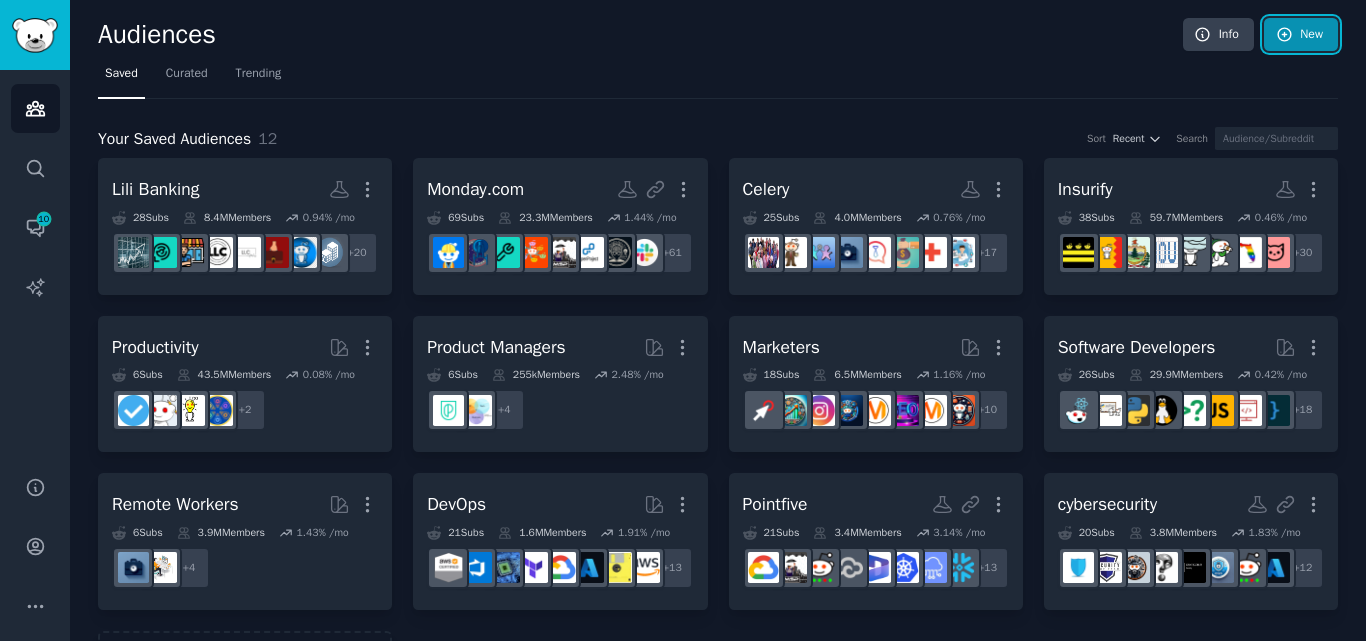click on "New" at bounding box center [1301, 35] 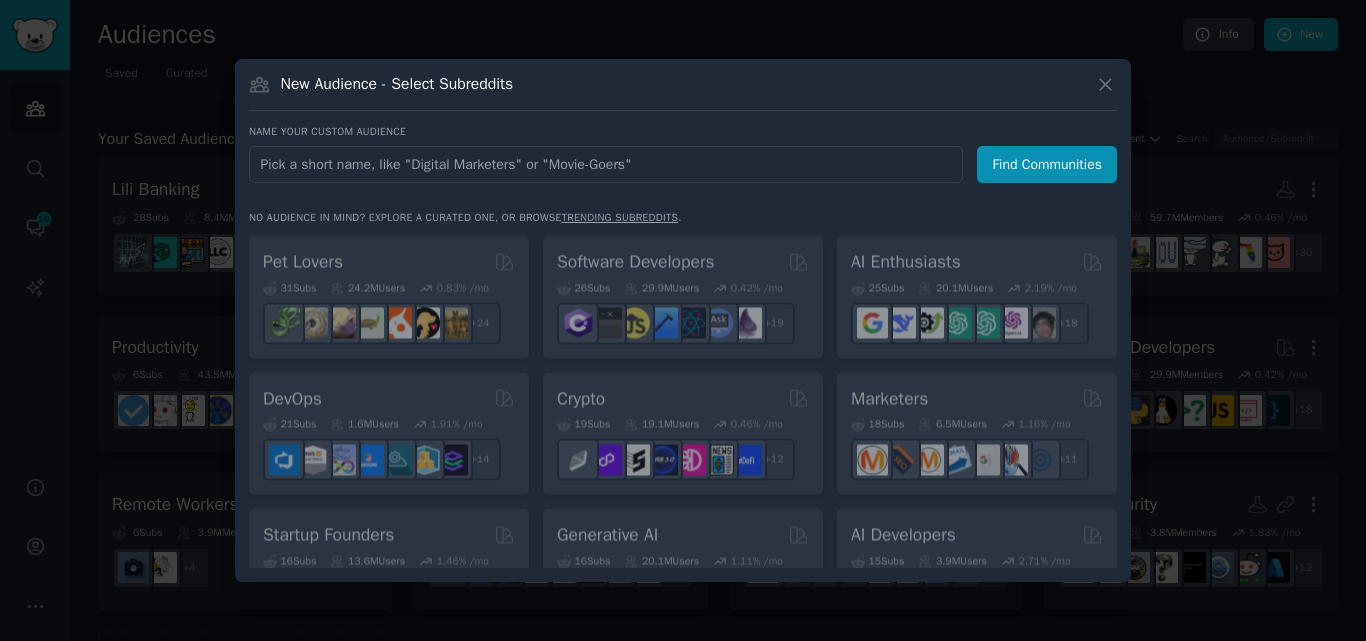 click at bounding box center [606, 164] 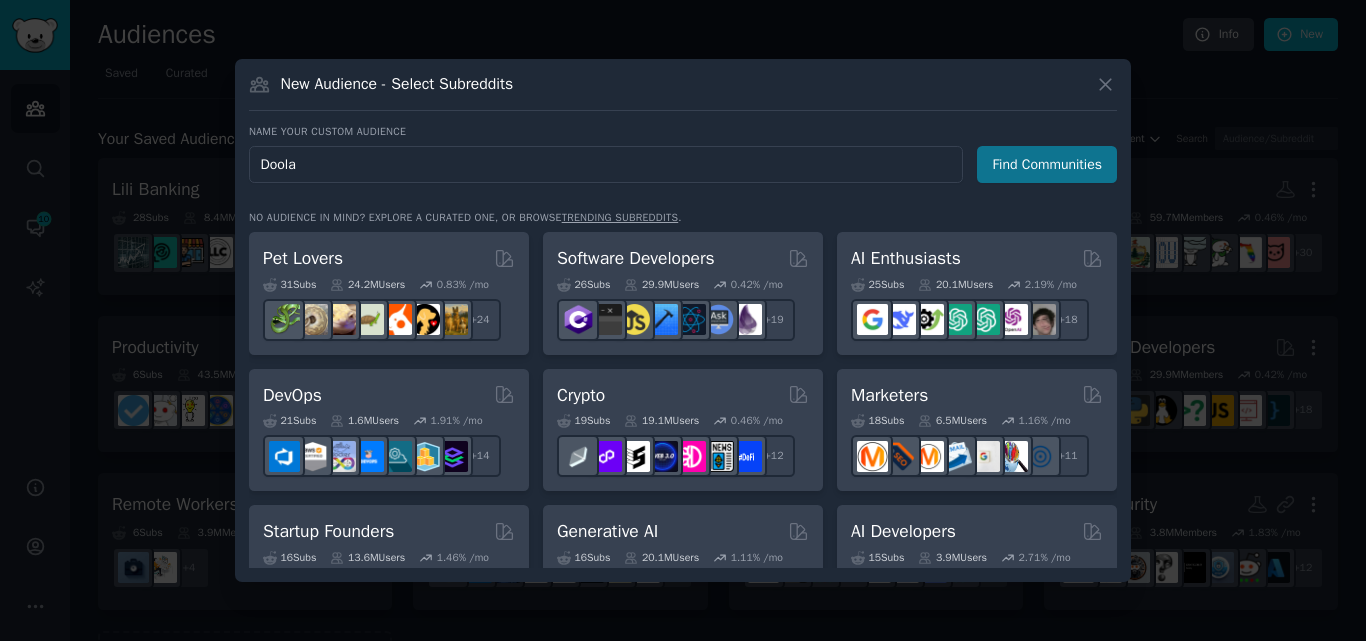 type on "Doola" 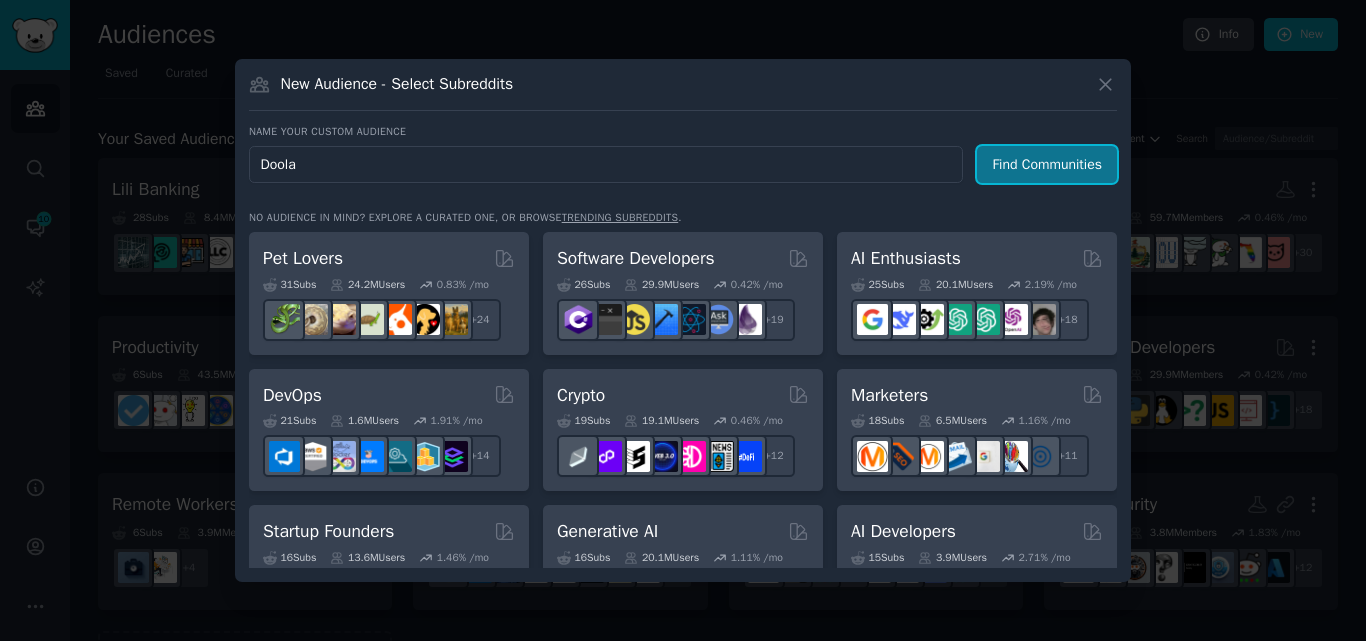 click on "Find Communities" at bounding box center (1047, 164) 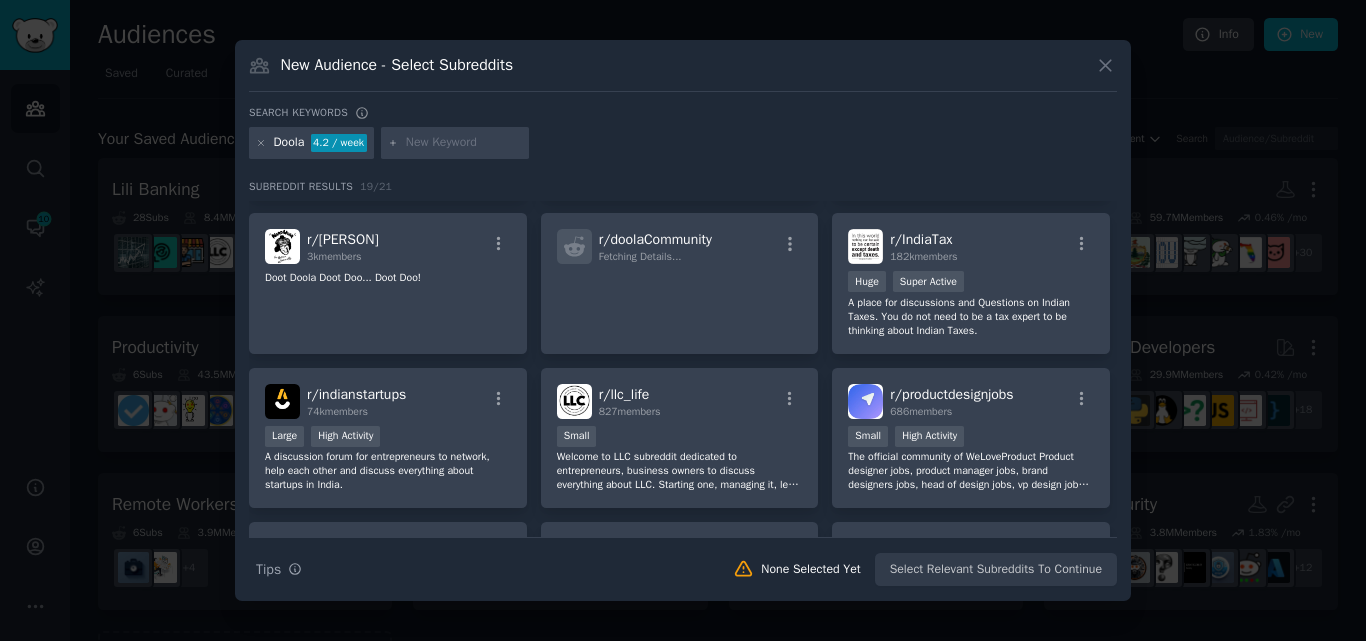 scroll, scrollTop: 145, scrollLeft: 0, axis: vertical 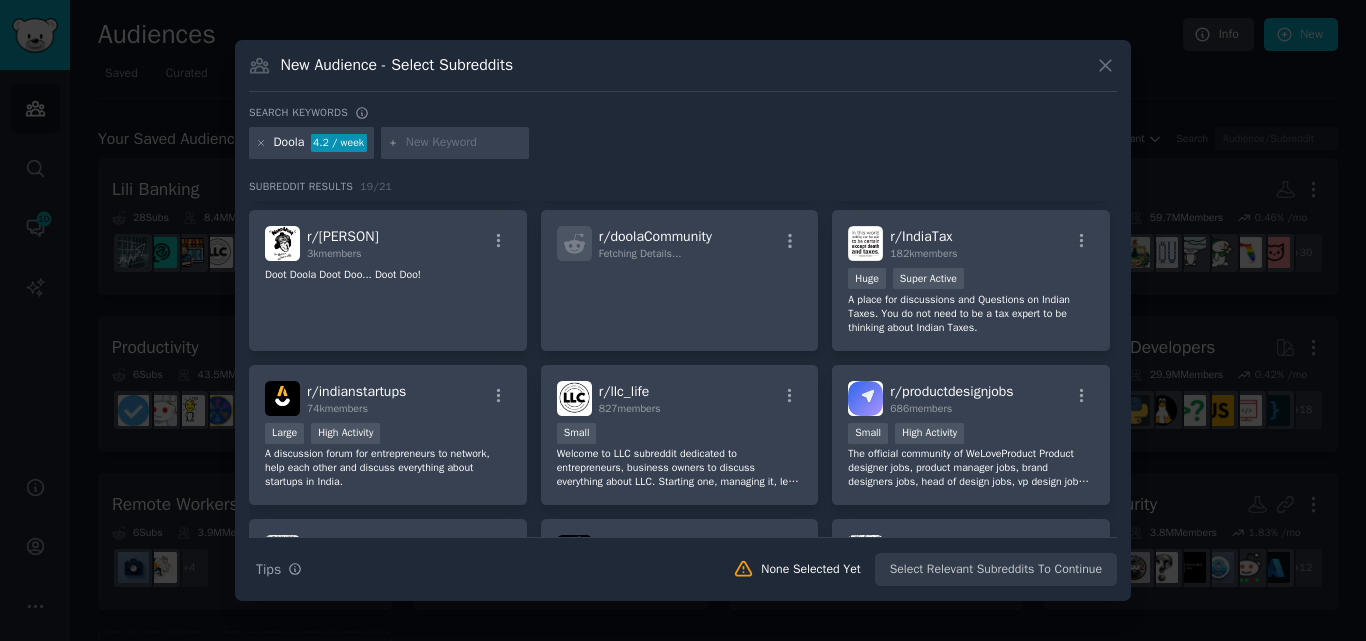 click at bounding box center [464, 143] 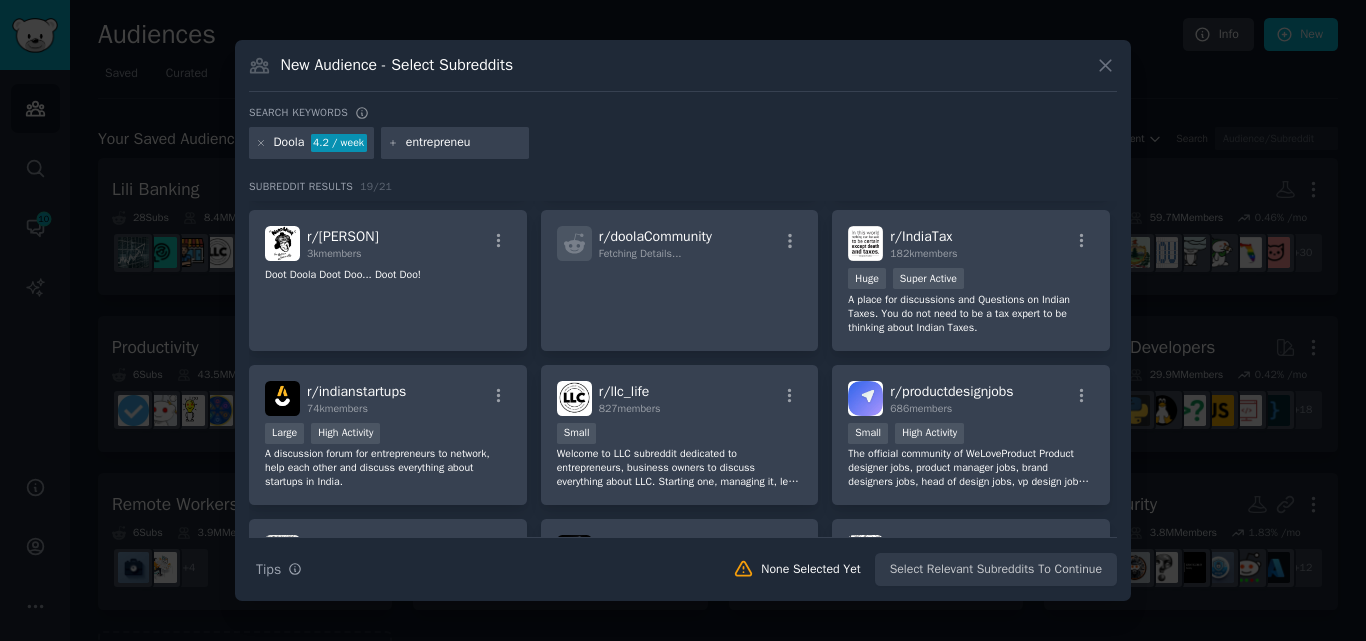 type on "entrepreneur" 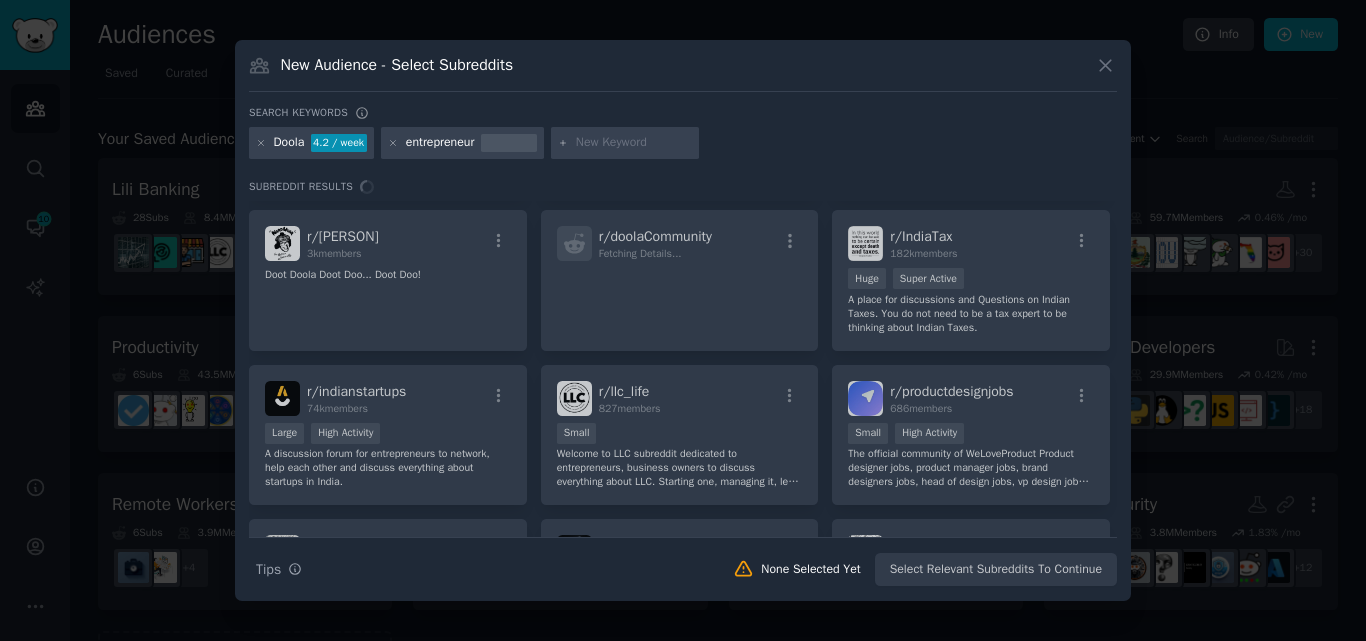 scroll, scrollTop: 0, scrollLeft: 0, axis: both 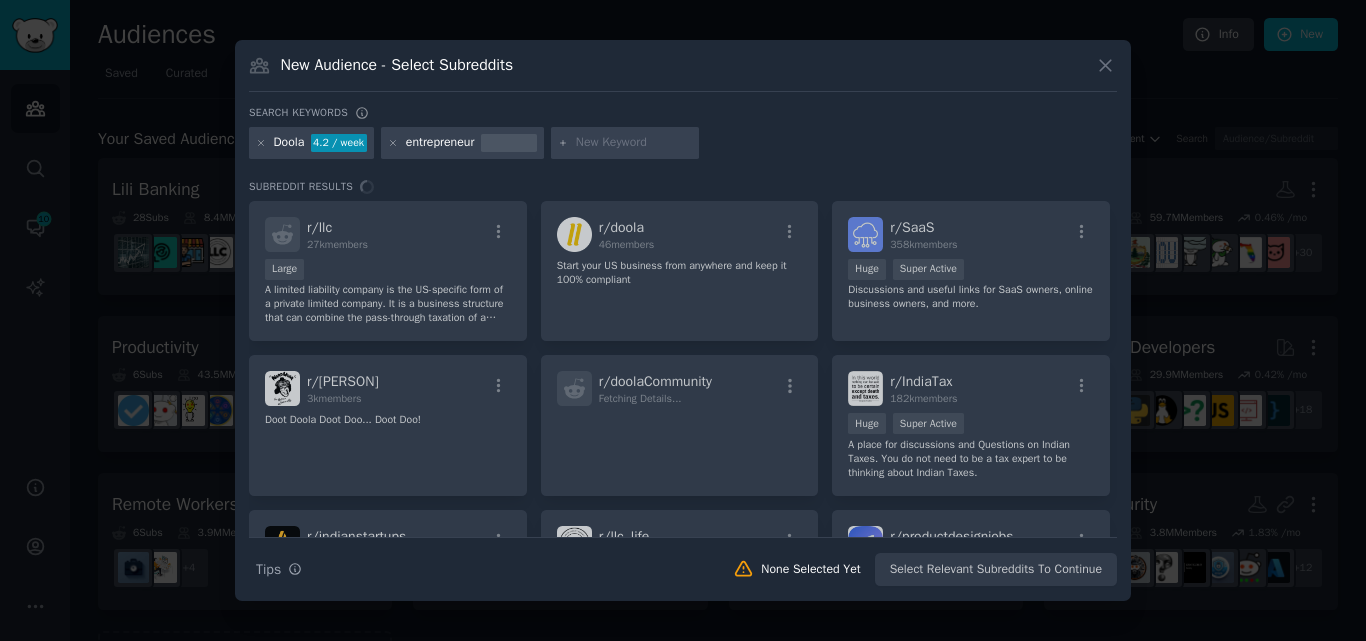 click on "r/ llc 27k  members Large A limited liability company is the US-specific form of a private limited company. It is a business structure that can combine the pass-through taxation of a partnership or sole proprietorship with the limited liability of a company.
This subreddit is a place to discuss this type of organization. r/ doola 46  members Start your US business from anywhere and keep it 100% compliant r/ SaaS 358k  members Huge Super Active Discussions and useful links for SaaS owners, online business owners, and more. r/ Nardwuar 3k  members Doot Doola Doot Doo... Doot Doo! r/ doolaCommunity Fetching Details... r/ IndiaTax 182k  members Huge Super Active A place for discussions and Questions on Indian Taxes. You do not need to be a tax expert to be thinking about Indian Taxes. r/ indianstartups 74k  members Large High Activity A discussion forum for entrepreneurs to network, help each other and discuss everything about startups in India. r/ llc_life 827  members Small r/ productdesignjobs 686  members" at bounding box center [683, 369] 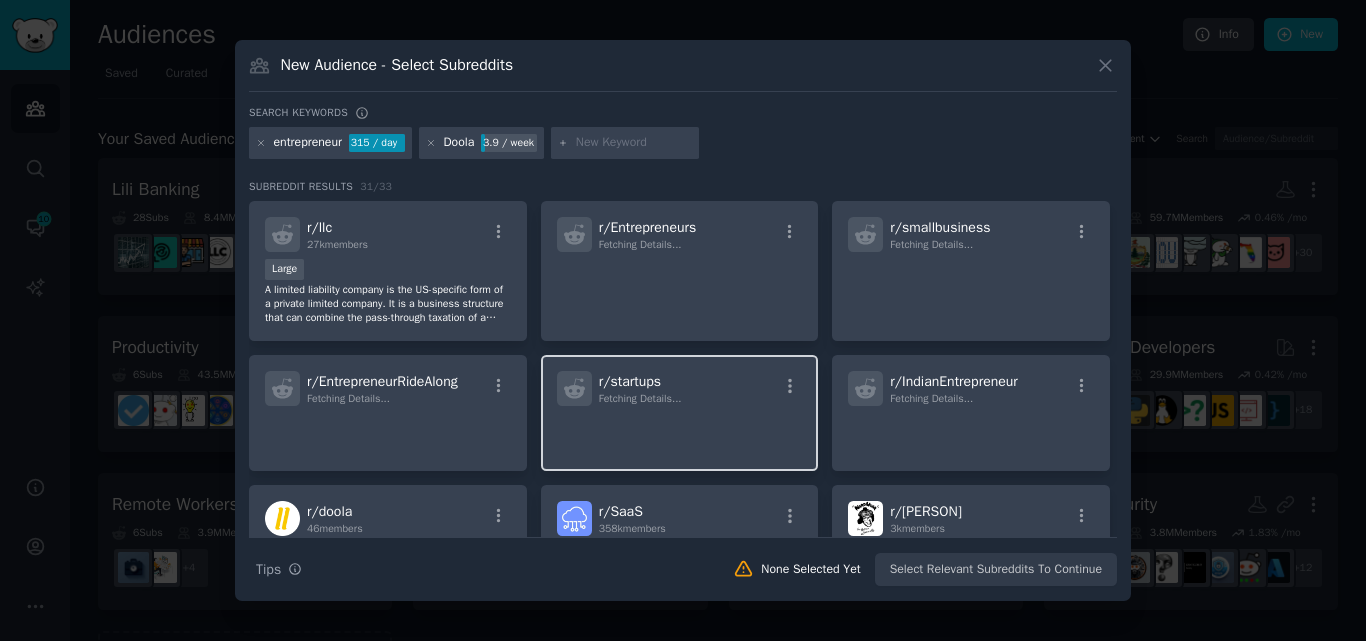 click 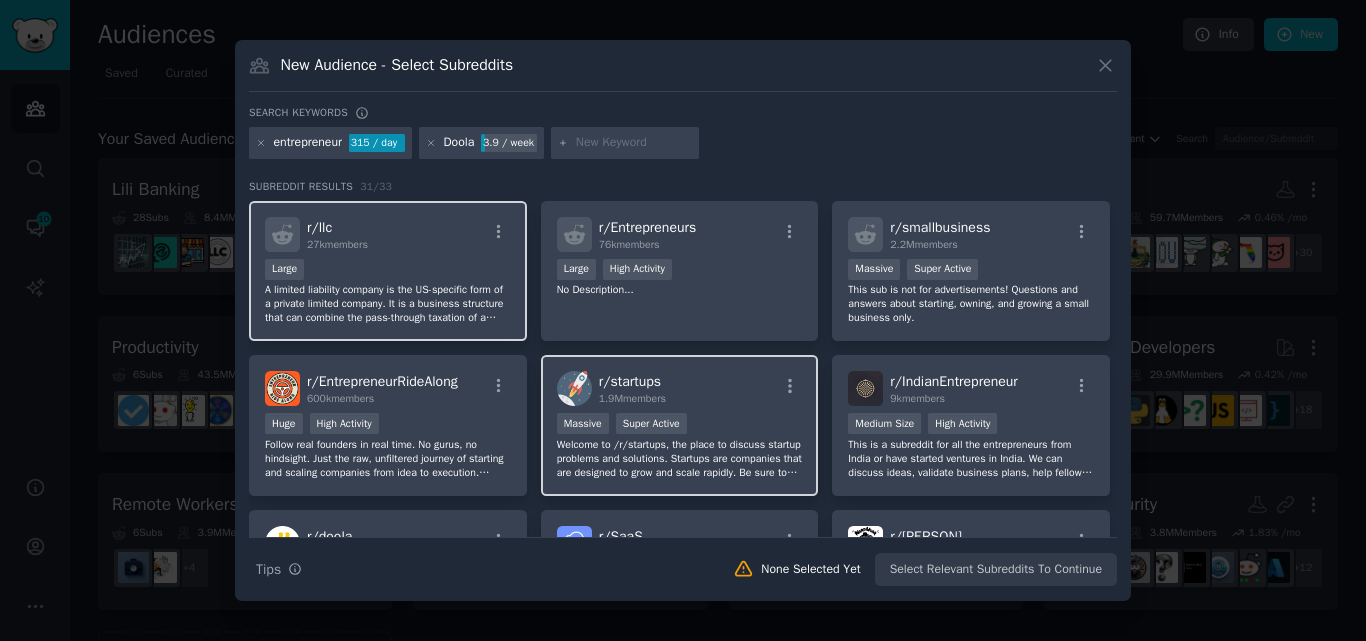 click on "Large" at bounding box center (388, 271) 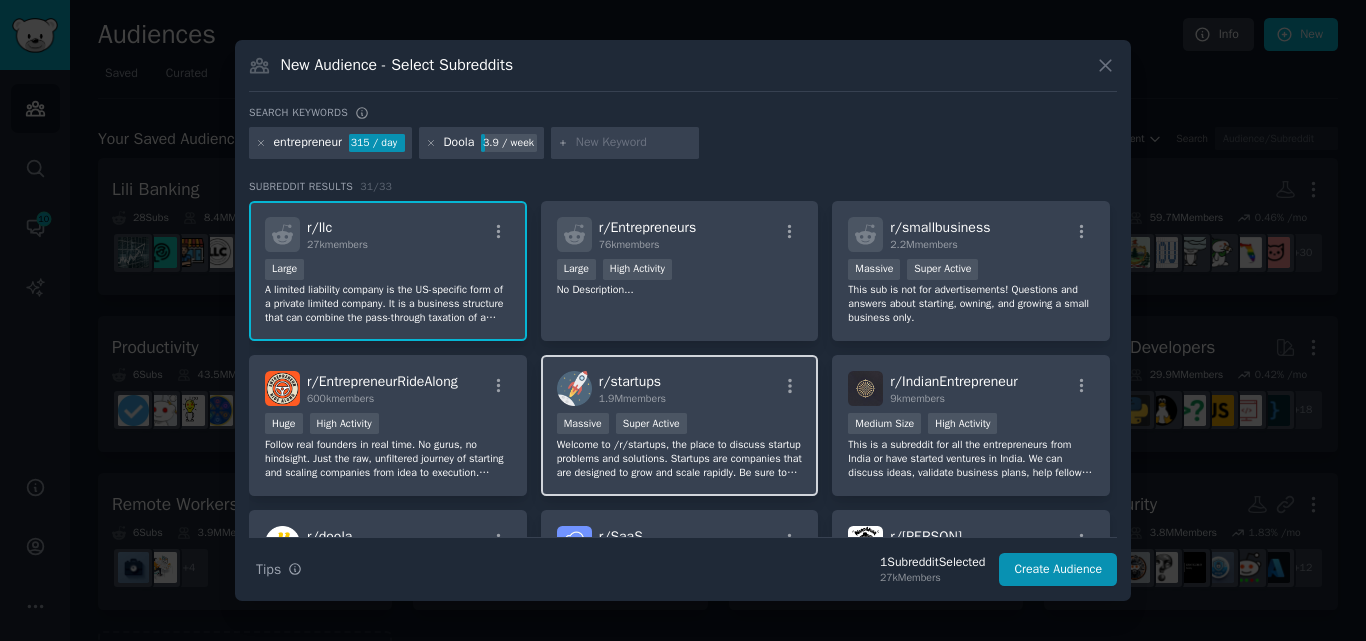 click on "r/ startups 1.9M  members" at bounding box center [680, 388] 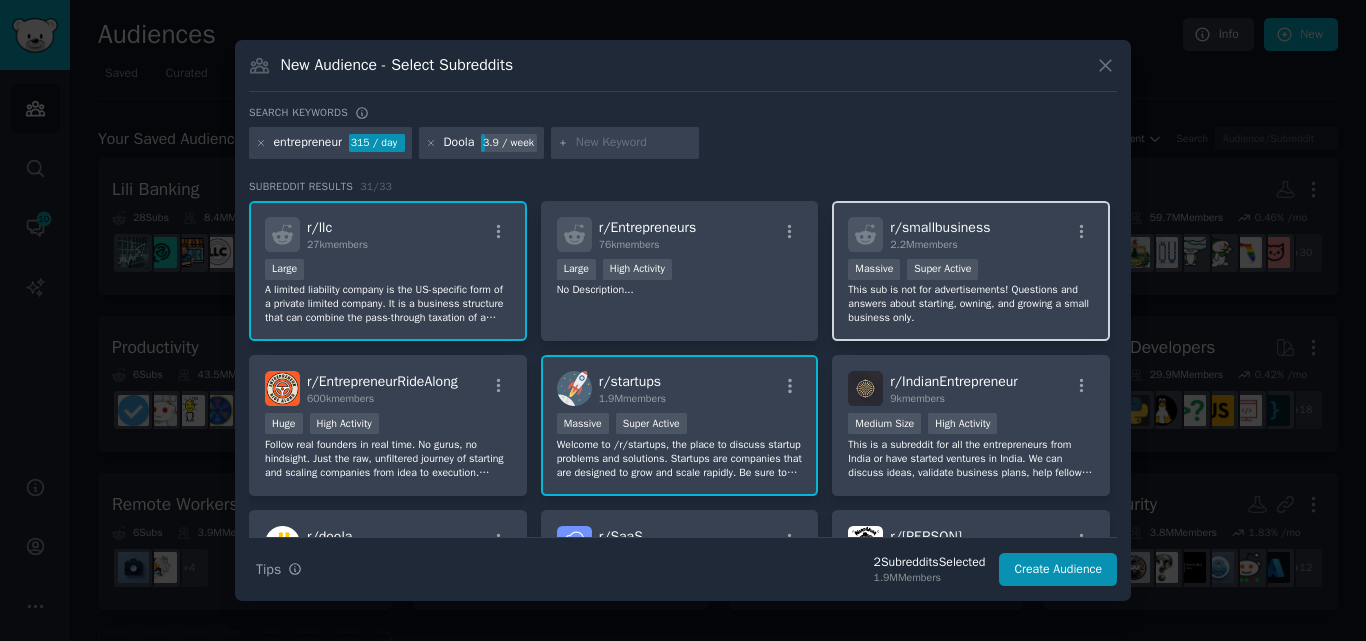 click on "This sub is not for advertisements! Questions and answers about starting, owning, and growing a small business only." at bounding box center (971, 304) 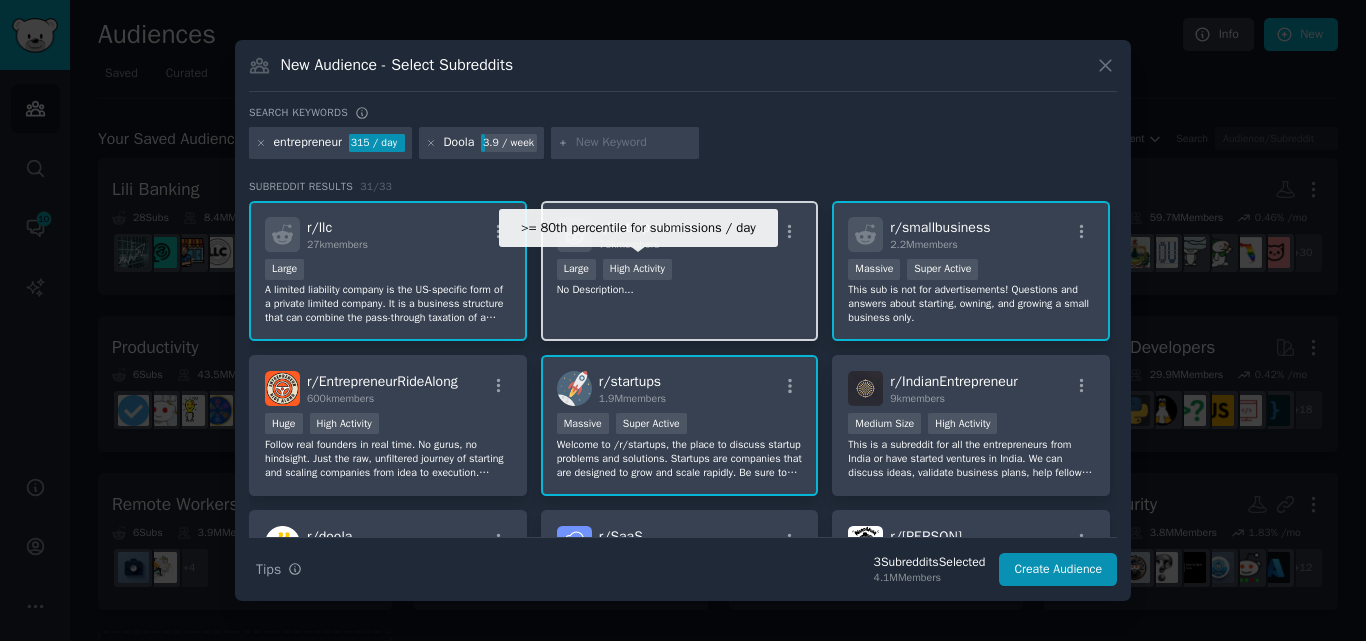 click on "High Activity" at bounding box center [637, 269] 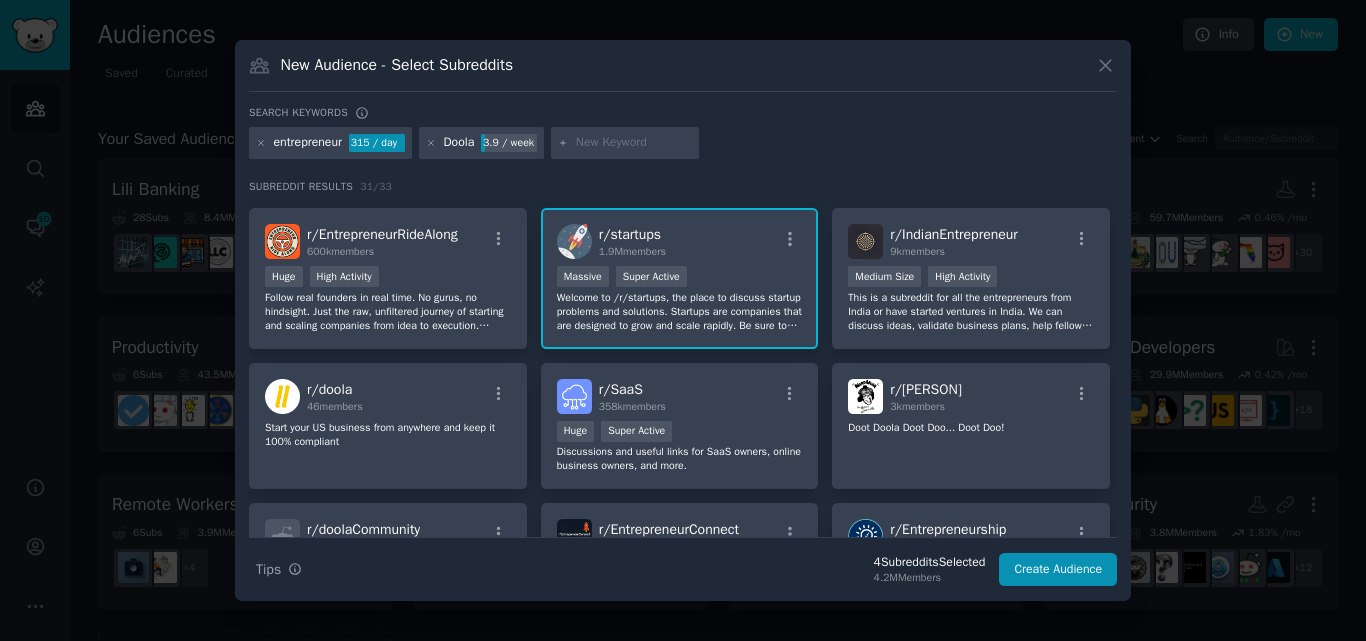 scroll, scrollTop: 148, scrollLeft: 0, axis: vertical 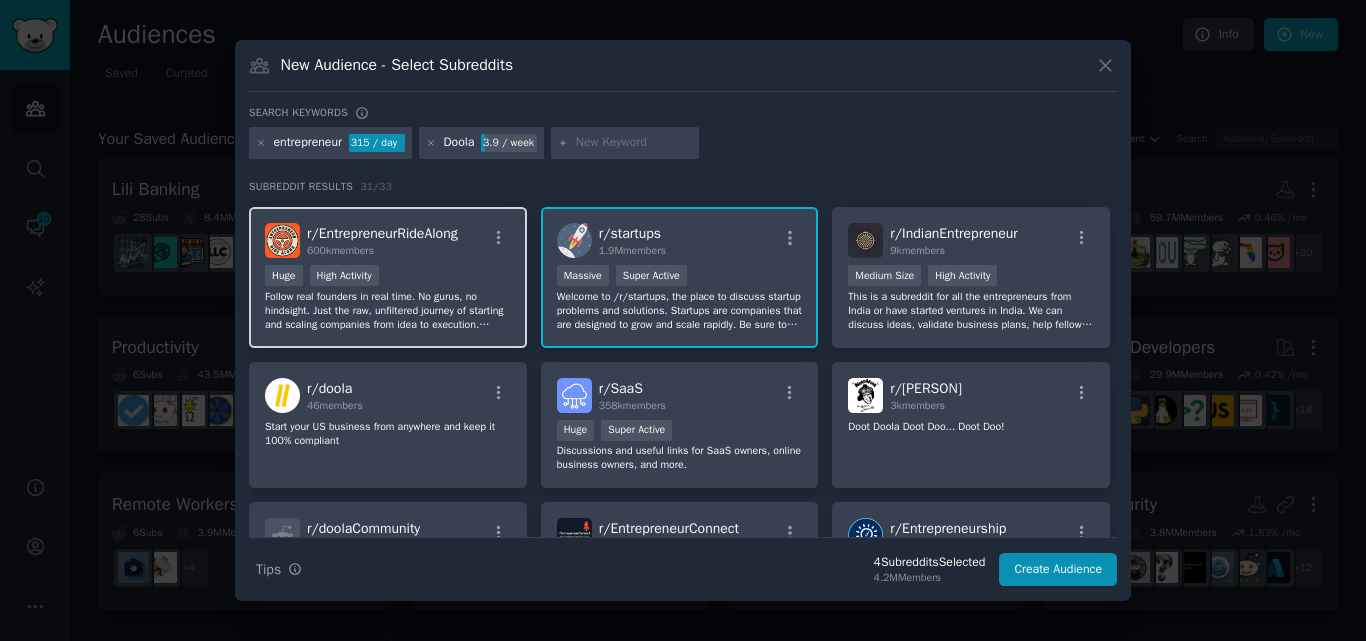 click on "Follow real founders in real time. No gurus, no hindsight. Just the raw, unfiltered journey of starting and scaling companies from idea to execution. Whether you’re building in public or watching from the sidelines, this is where entrepreneurship gets real." at bounding box center [388, 311] 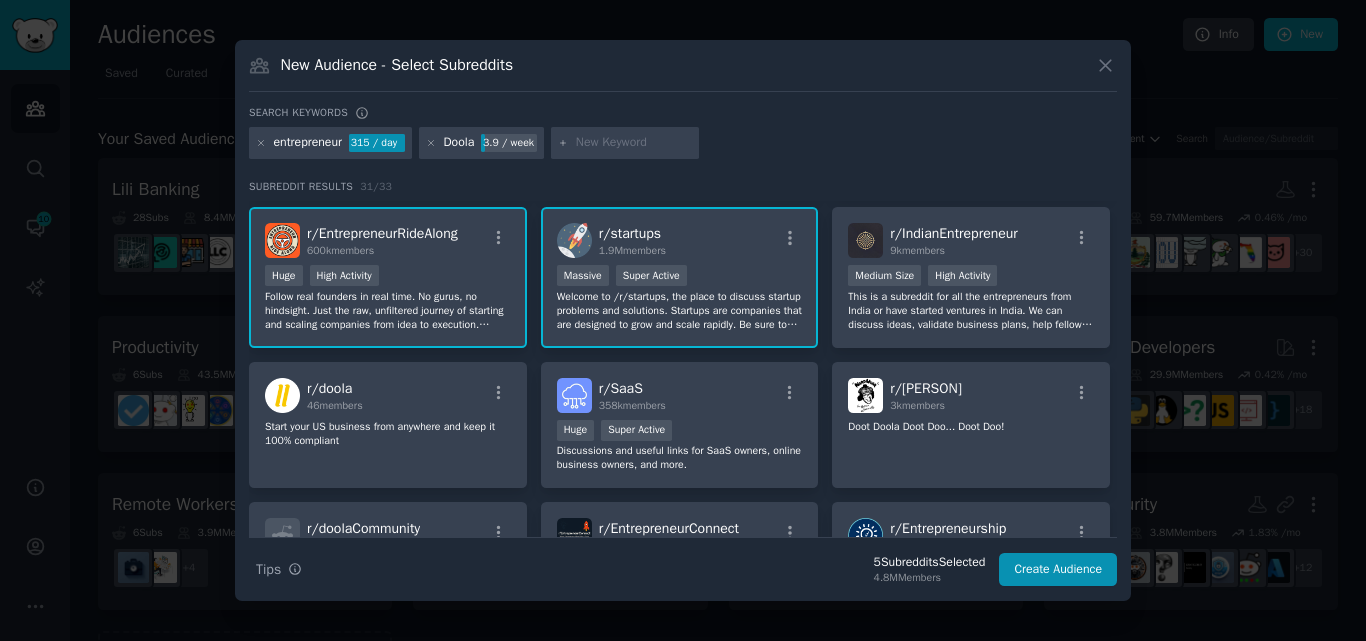 scroll, scrollTop: 338, scrollLeft: 0, axis: vertical 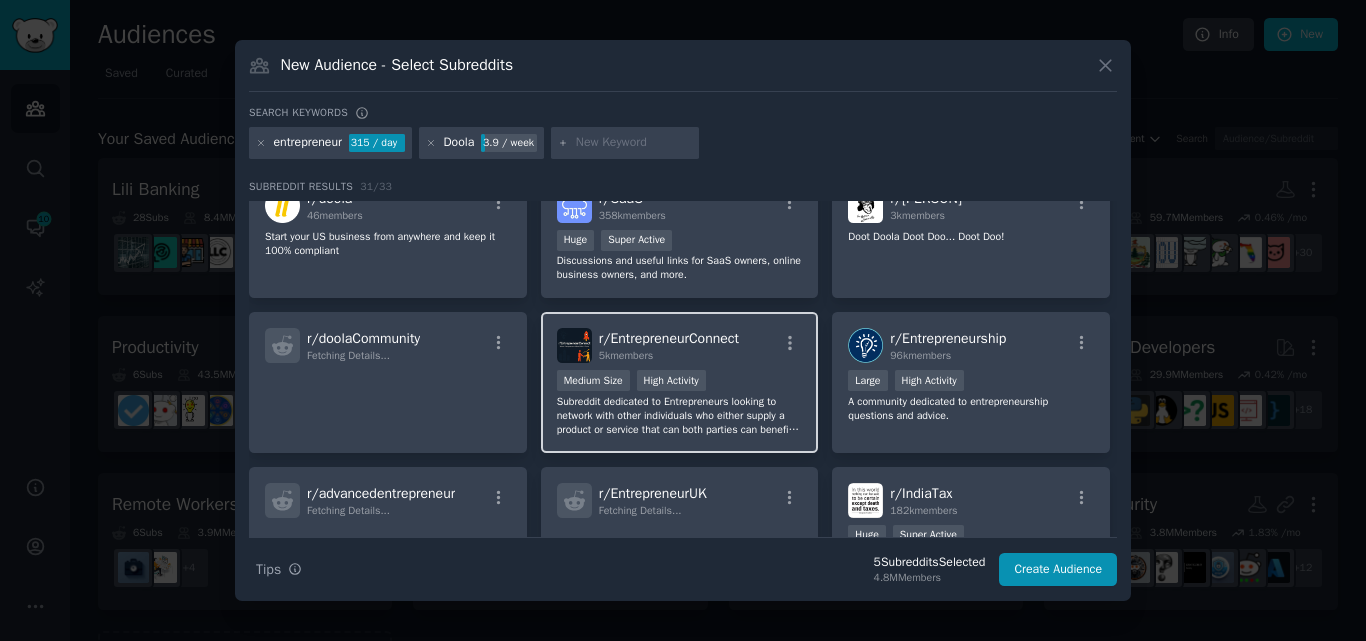 click on "Subreddit dedicated to Entrepreneurs looking to network with other individuals who either supply a product or service that can both parties can benefit from.
Create contacts to import/export goods, outsource skills such as design and coding make each others business better!" at bounding box center (680, 416) 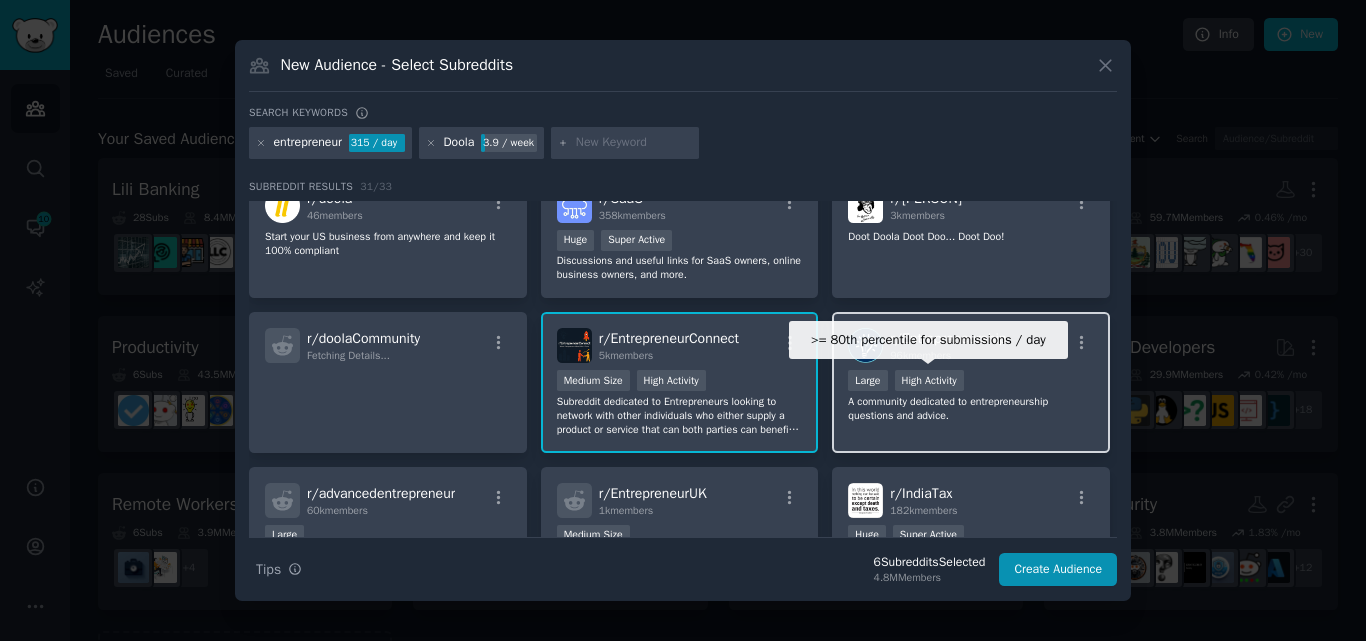 click on "High Activity" at bounding box center [929, 380] 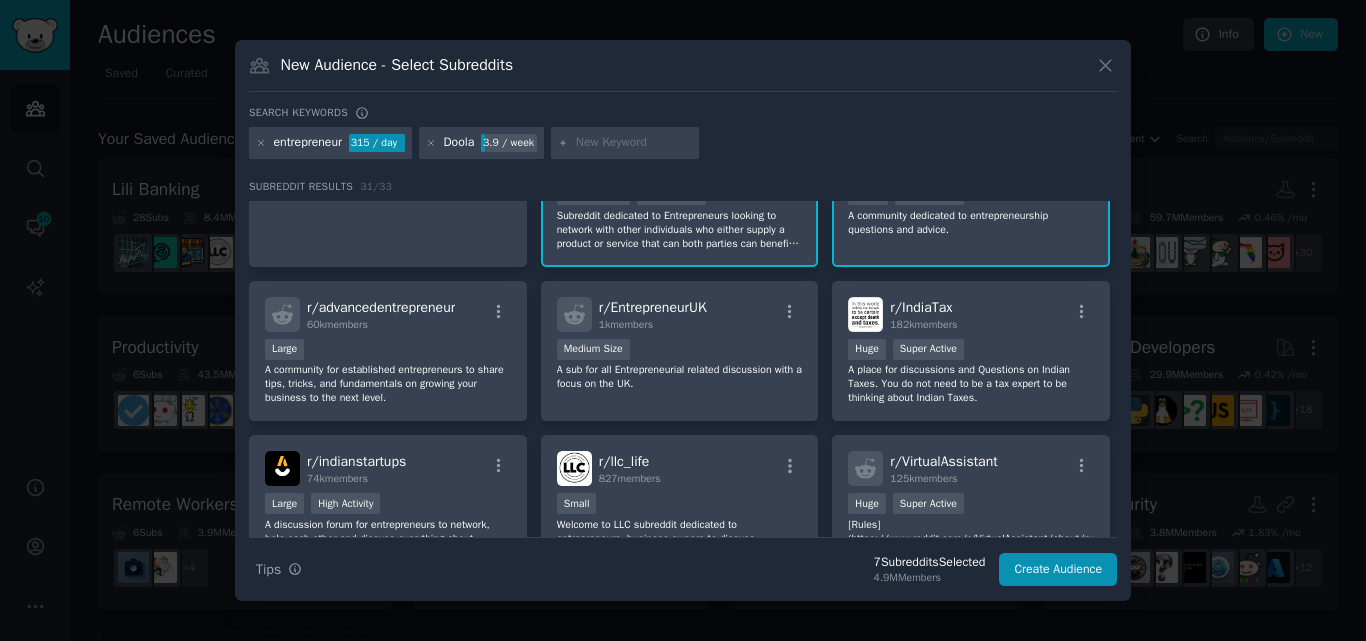 scroll, scrollTop: 539, scrollLeft: 0, axis: vertical 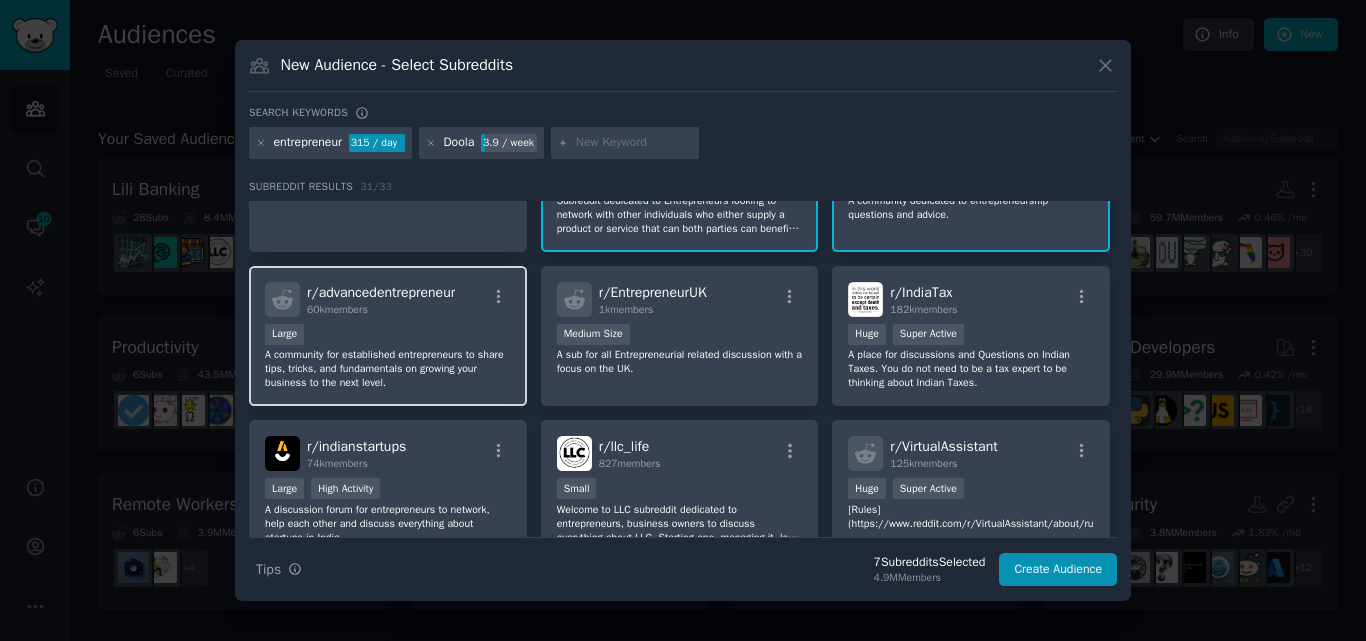 click on "Large" at bounding box center [388, 336] 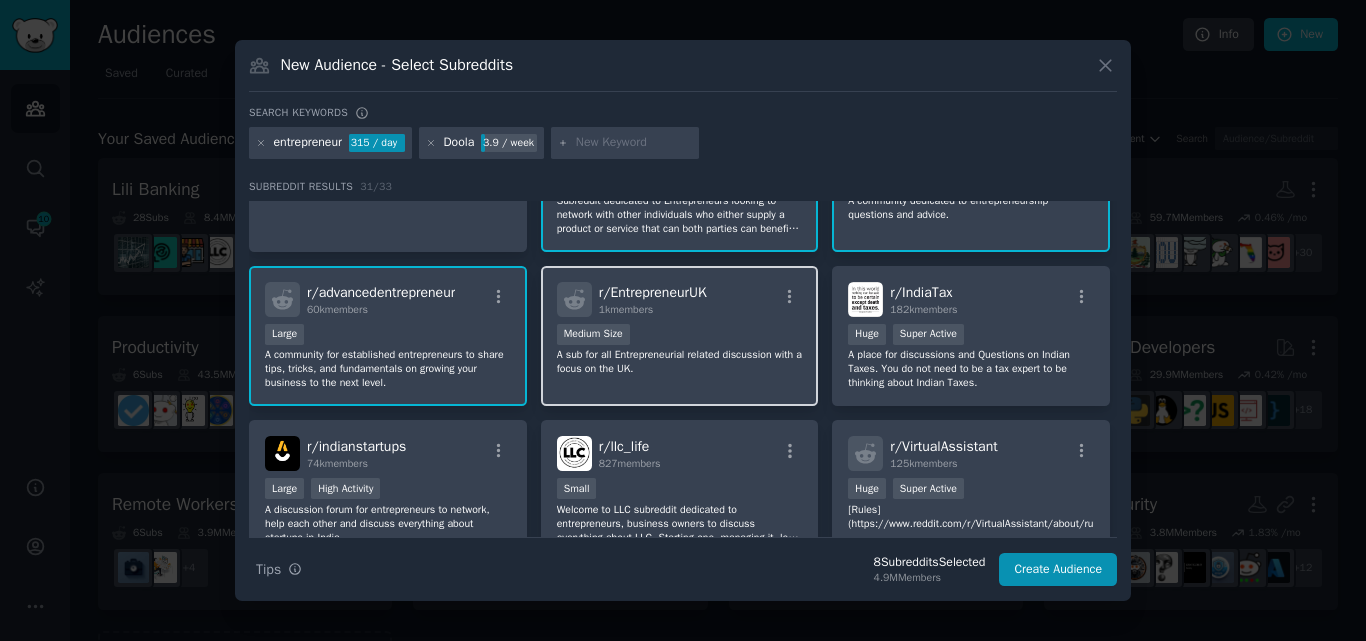 click on "1000 - 10,000 members Medium Size" at bounding box center (680, 336) 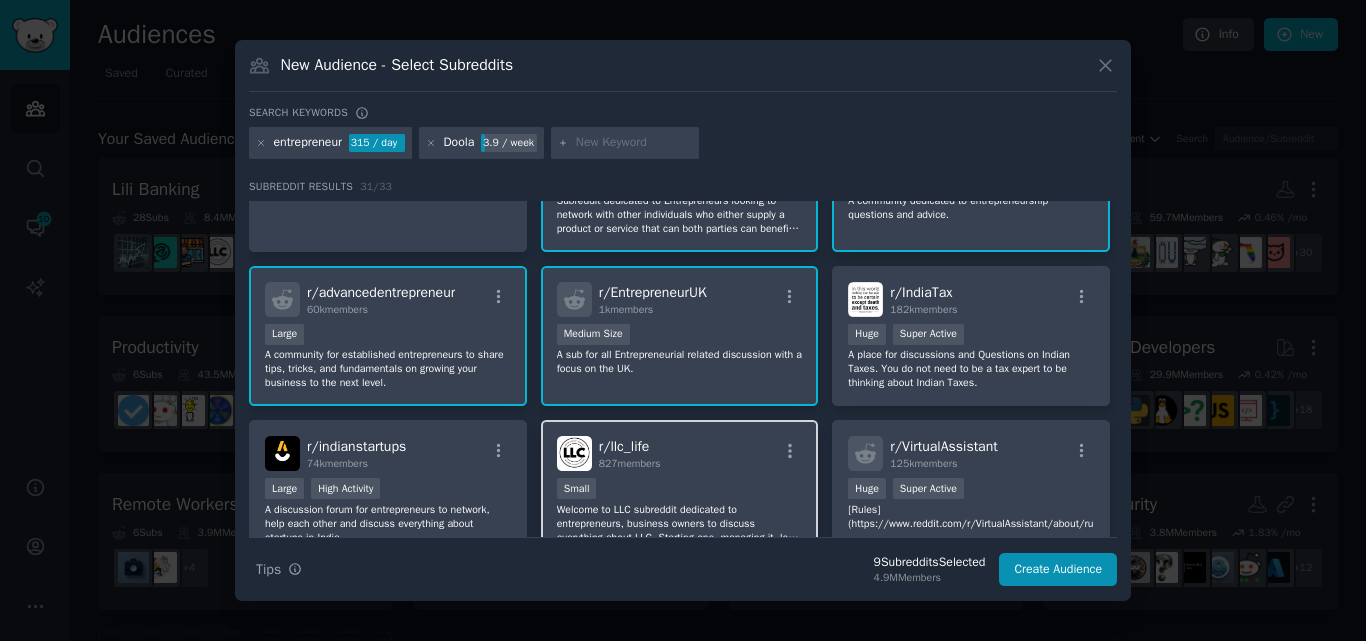 click on "r/ llc_life [NUMBER] members" at bounding box center (680, 453) 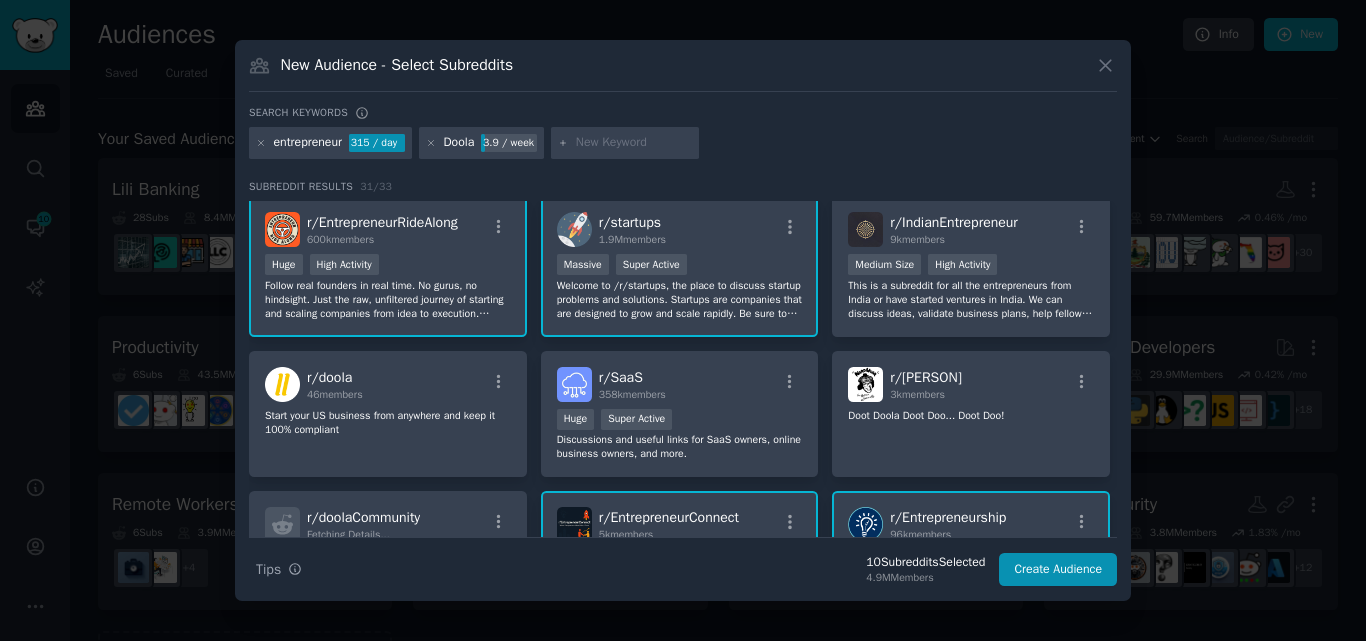 scroll, scrollTop: 0, scrollLeft: 0, axis: both 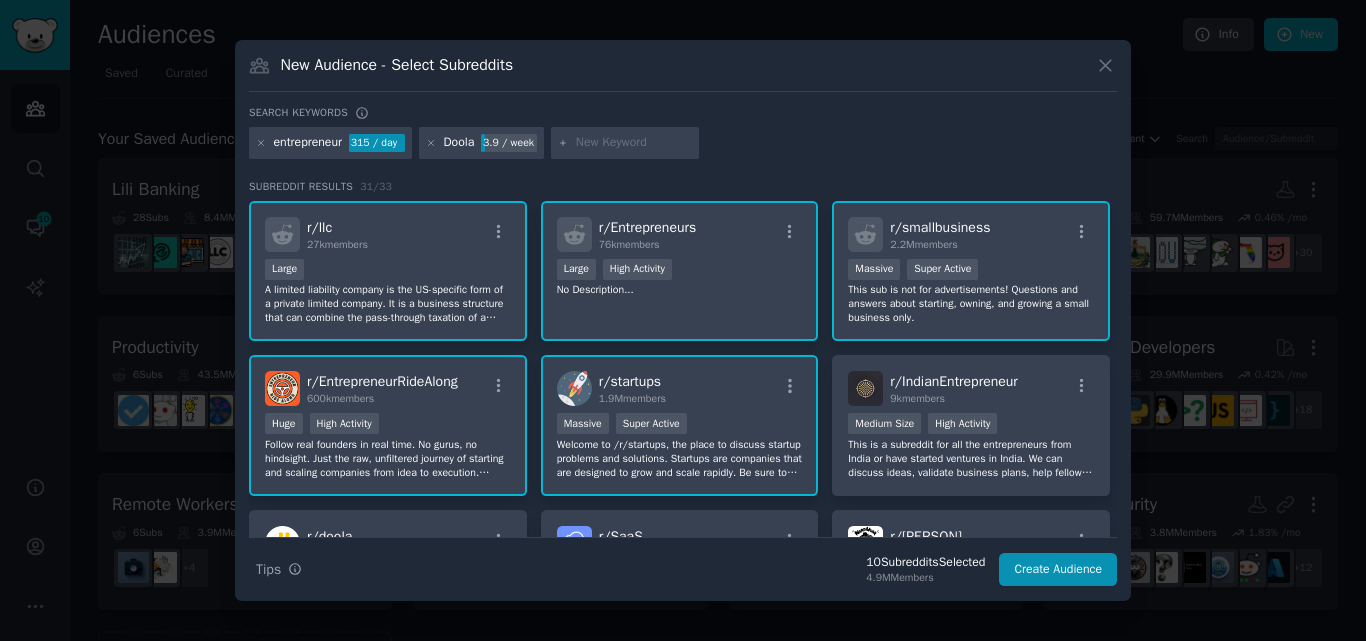 click at bounding box center [634, 143] 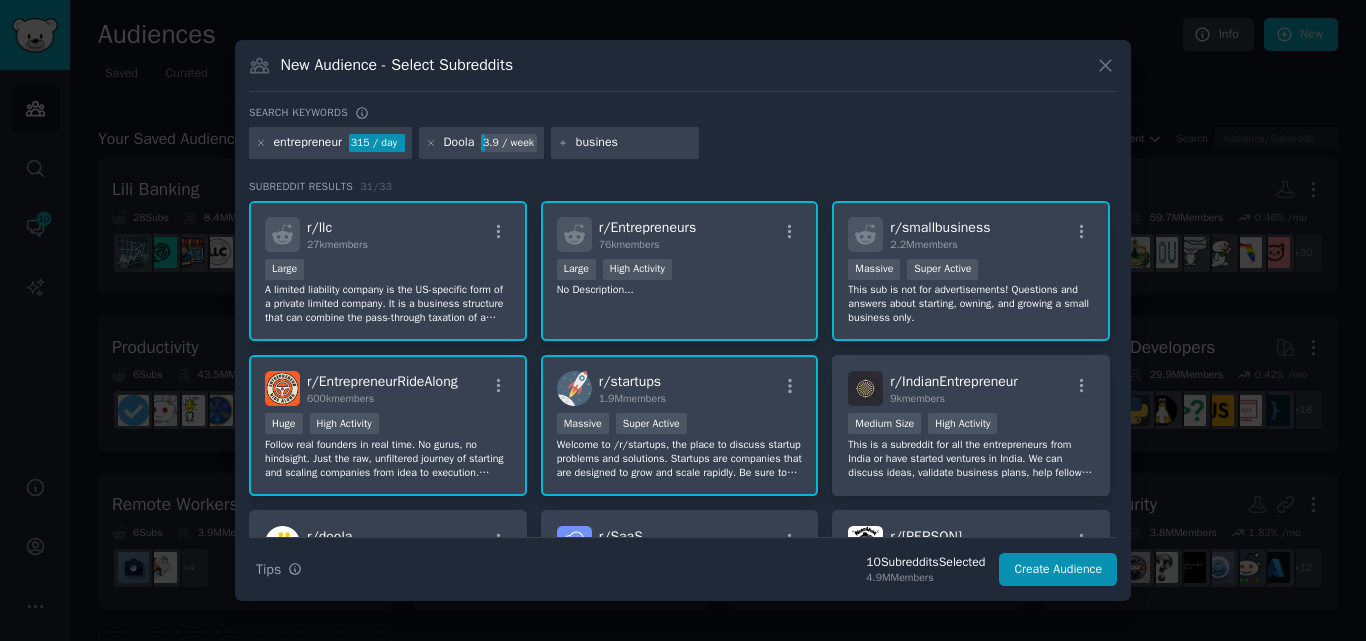 type on "business" 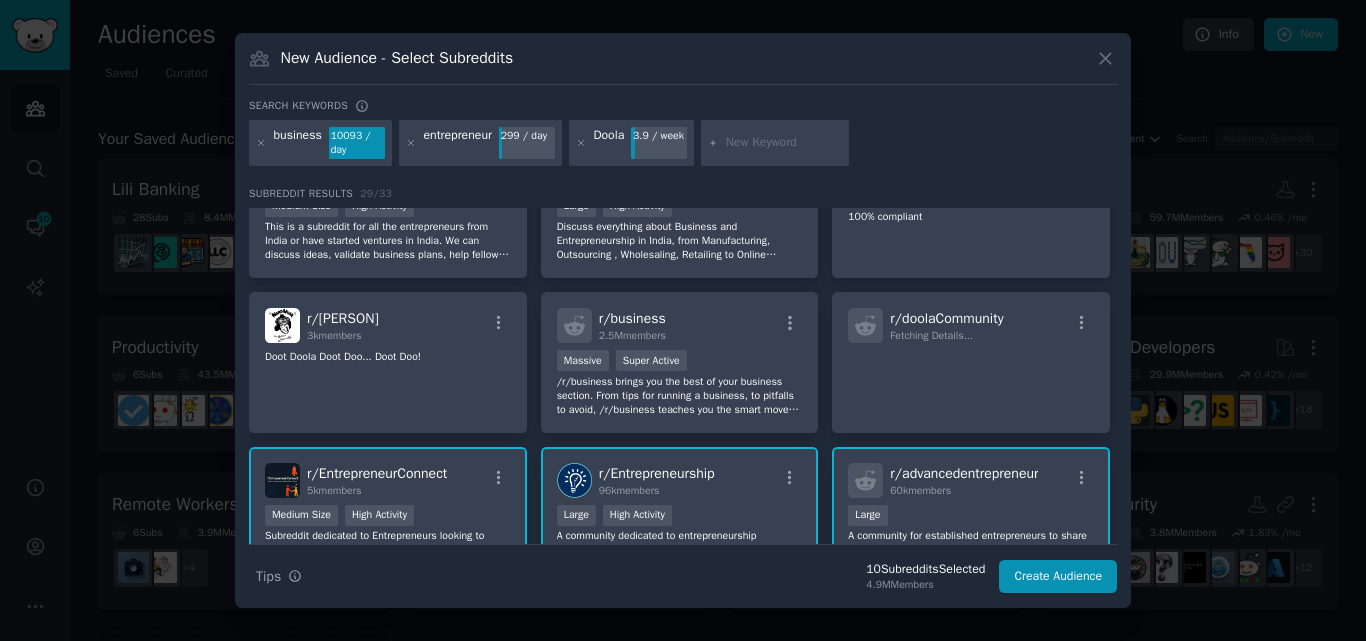 scroll, scrollTop: 386, scrollLeft: 0, axis: vertical 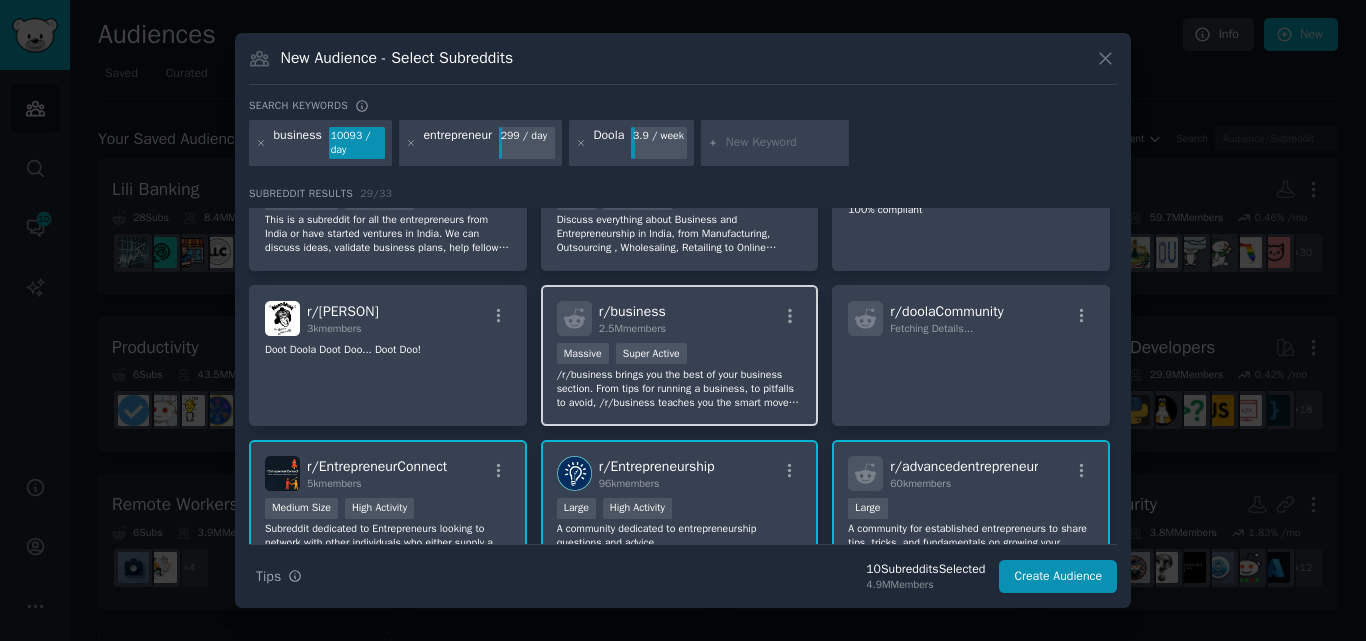 click on "r/ business 2.5M  members" at bounding box center (680, 318) 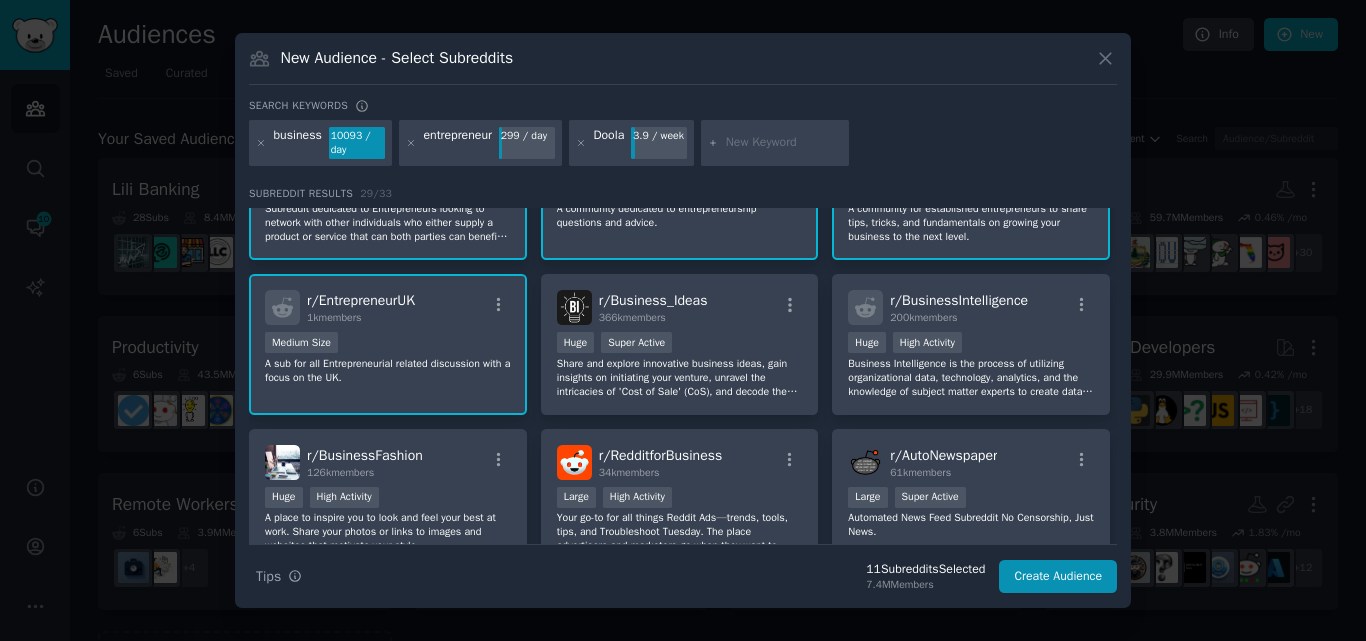 scroll, scrollTop: 710, scrollLeft: 0, axis: vertical 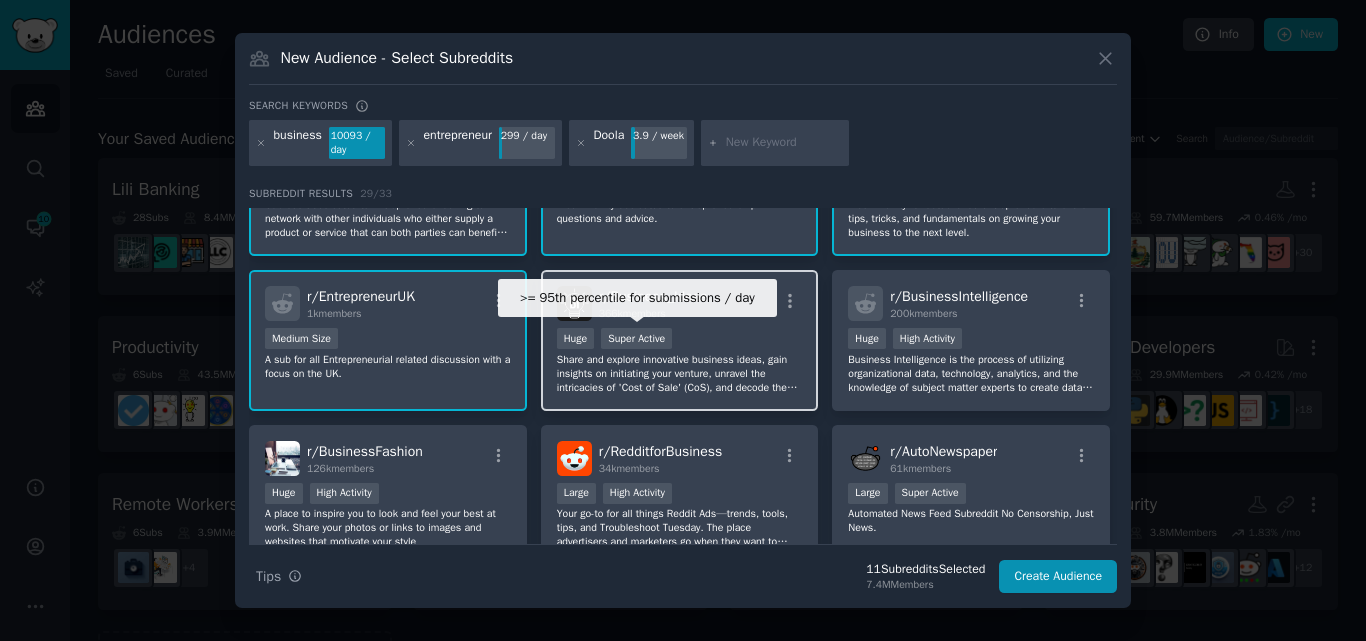 click on "Super Active" at bounding box center [636, 338] 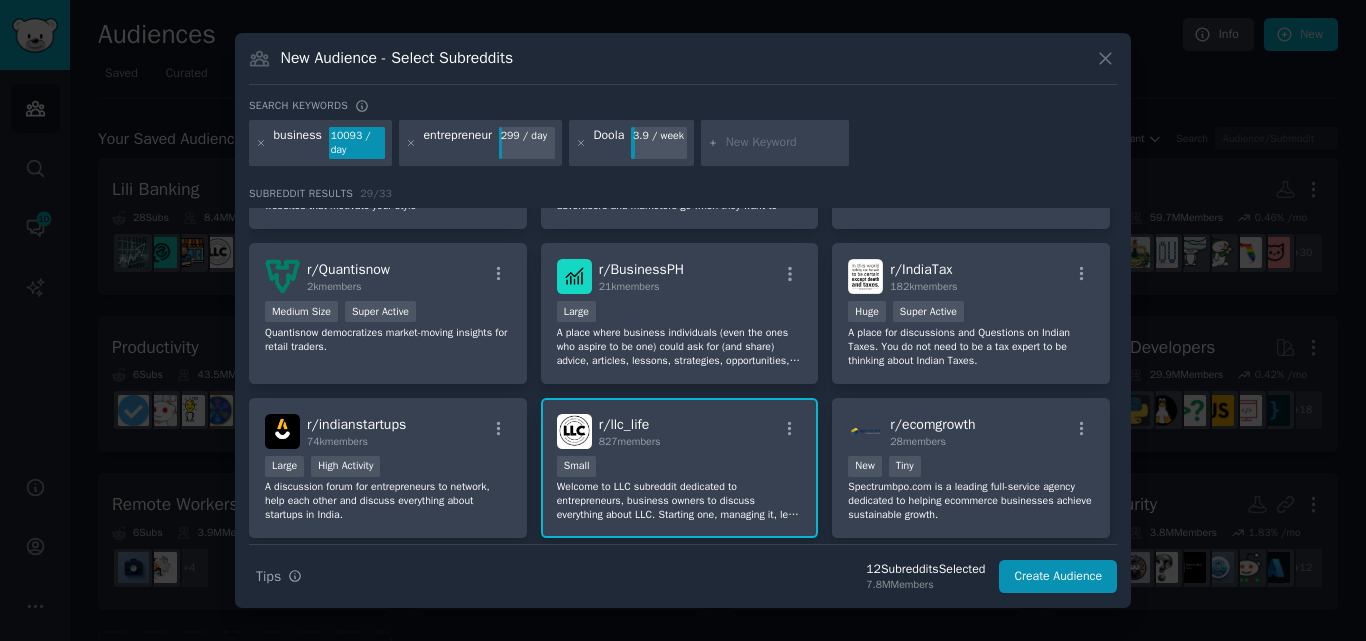 scroll, scrollTop: 1050, scrollLeft: 0, axis: vertical 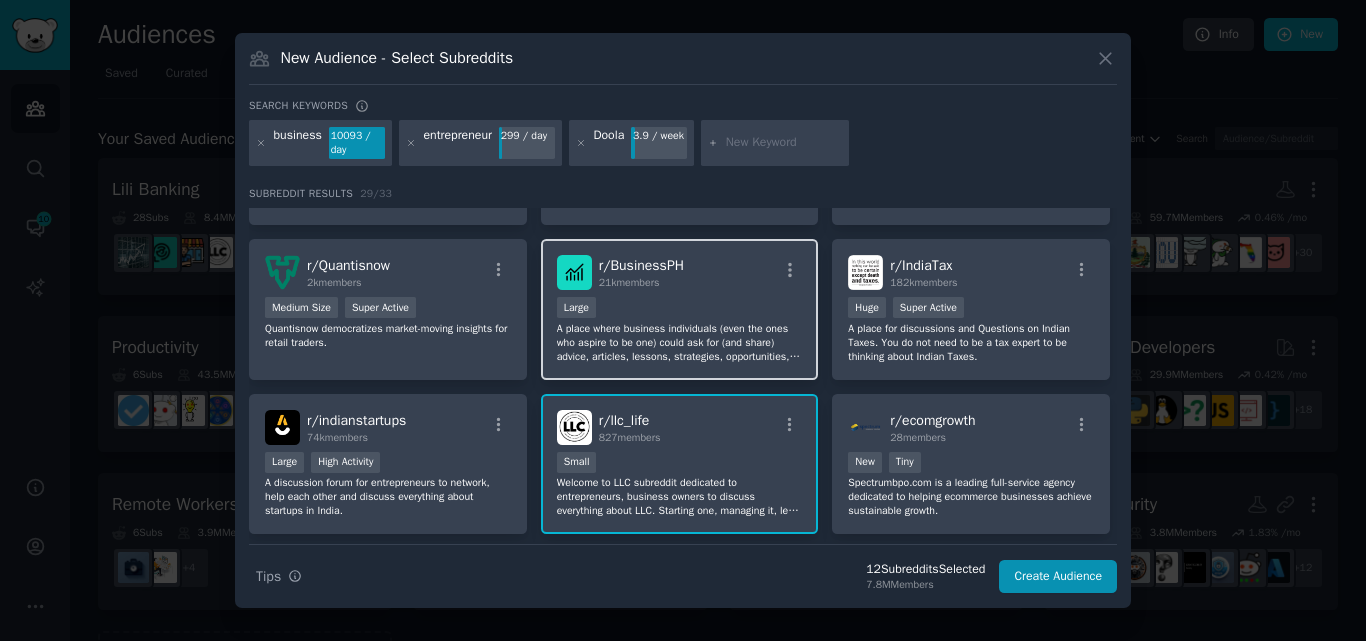 click on "r/ BusinessPH 21k  members" at bounding box center (680, 272) 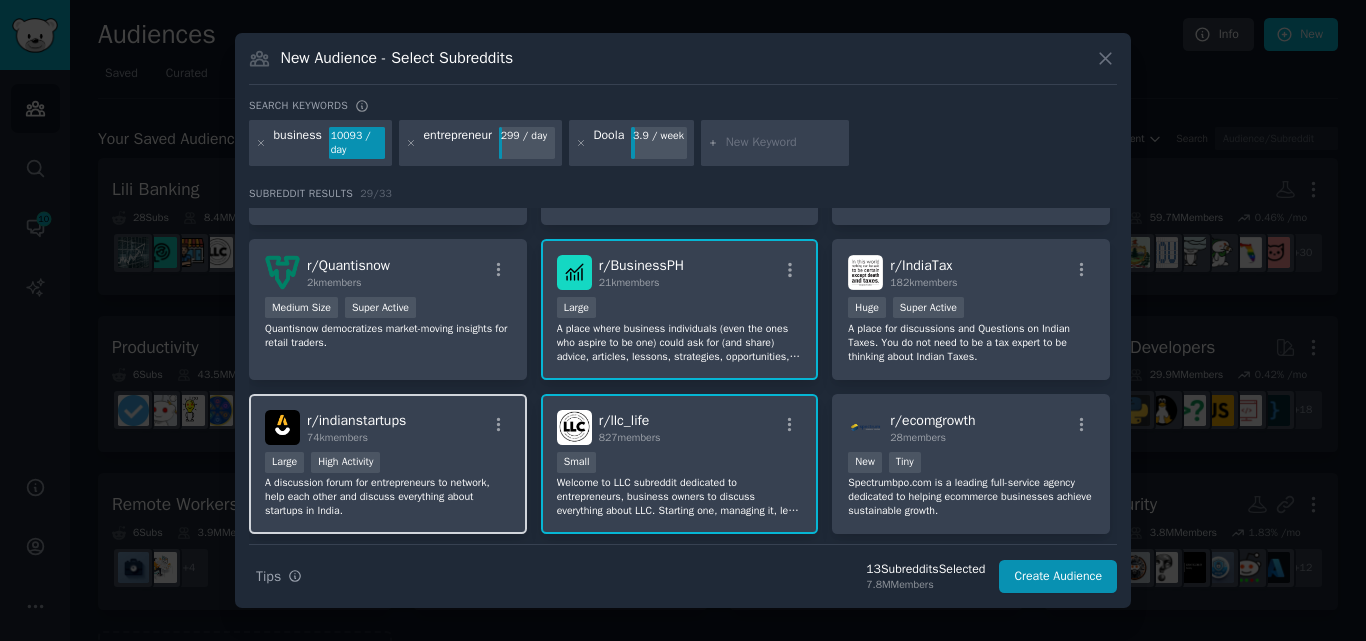 click on "r/ indianstartups 74k  members" at bounding box center (388, 427) 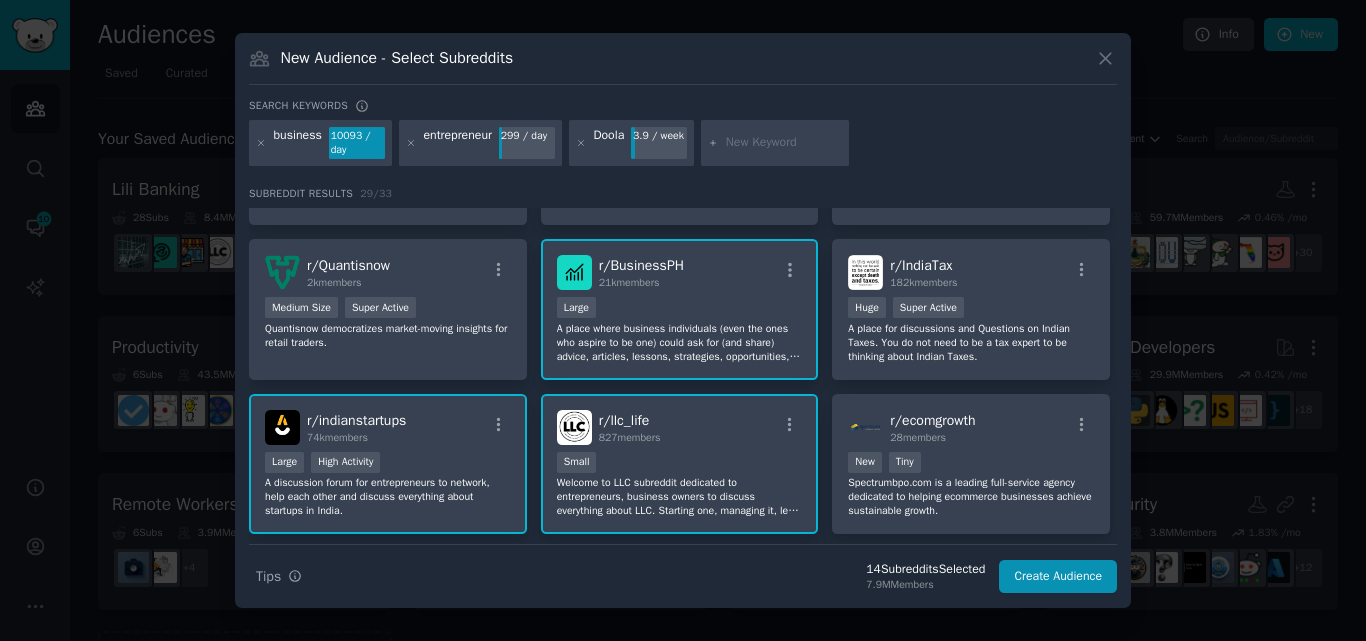 click on "Large High Activity" at bounding box center (388, 464) 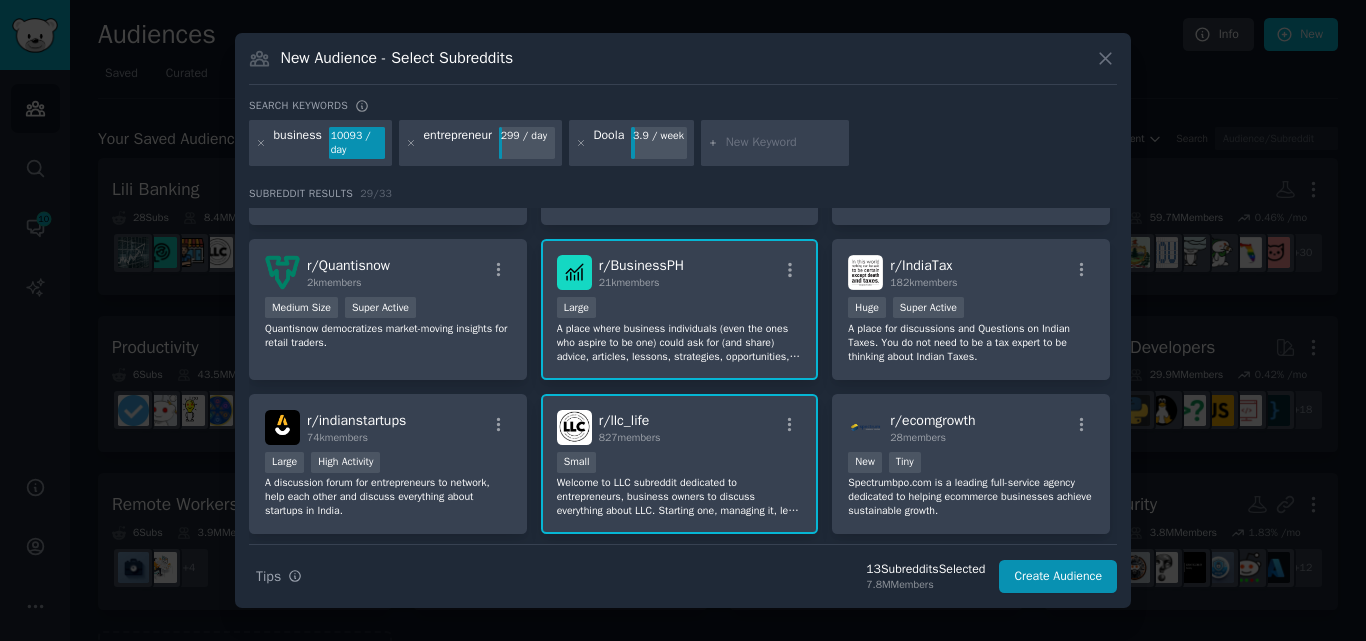 click at bounding box center (784, 143) 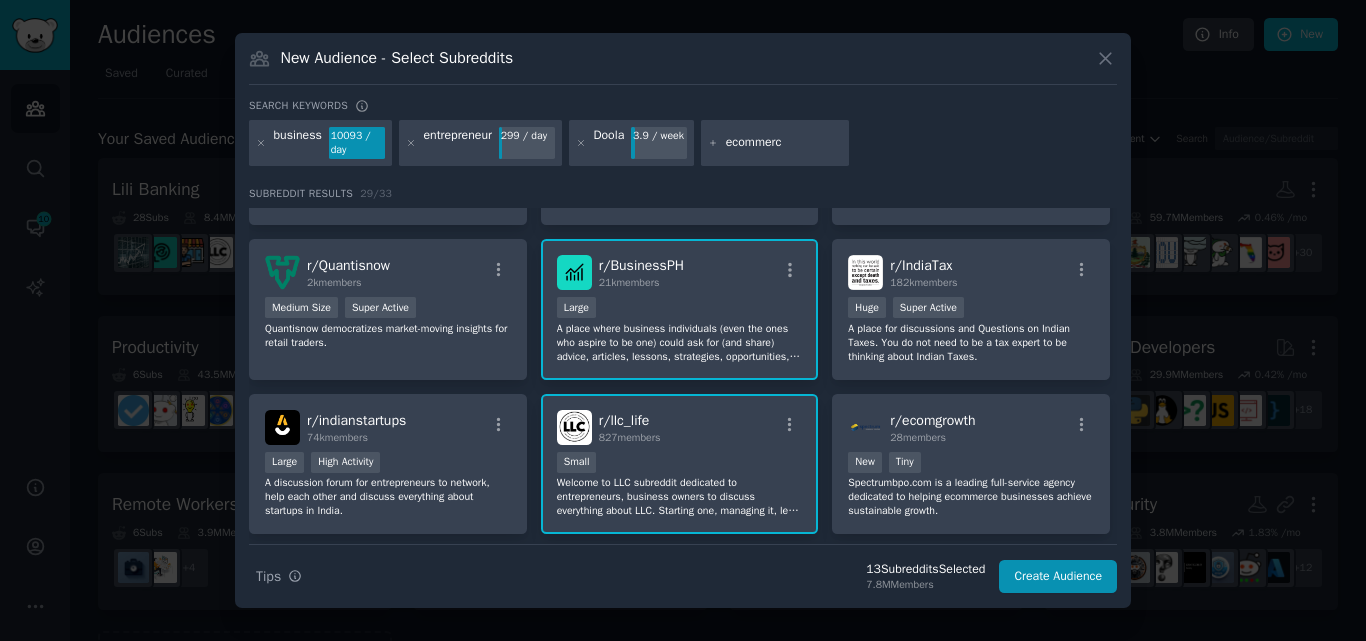 type on "ecommerce" 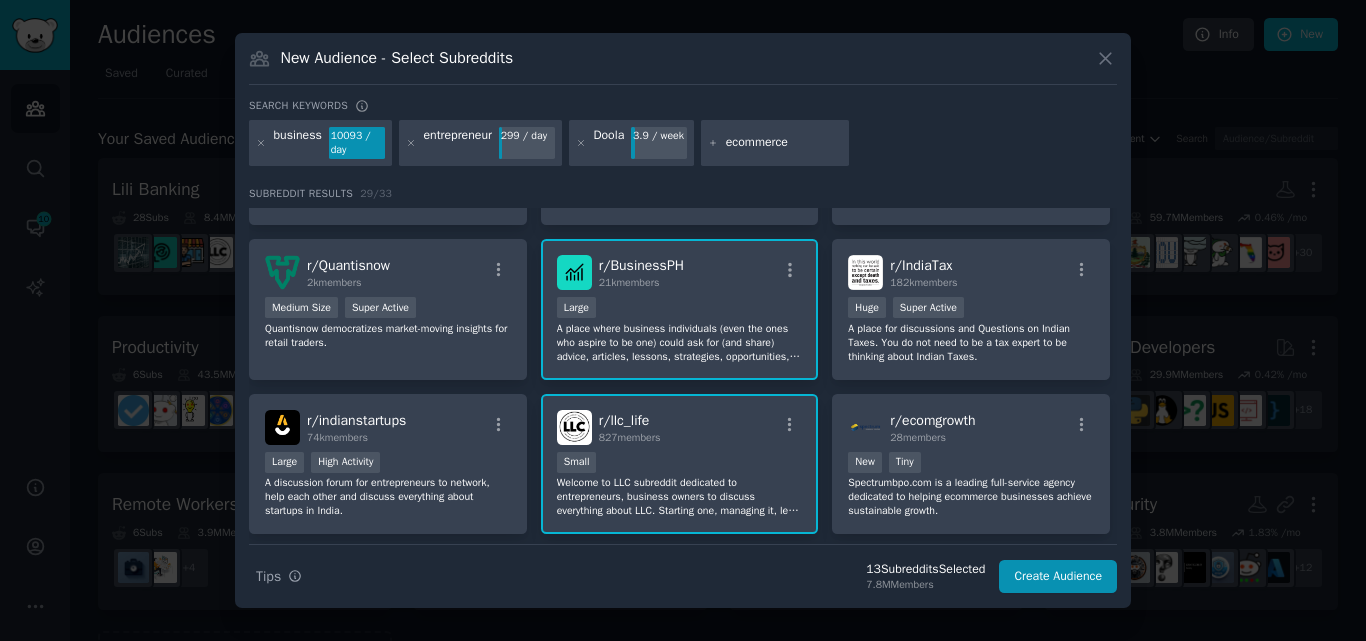 type 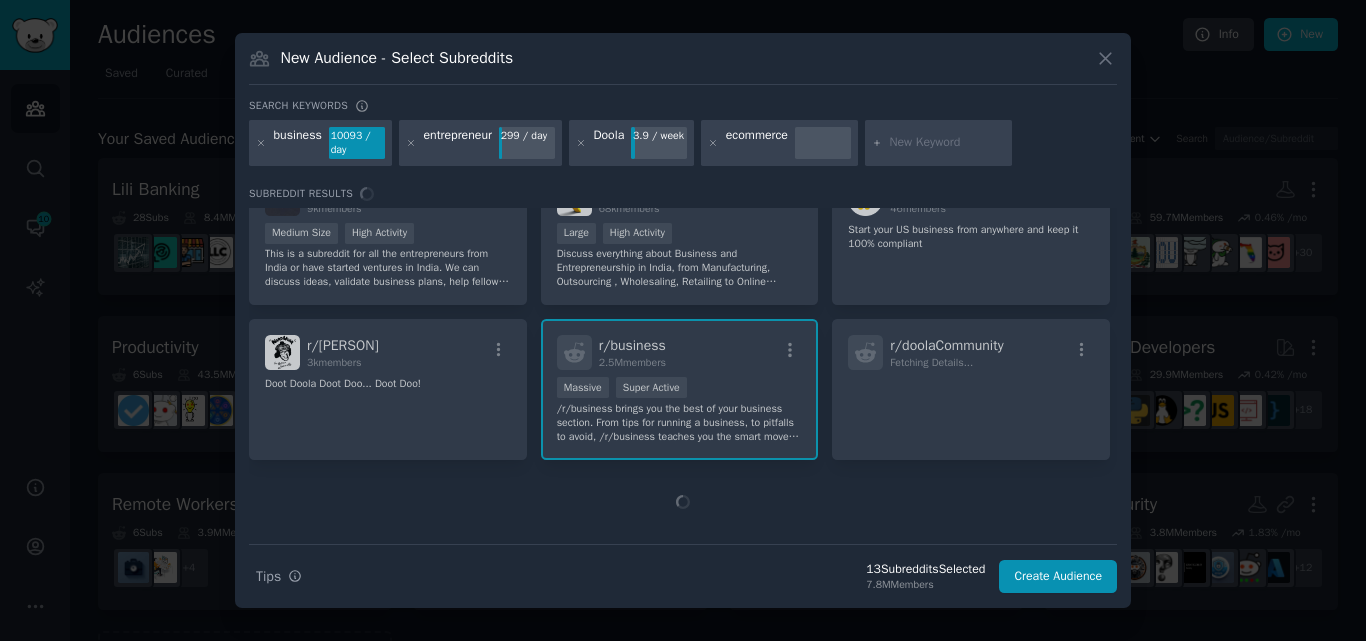 scroll, scrollTop: 0, scrollLeft: 0, axis: both 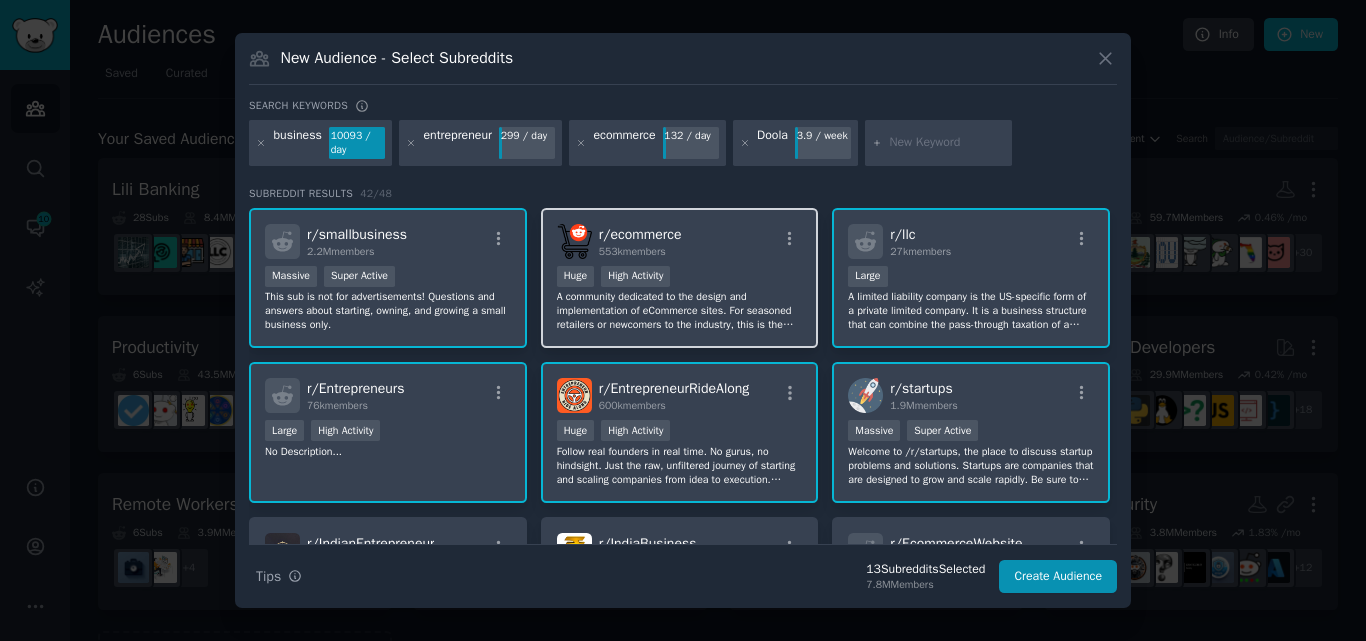 click on "A community dedicated to the design and implementation of eCommerce sites. For seasoned retailers or newcomers to the industry, this is the perfect place to seek guidance and discuss all aspects of selling online.
Engage in insightful discussions on topics such as selling tips, marketing strategies, SEO optimization, product selection, checkout processes, conversions, and more. Our community provides a platform for helpful and honest discussions aimed at helping you increase your online sales." at bounding box center (680, 311) 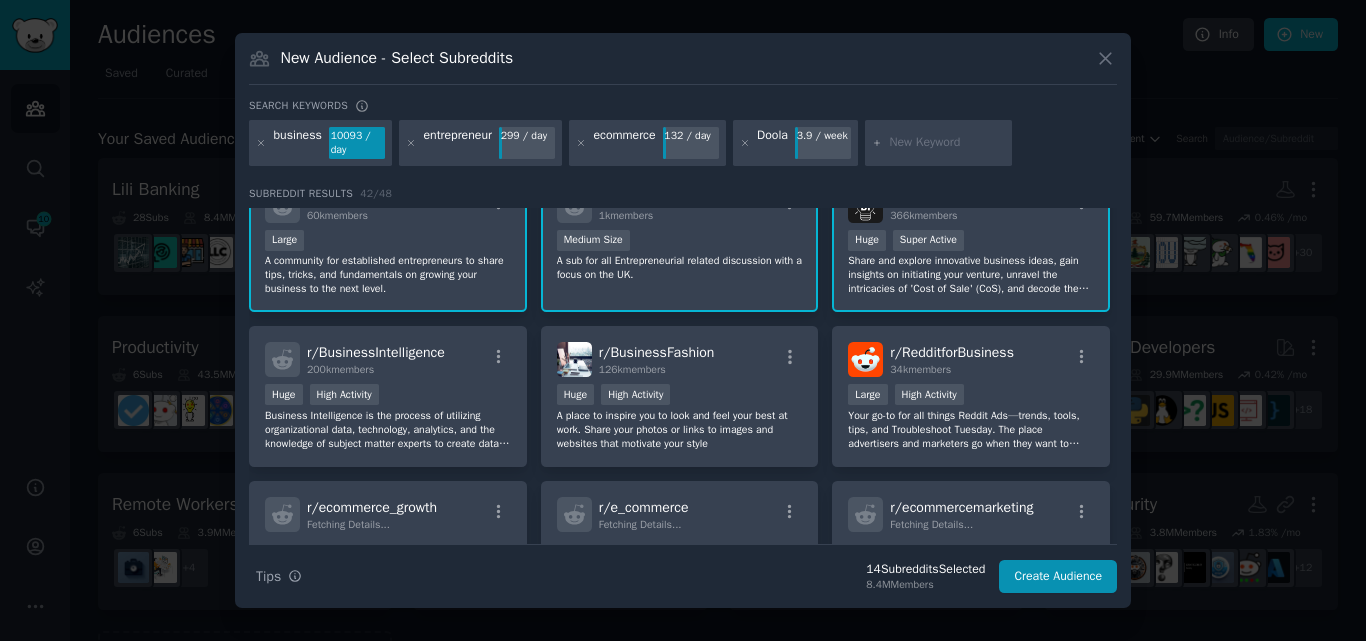 scroll, scrollTop: 992, scrollLeft: 0, axis: vertical 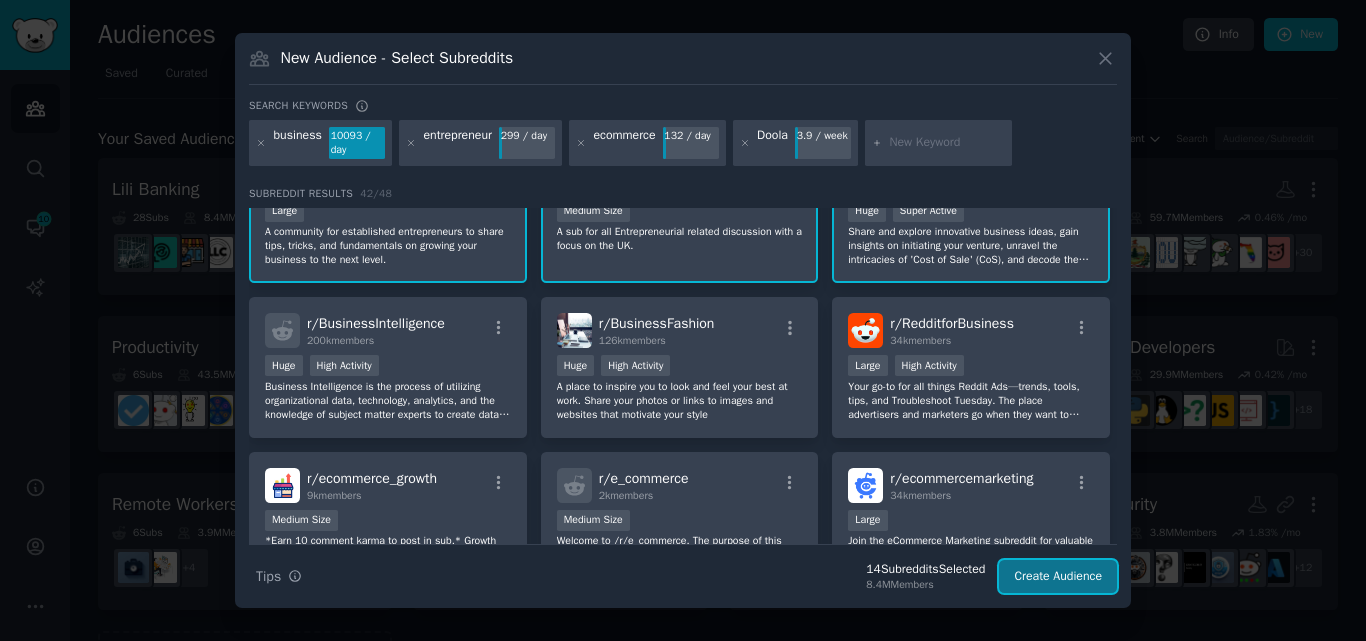 click on "Create Audience" at bounding box center (1058, 577) 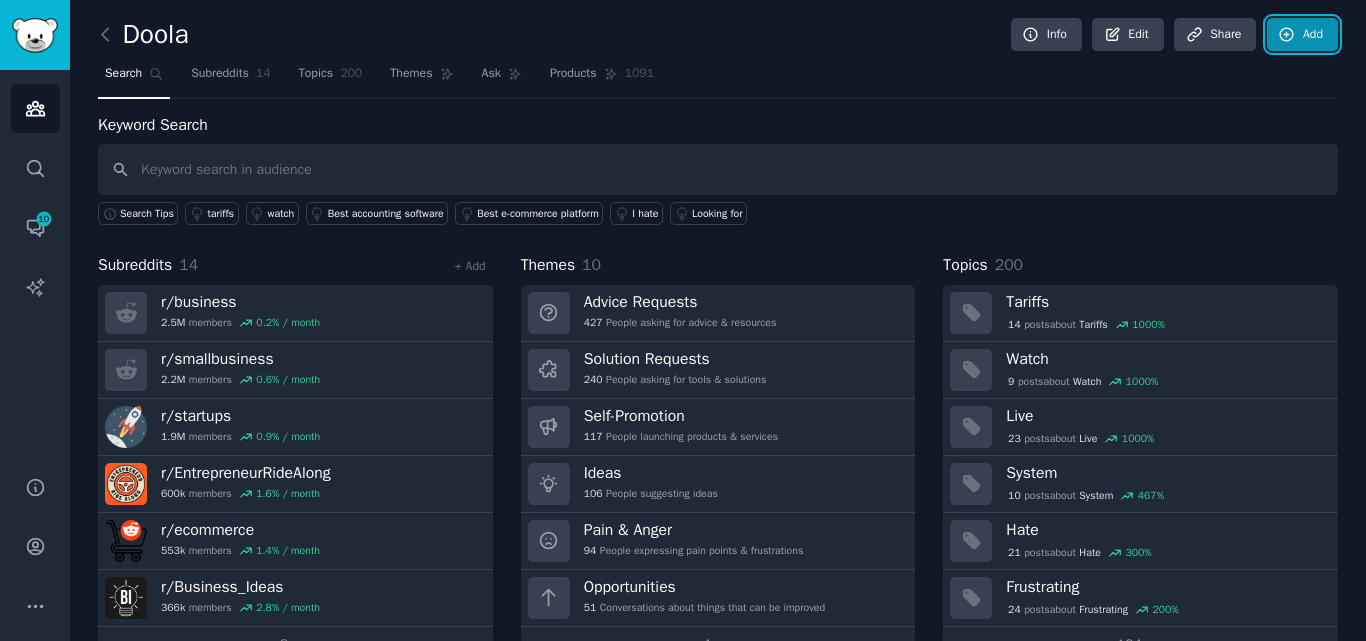 click on "Add" at bounding box center (1302, 35) 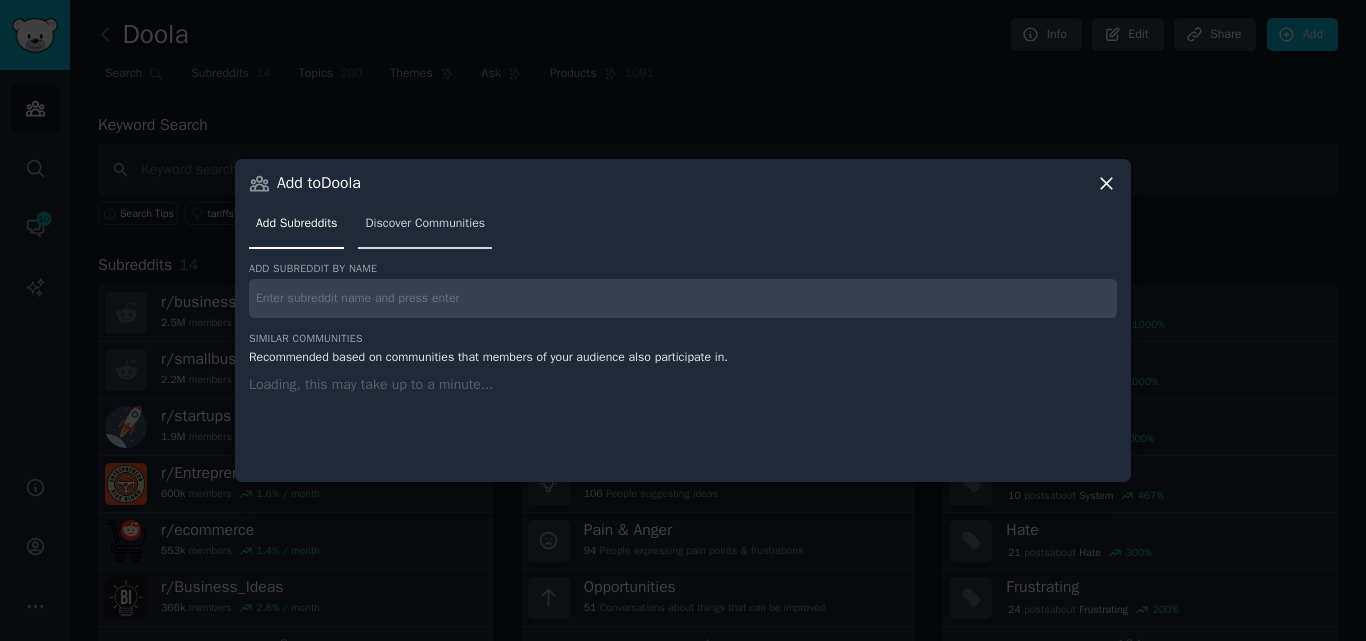 click on "Discover Communities" at bounding box center [425, 224] 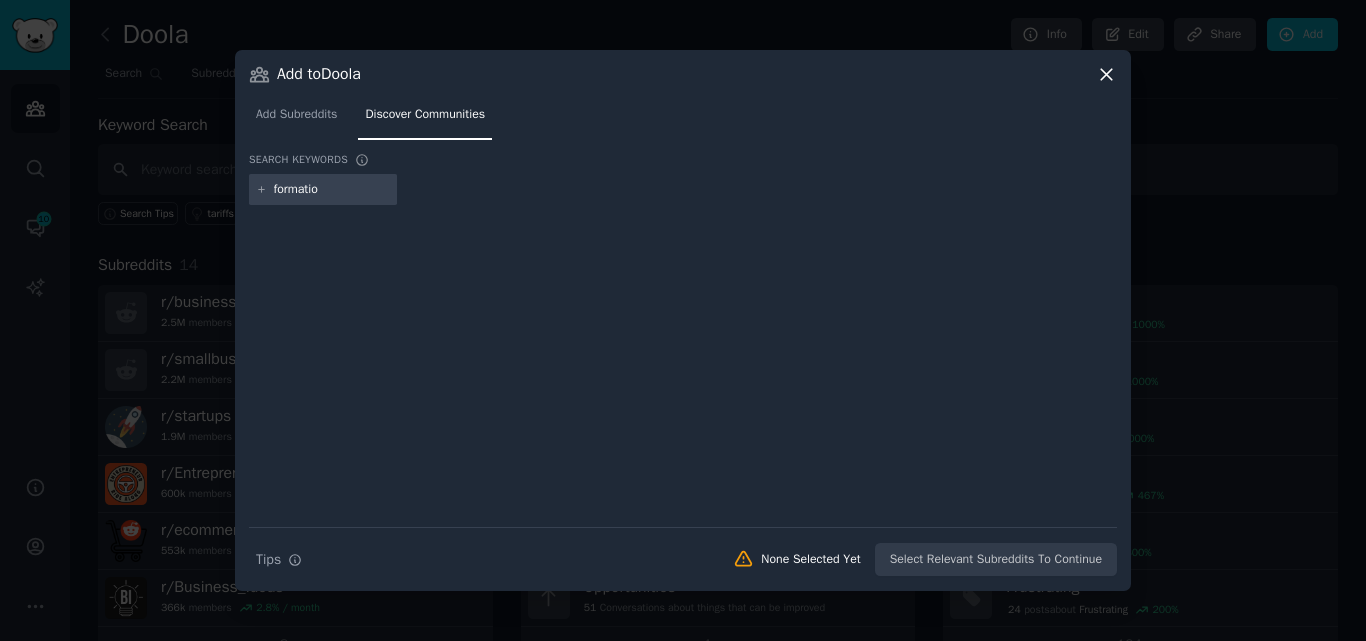type on "formation" 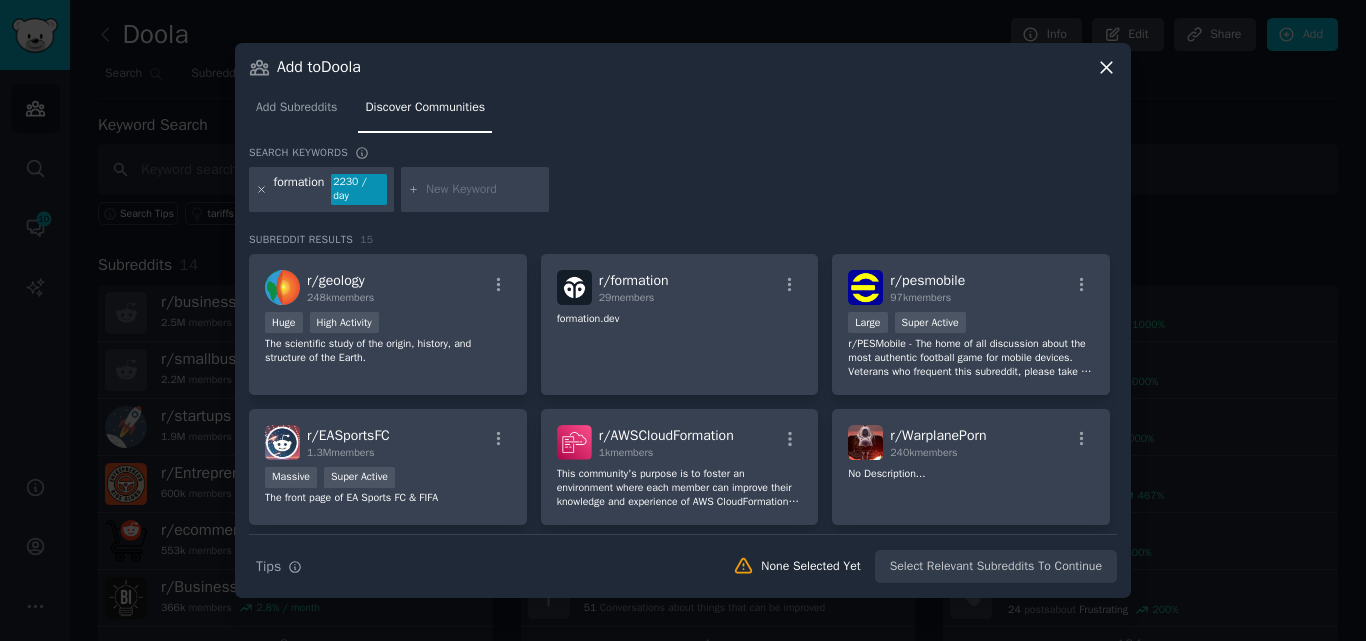 click 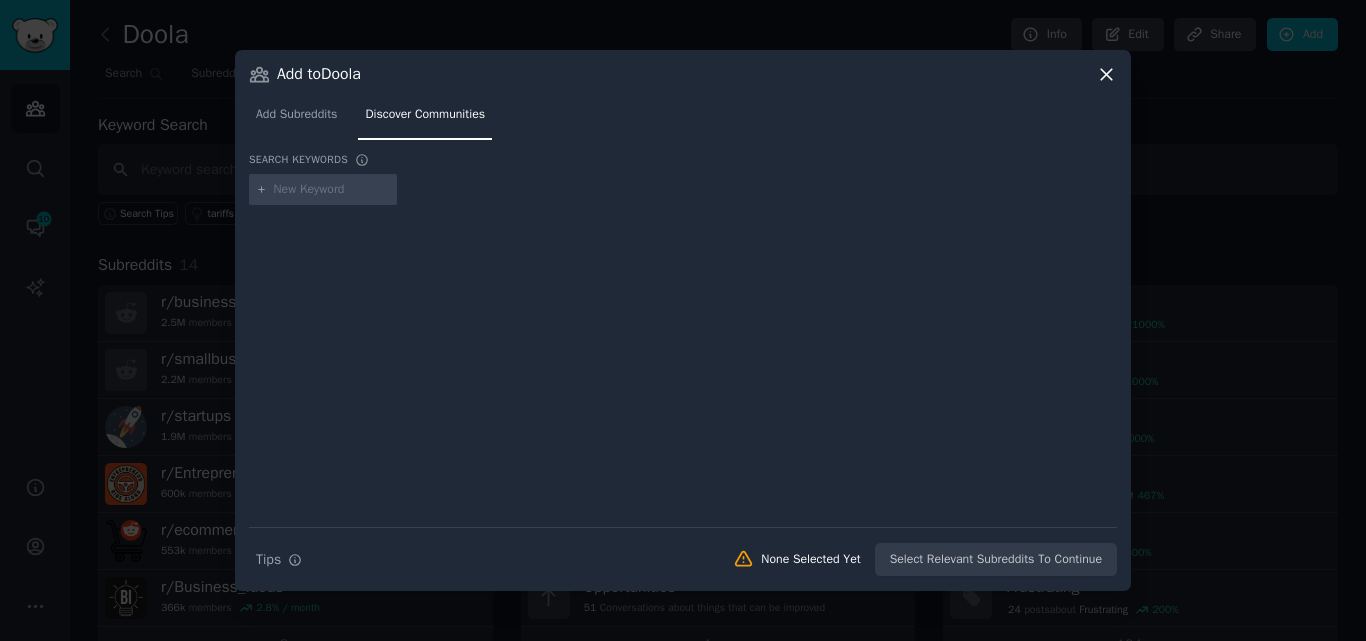 click at bounding box center [332, 190] 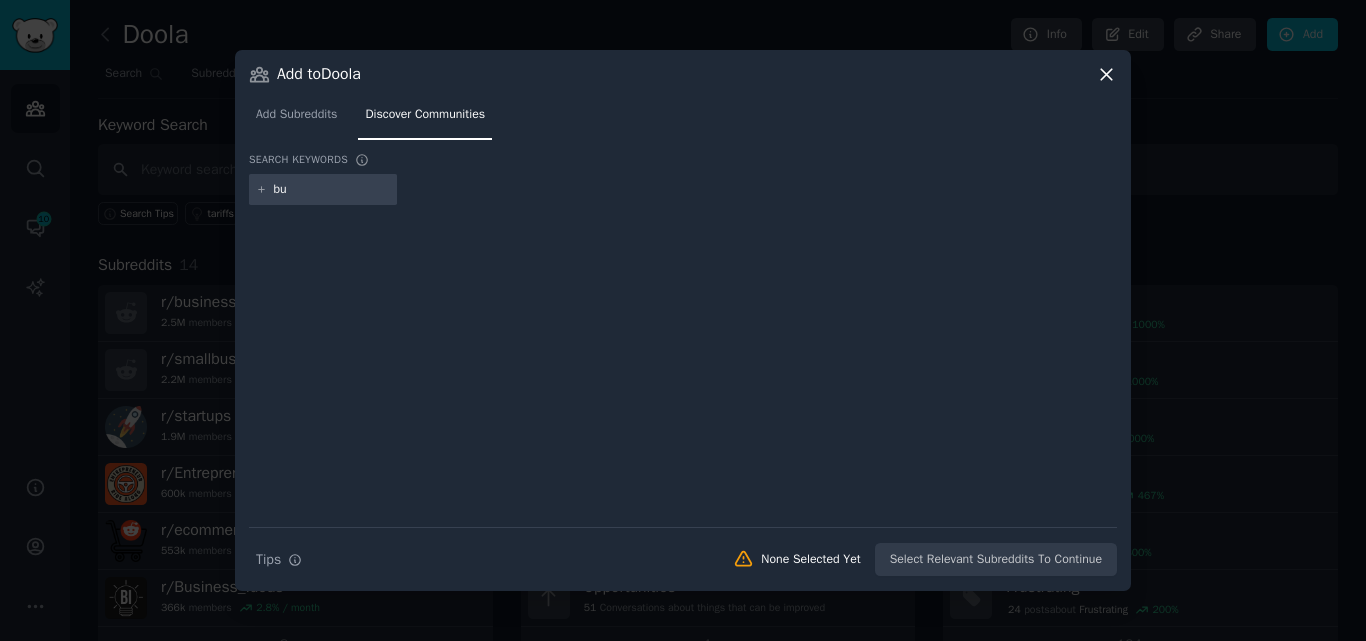 type on "b" 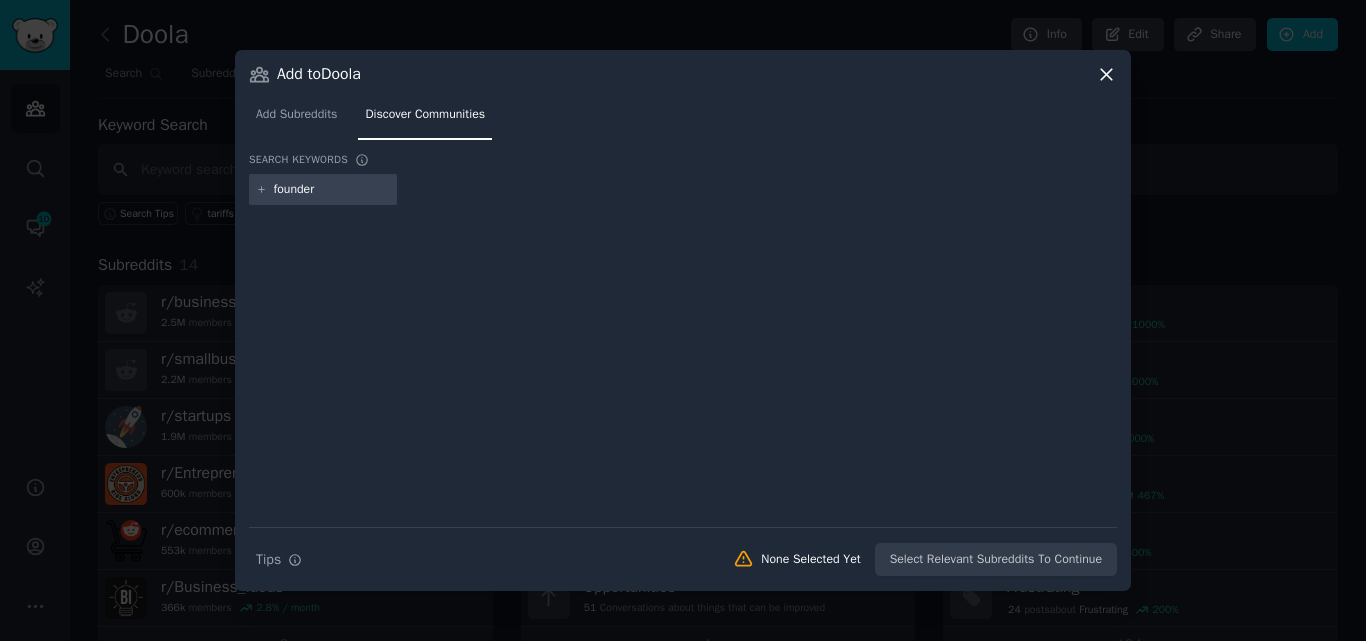 type on "founders" 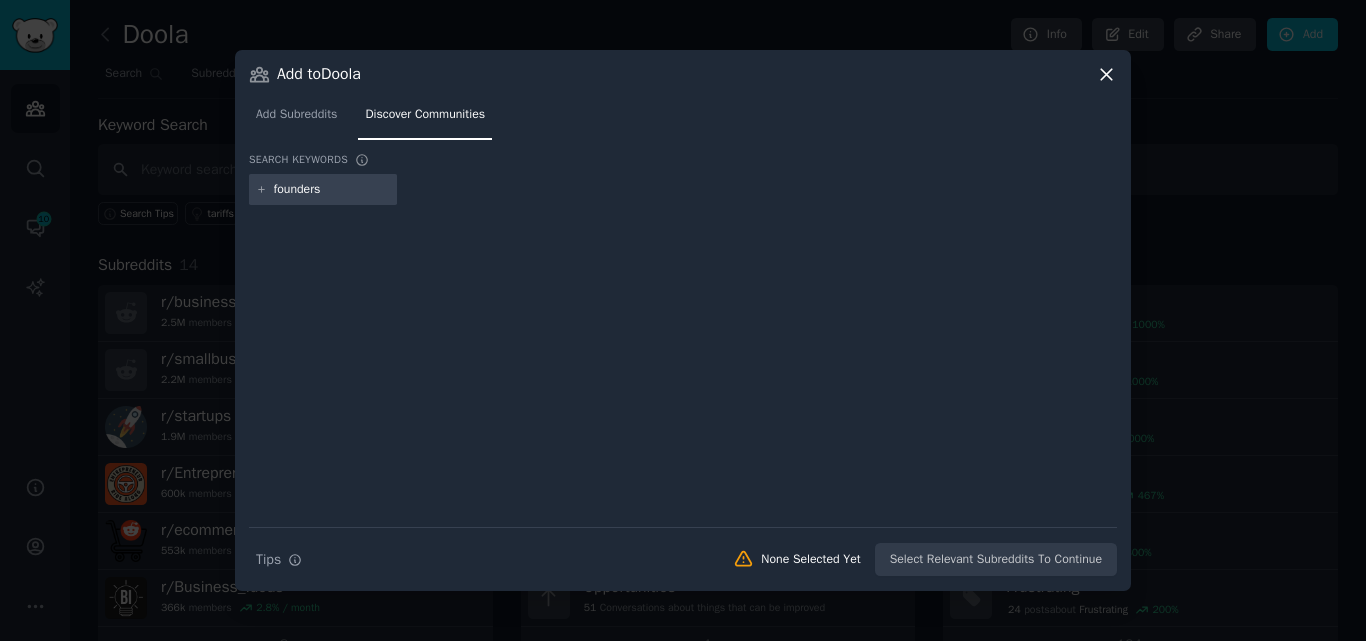 type 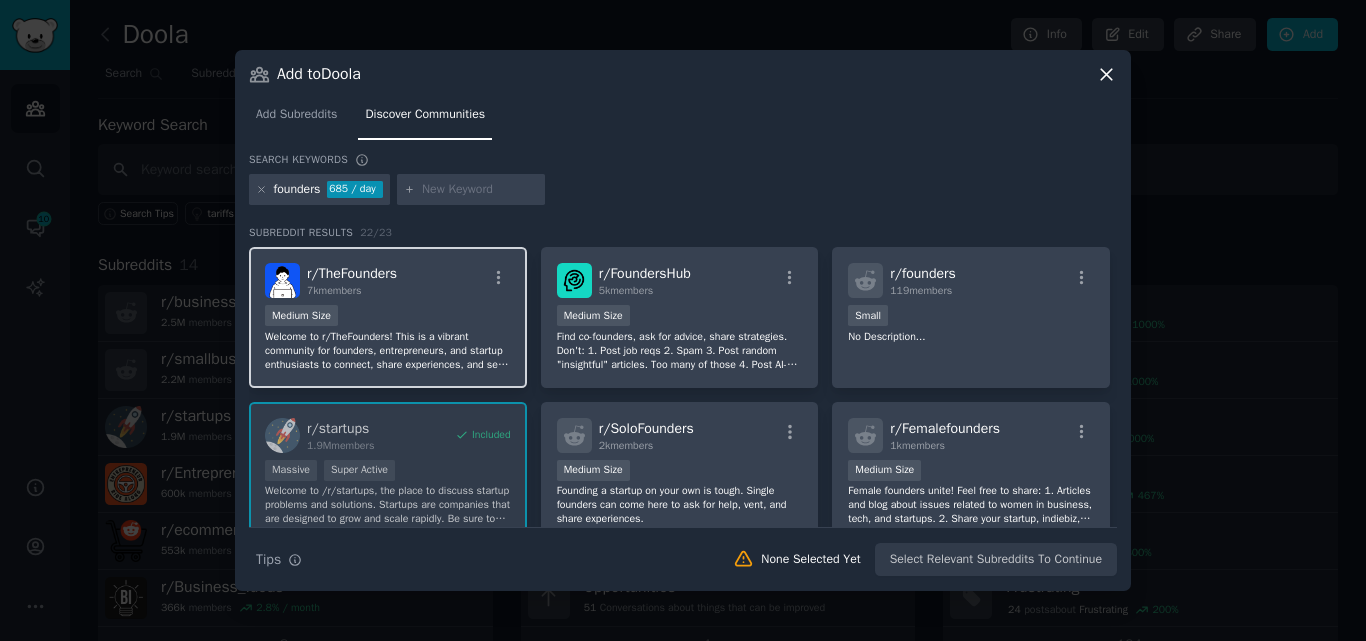click on "r/ TheFounders [NUMBER]k members Medium Size Welcome to r/TheFounders! This is a vibrant community for founders, entrepreneurs, and startup enthusiasts to connect, share experiences, and seek advice." at bounding box center (388, 317) 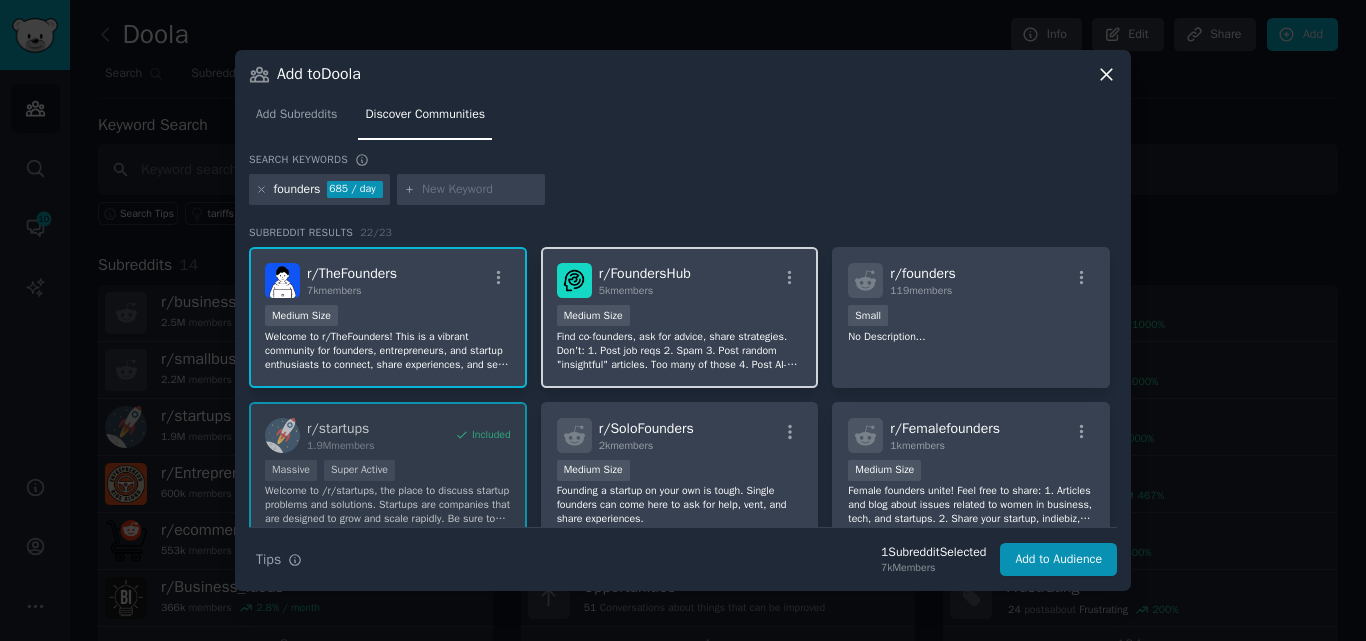 click on "1000 - 10,000 members Medium Size" at bounding box center [680, 317] 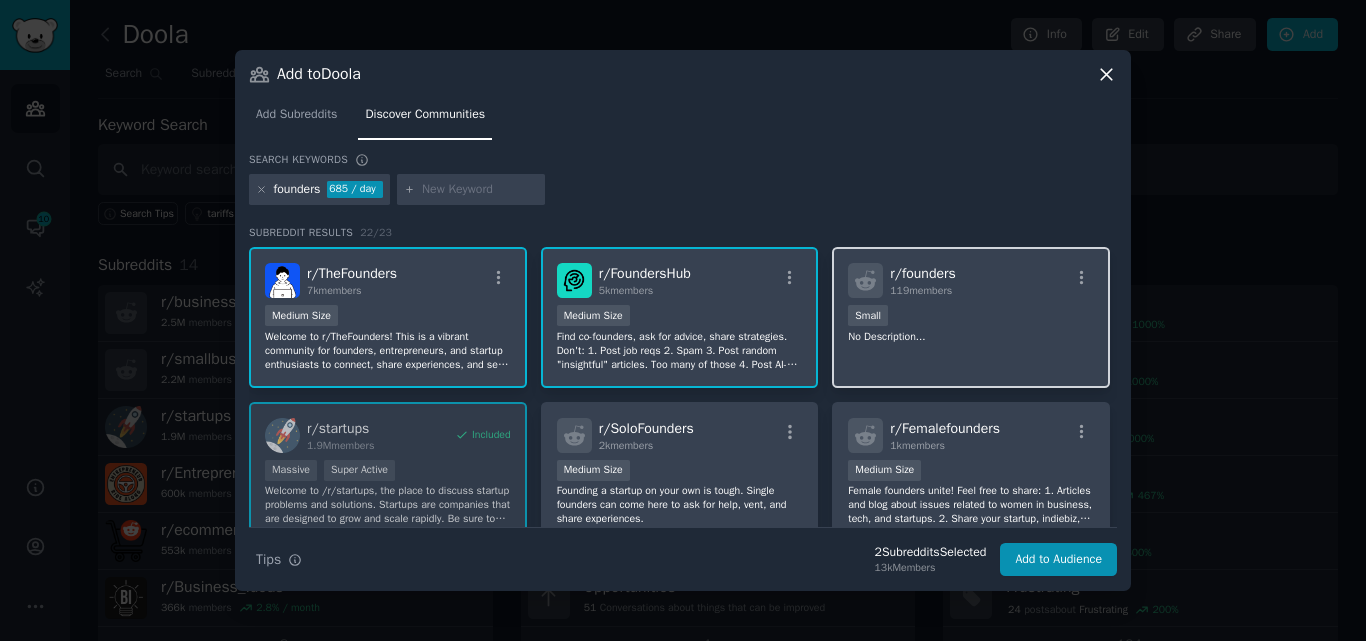 click on "Small" at bounding box center [971, 317] 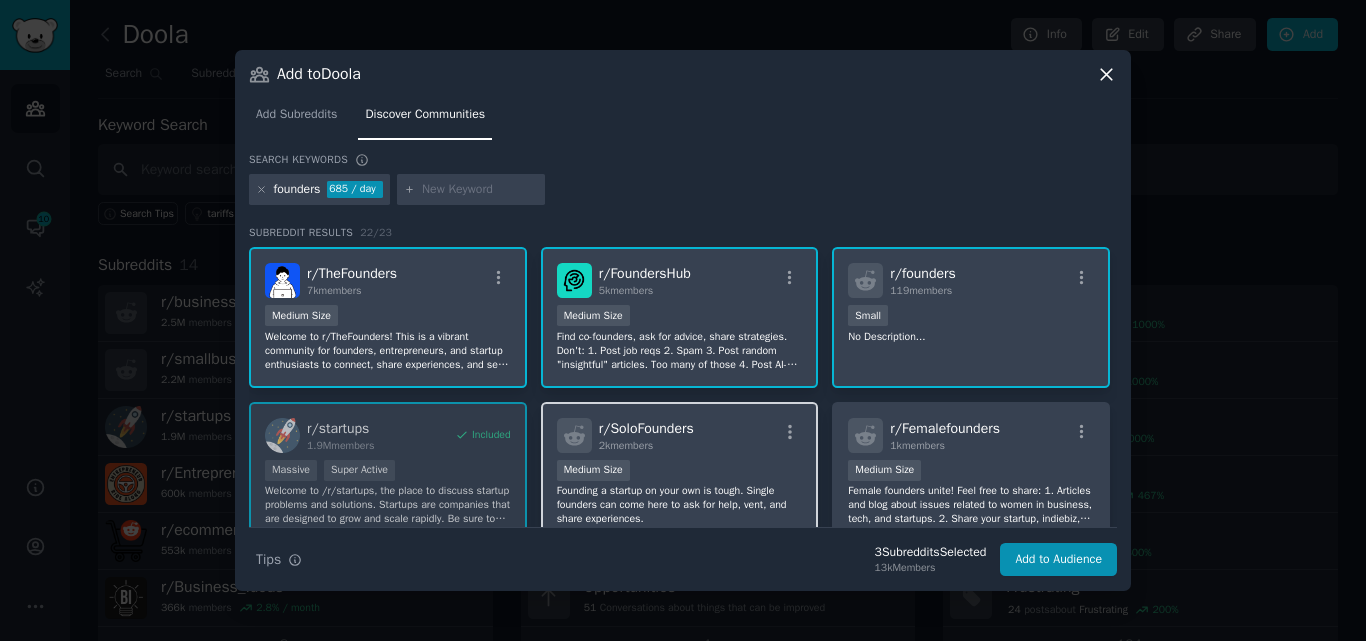 click on "Medium Size" at bounding box center (680, 472) 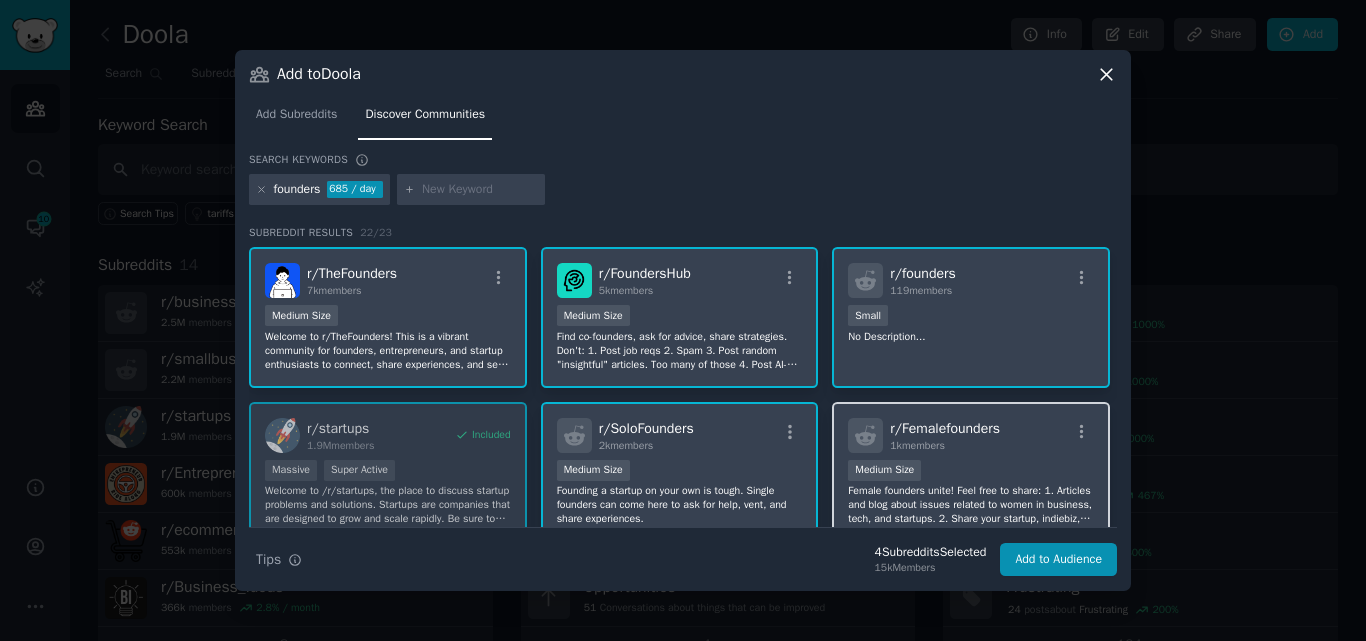 click on "1000 - 10,000 members Medium Size" at bounding box center (971, 472) 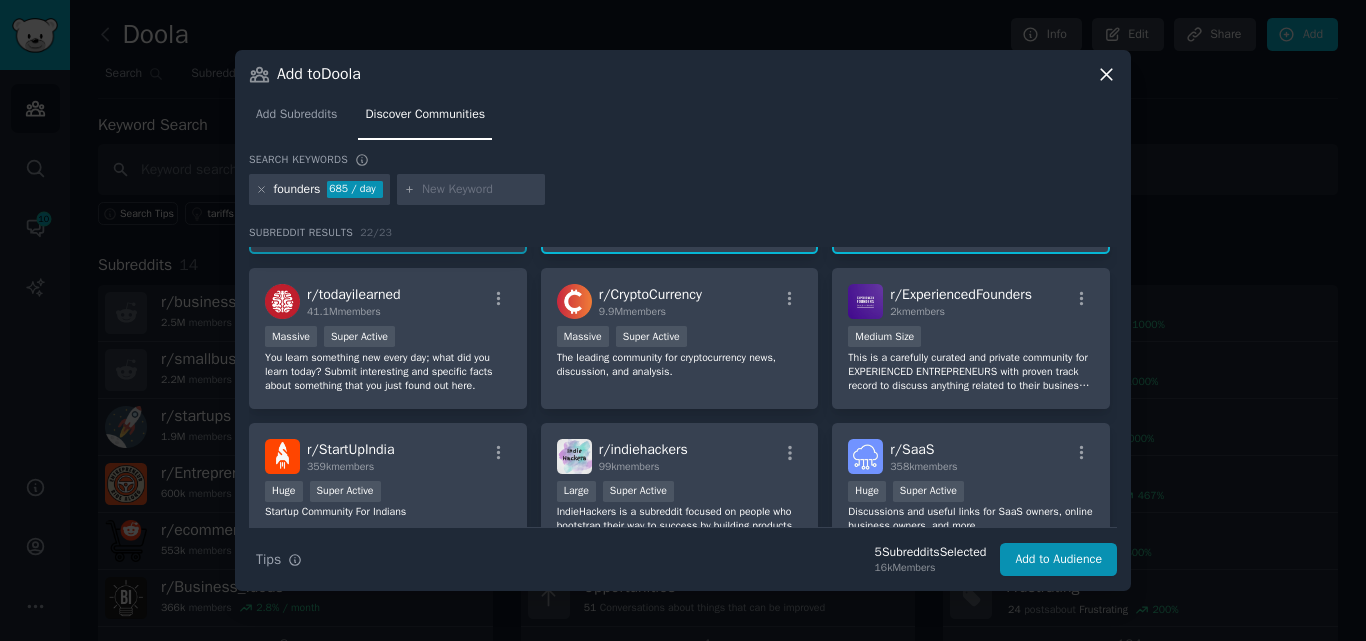scroll, scrollTop: 292, scrollLeft: 0, axis: vertical 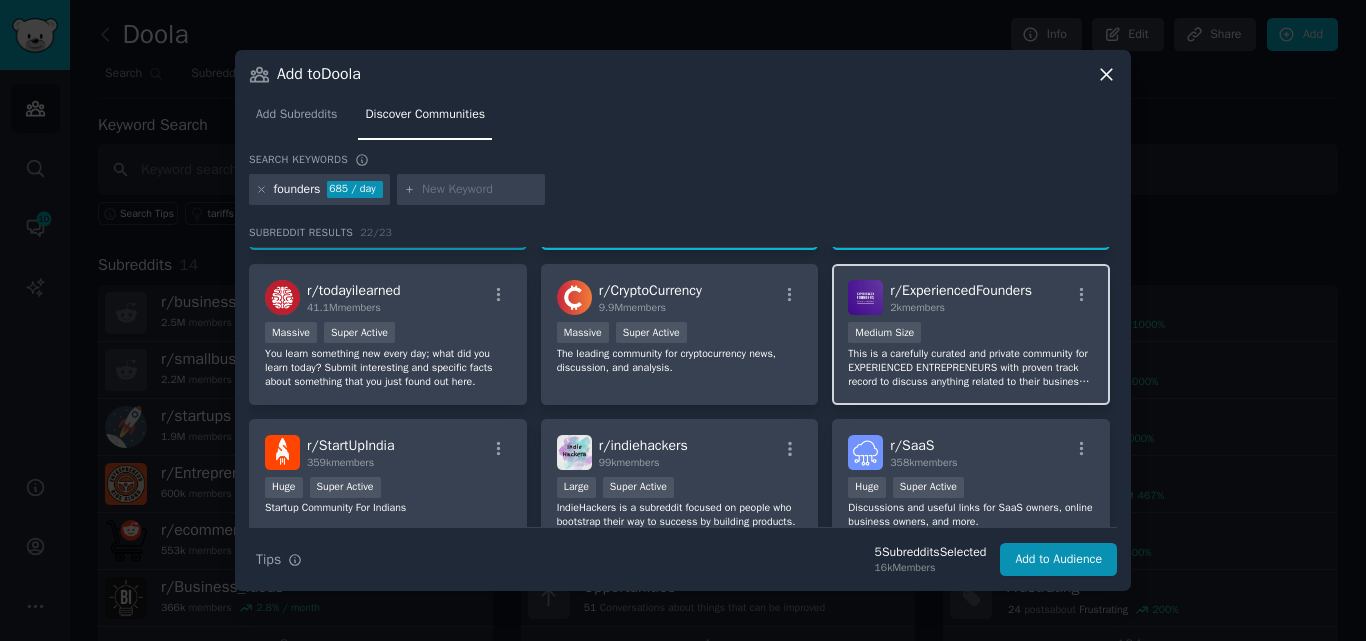 click on "This is a carefully curated and private community for EXPERIENCED ENTREPRENEURS with proven track record to discuss anything related to their business.
Most importantly, we build in public." at bounding box center (971, 368) 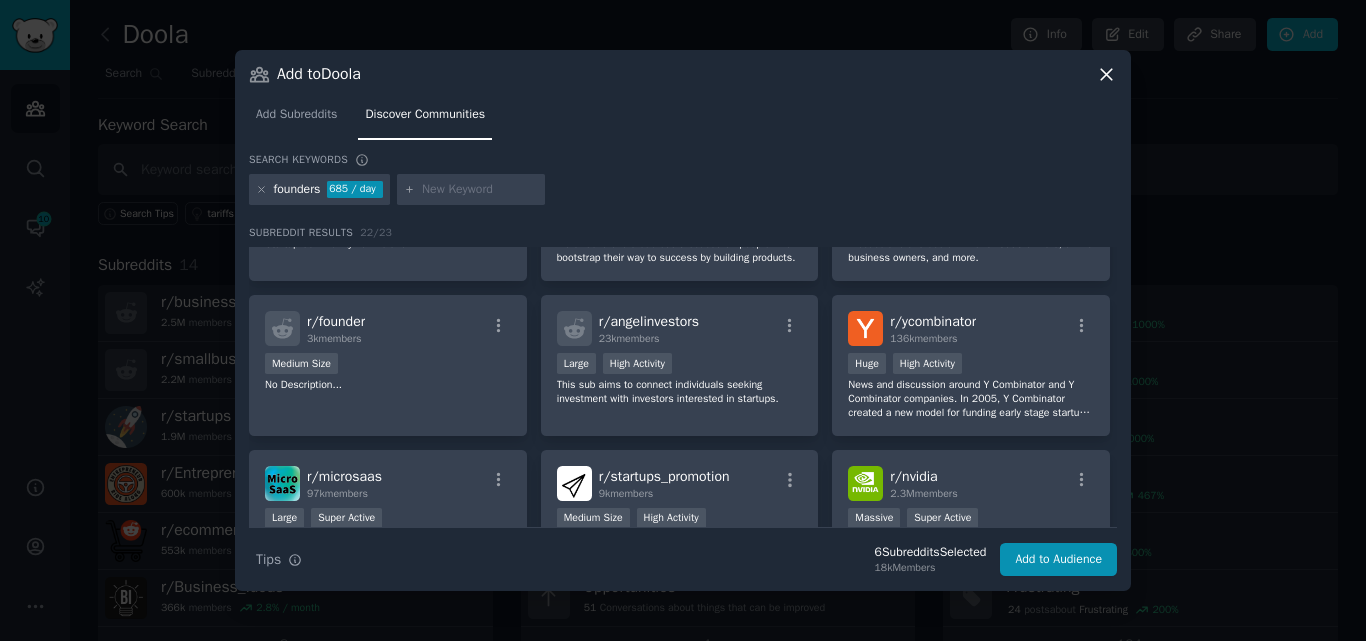 scroll, scrollTop: 562, scrollLeft: 0, axis: vertical 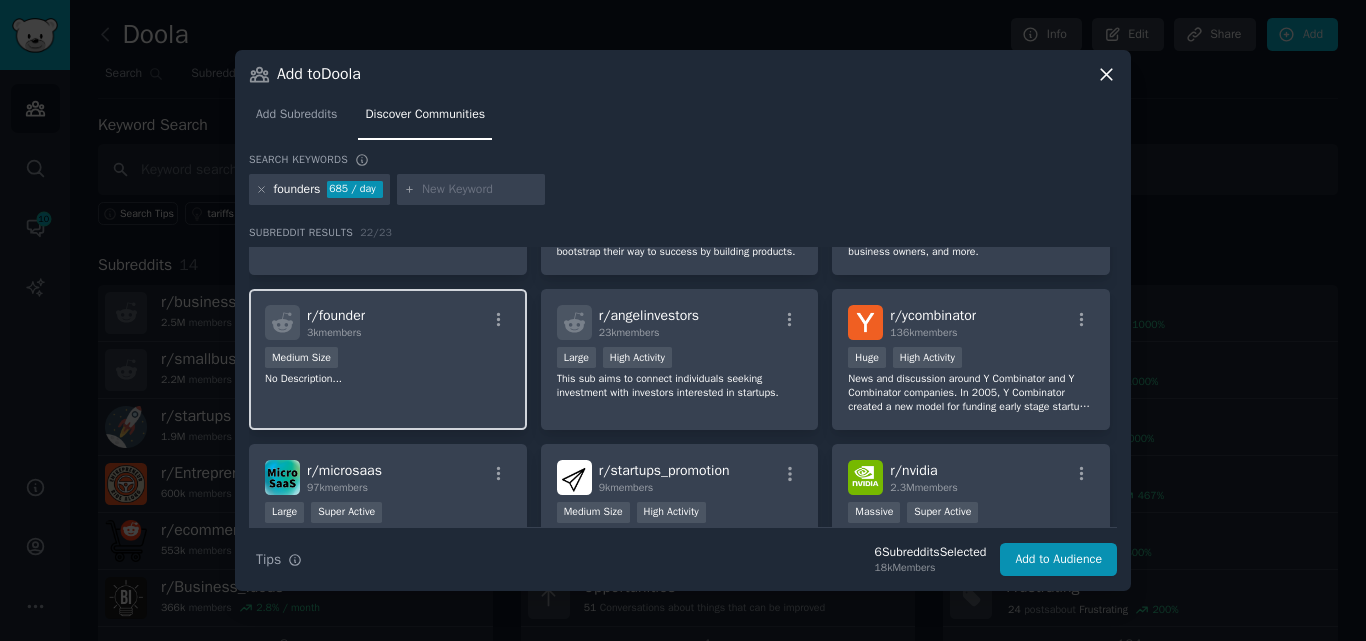 click on "Medium Size" at bounding box center [388, 359] 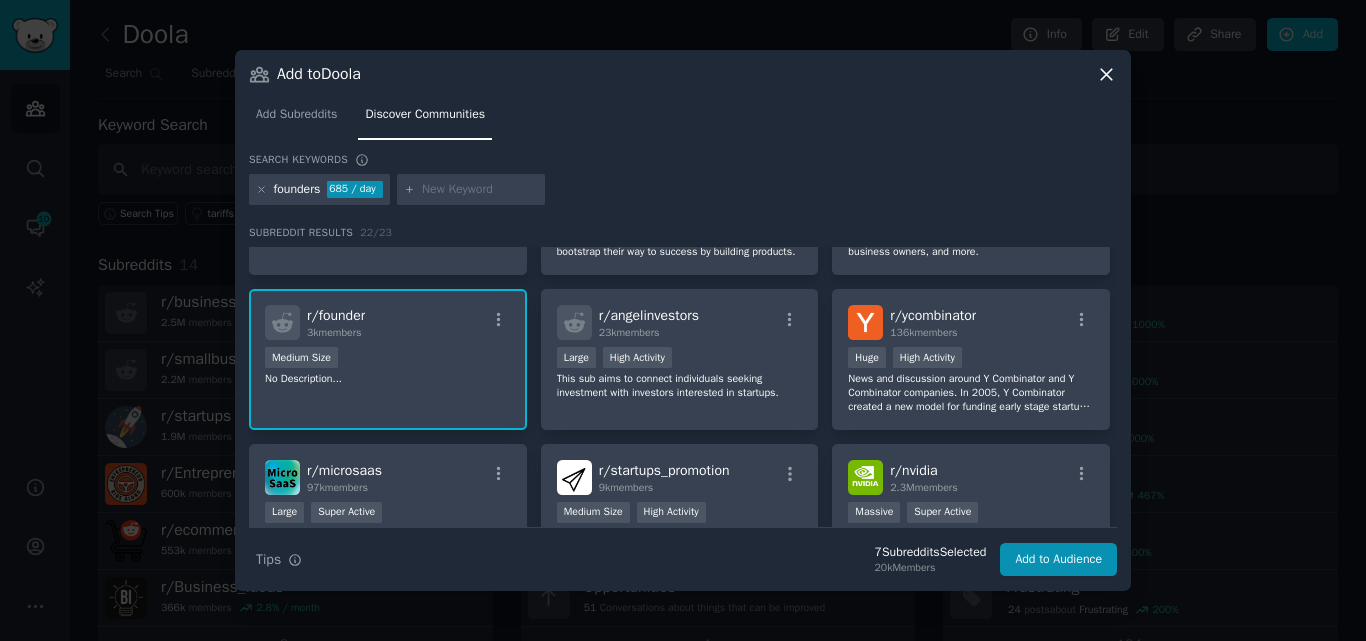 click on "No Description..." at bounding box center (388, 379) 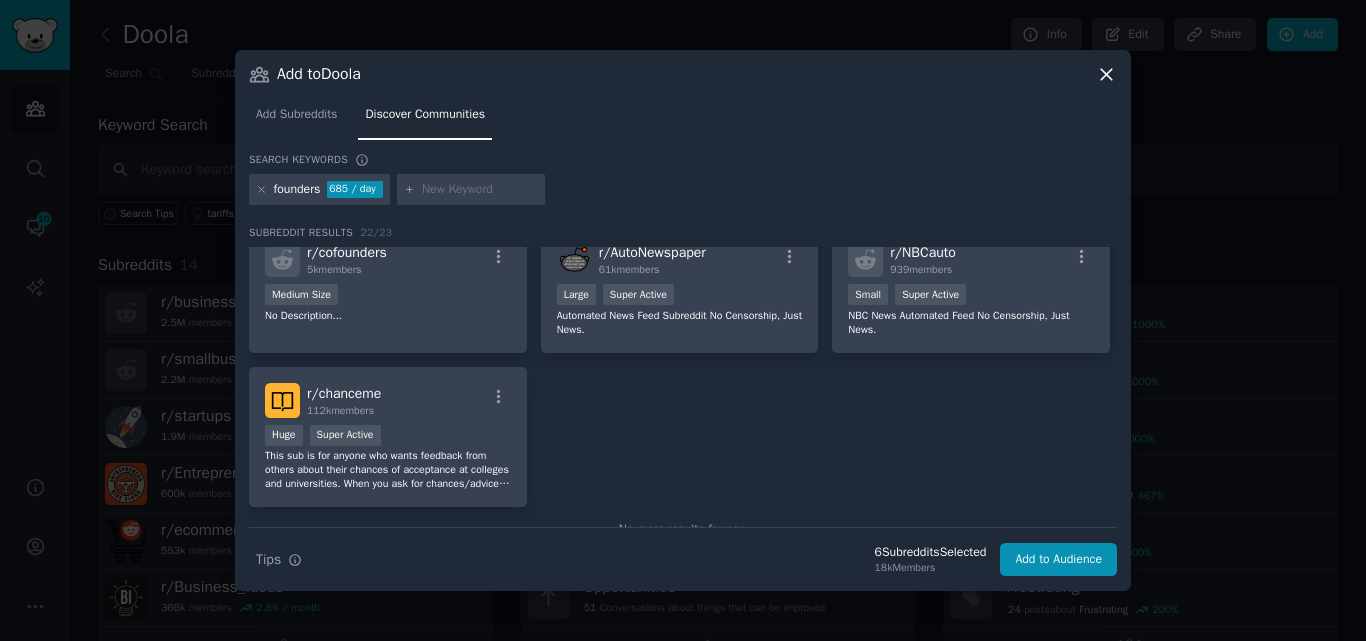 scroll, scrollTop: 948, scrollLeft: 0, axis: vertical 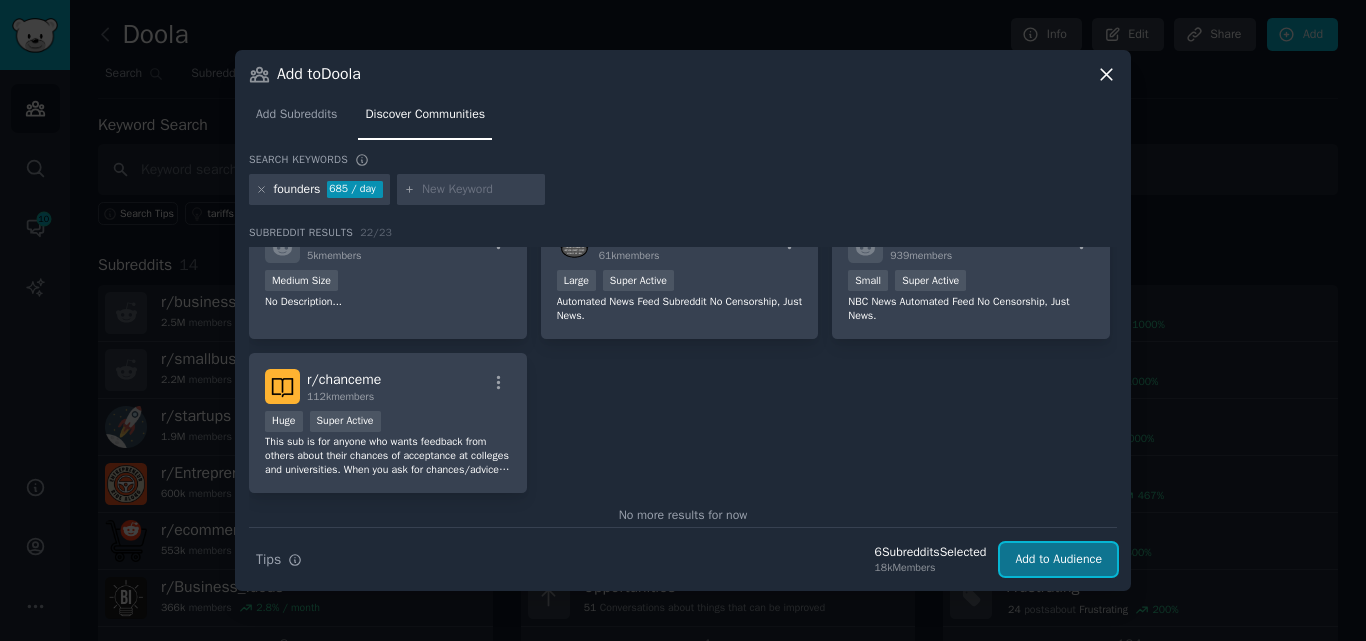 click on "Add to Audience" at bounding box center (1058, 560) 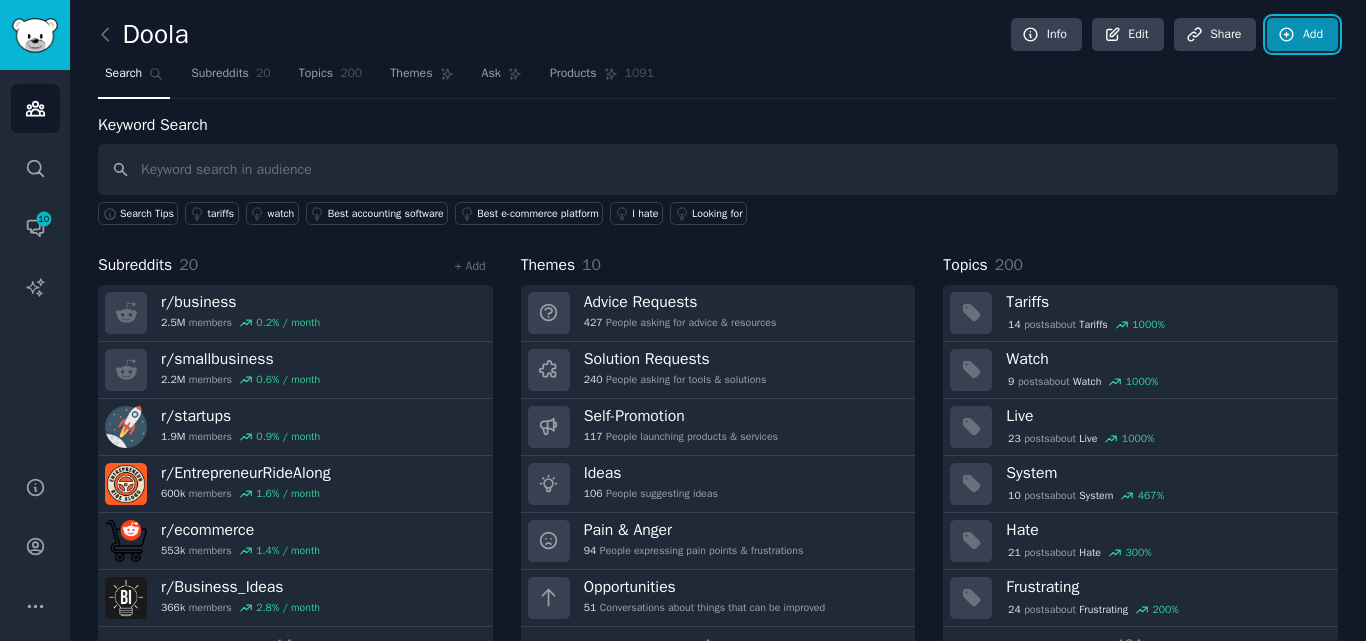 click on "Add" at bounding box center [1302, 35] 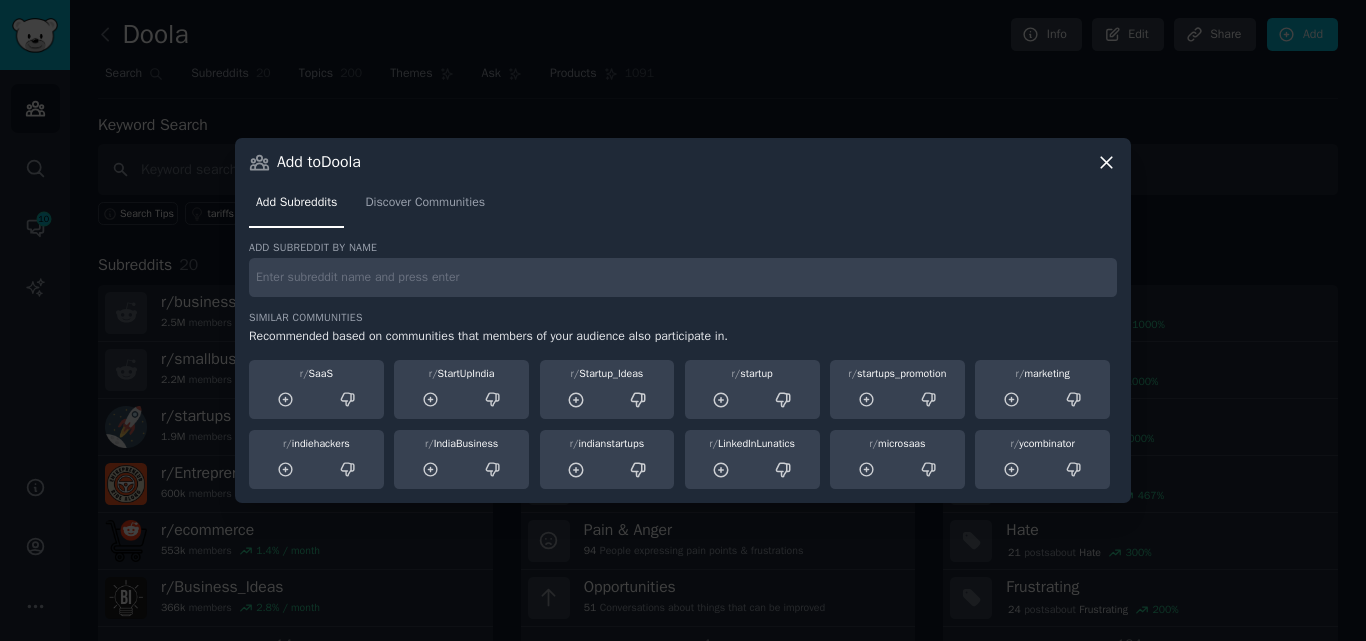 click at bounding box center [683, 277] 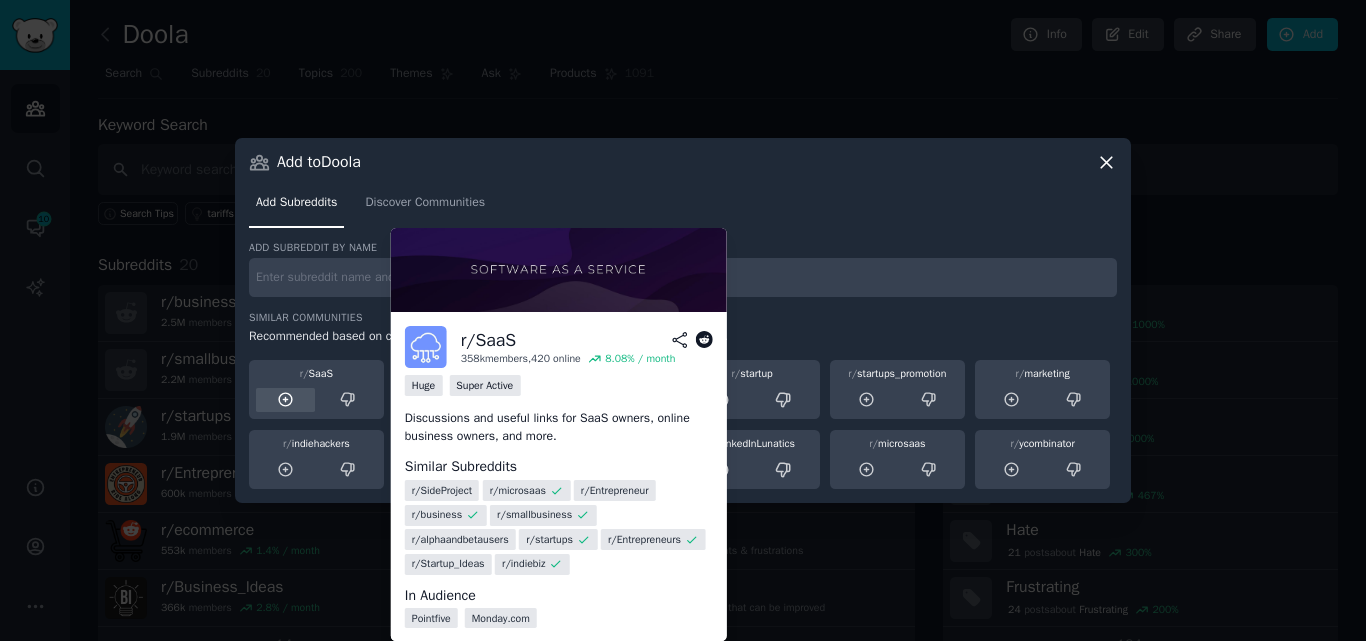 click 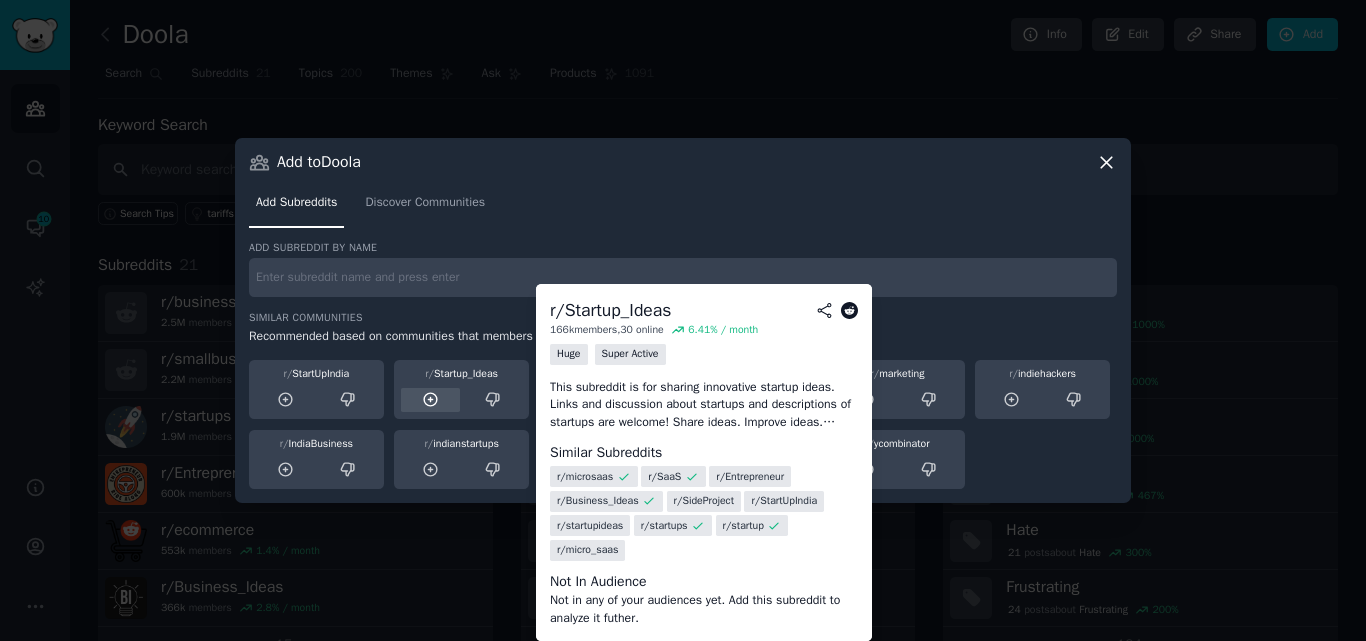 click 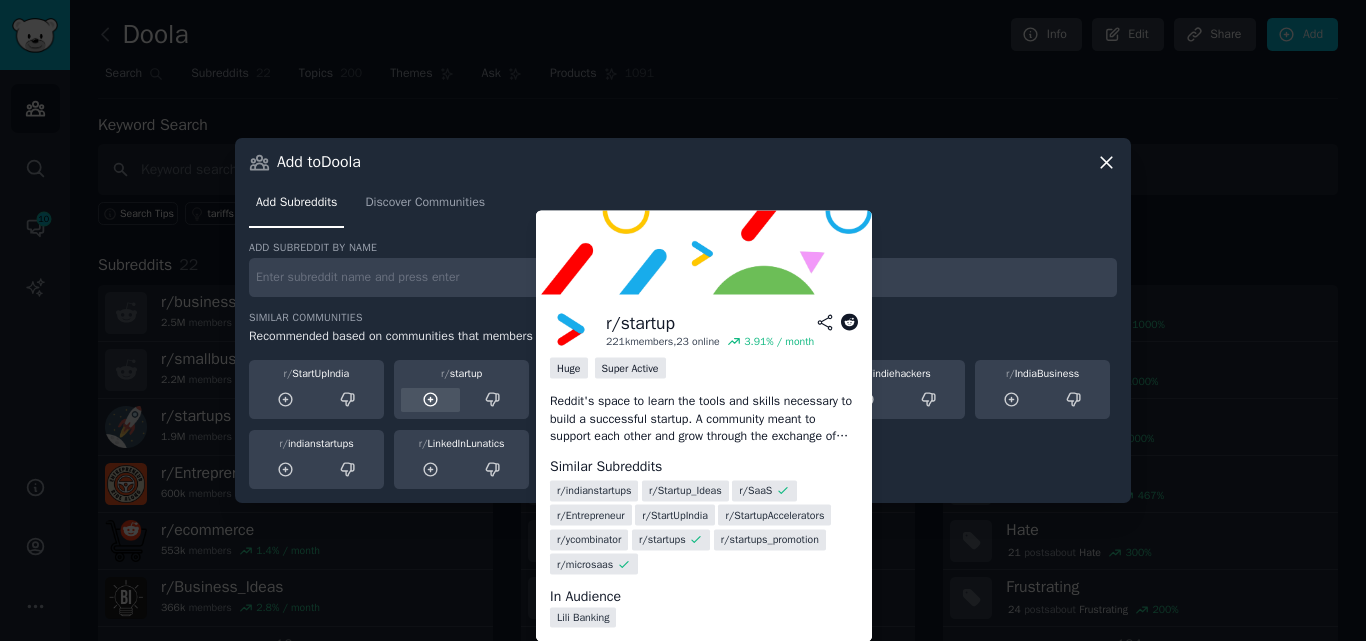 click at bounding box center [430, 400] 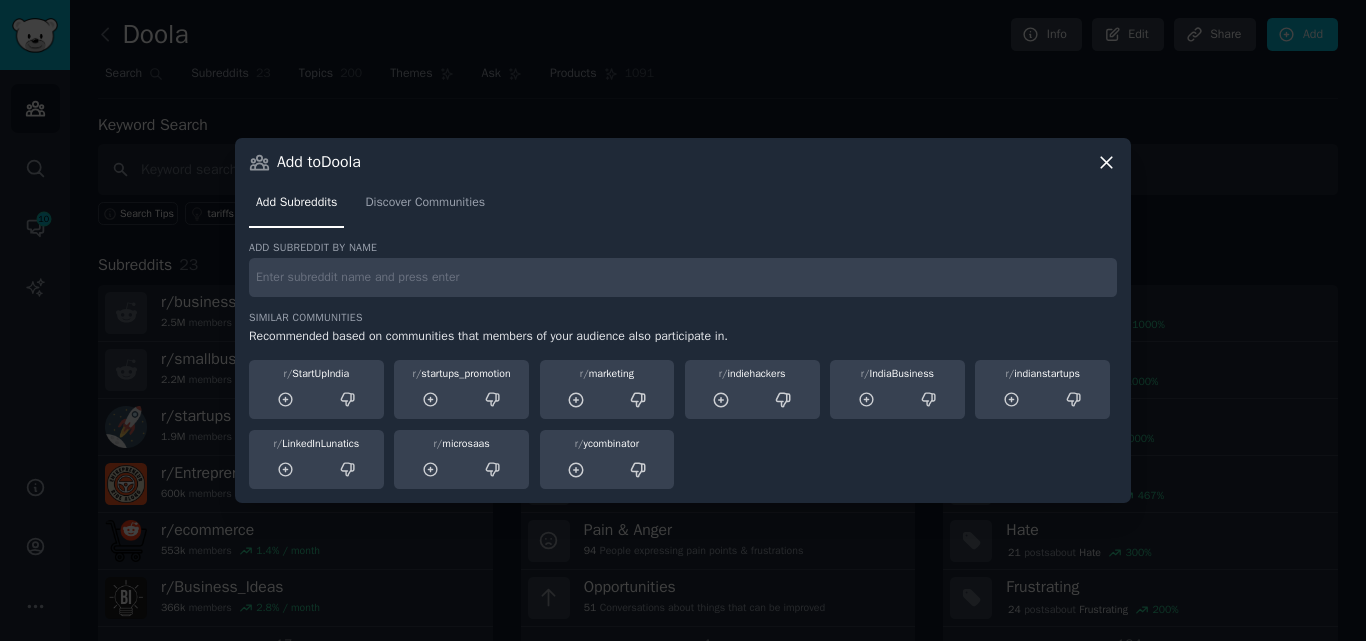 click at bounding box center [683, 277] 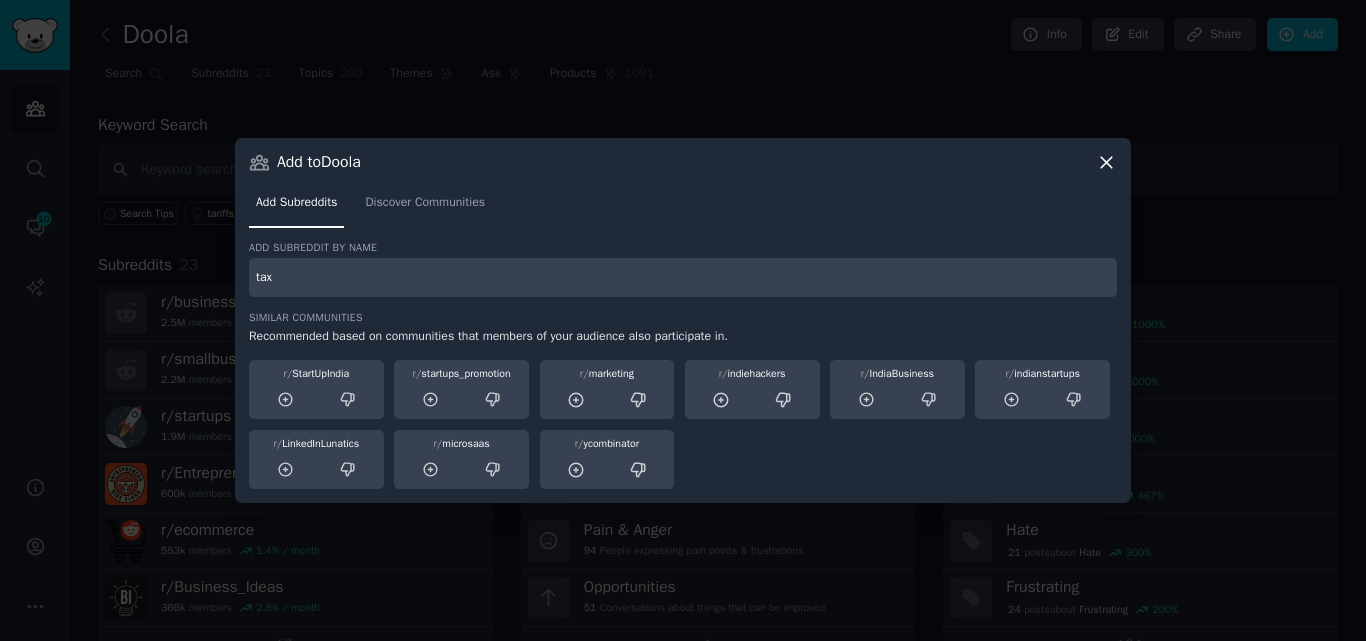 type on "tax" 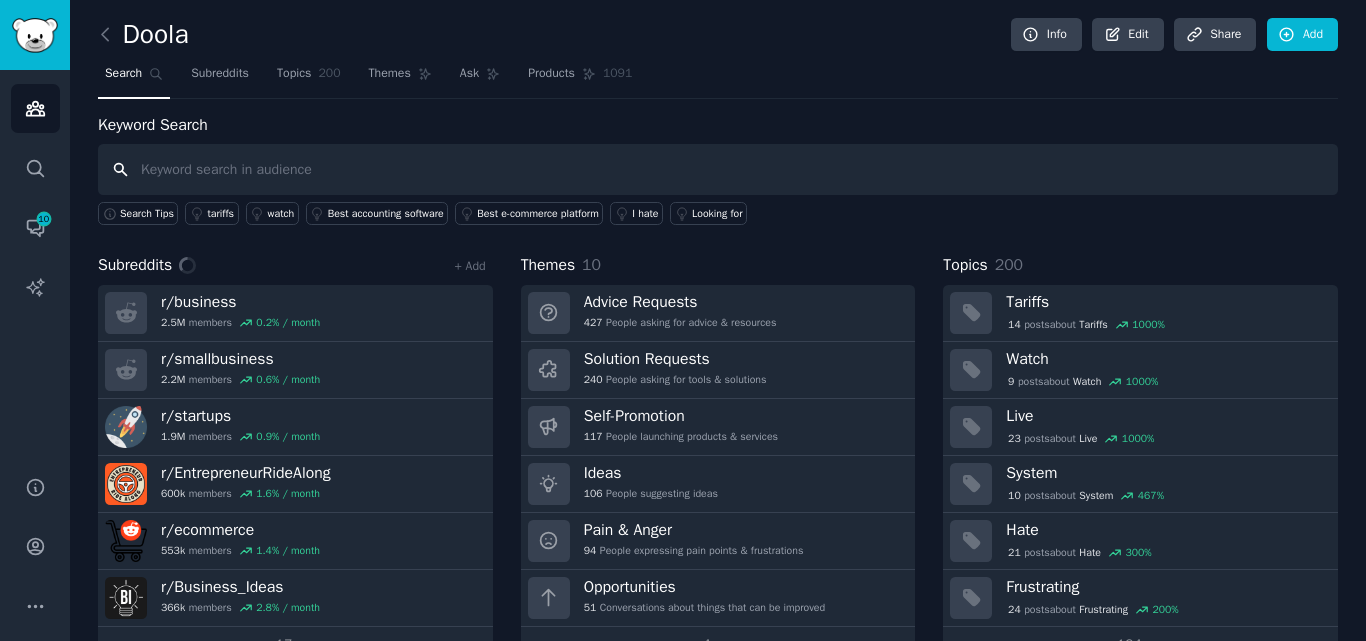 click at bounding box center (718, 169) 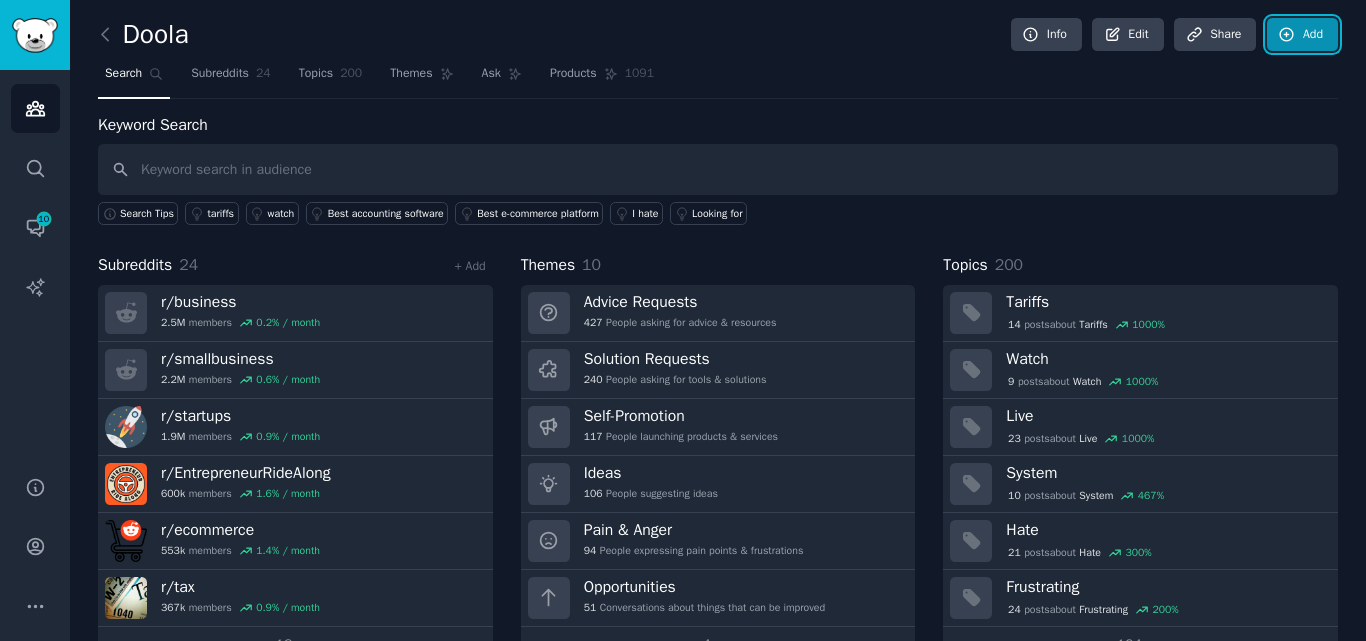 click on "Add" at bounding box center [1302, 35] 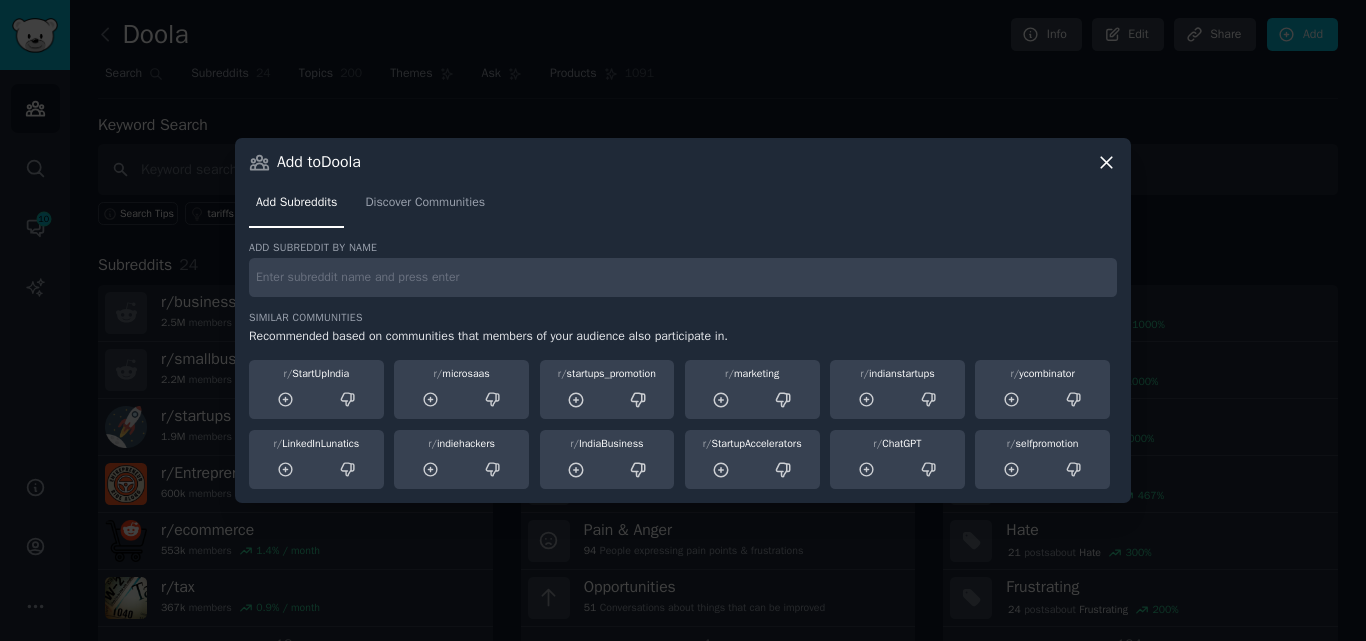 click on "Add Subreddits Discover Communities" at bounding box center [683, 207] 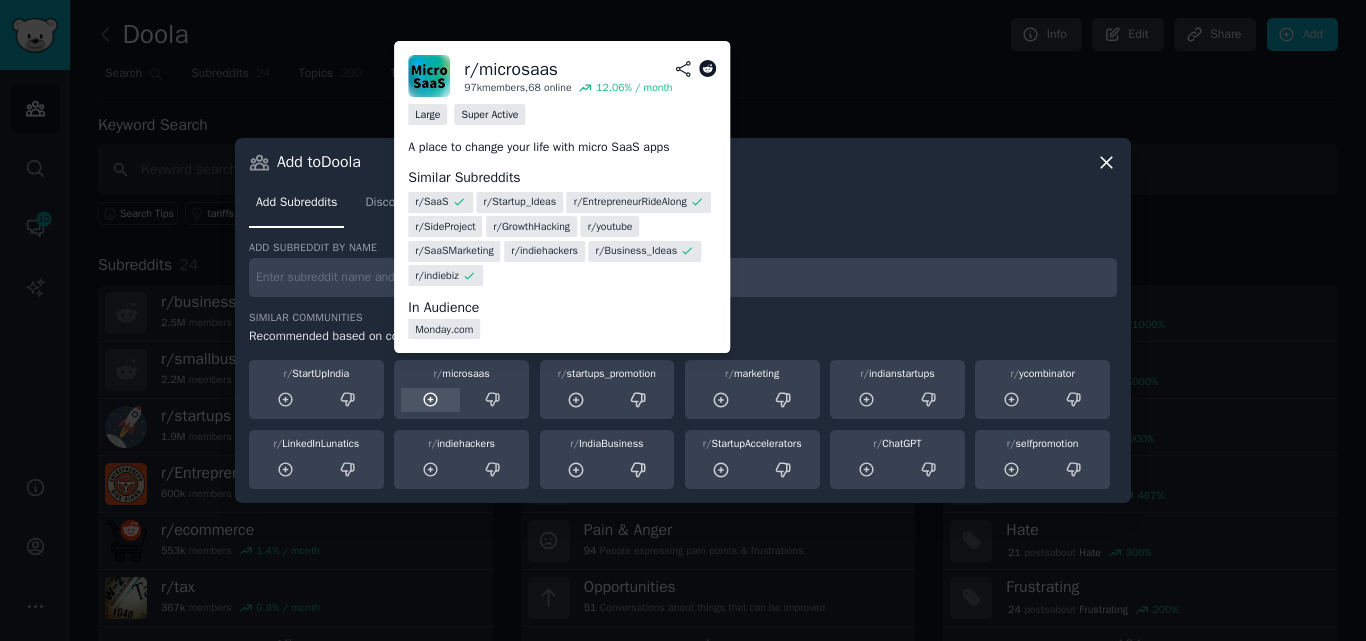 click 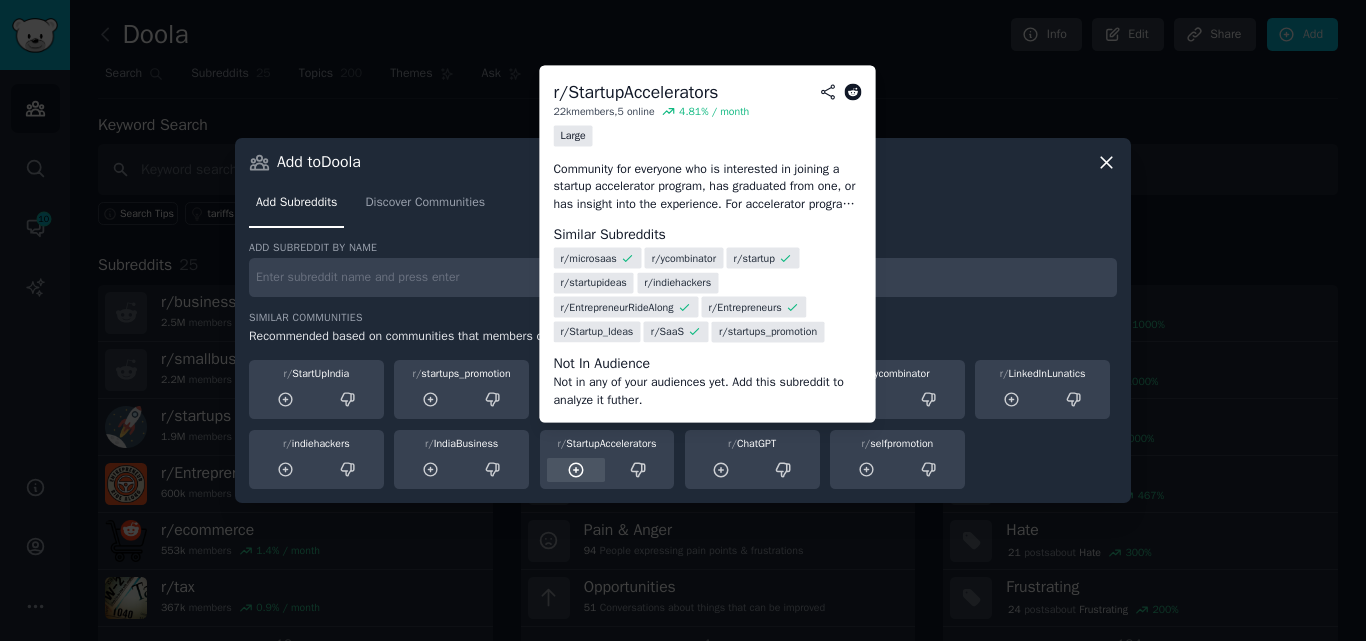 click at bounding box center (576, 470) 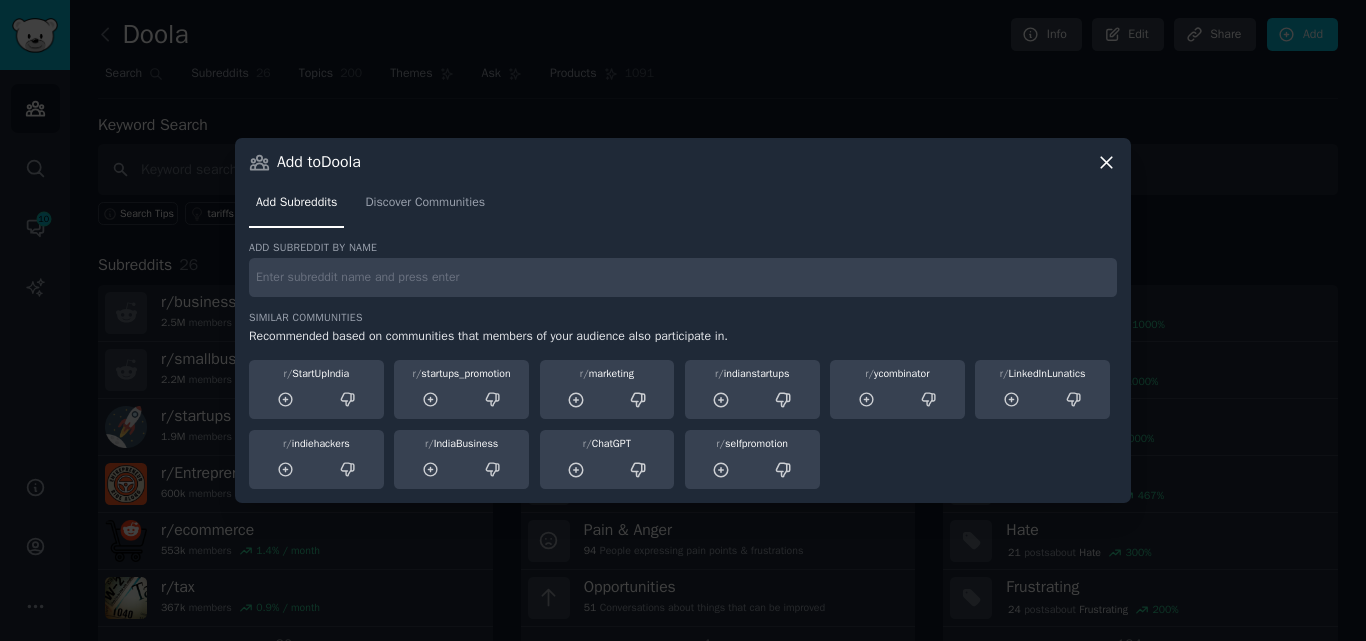 click at bounding box center (683, 277) 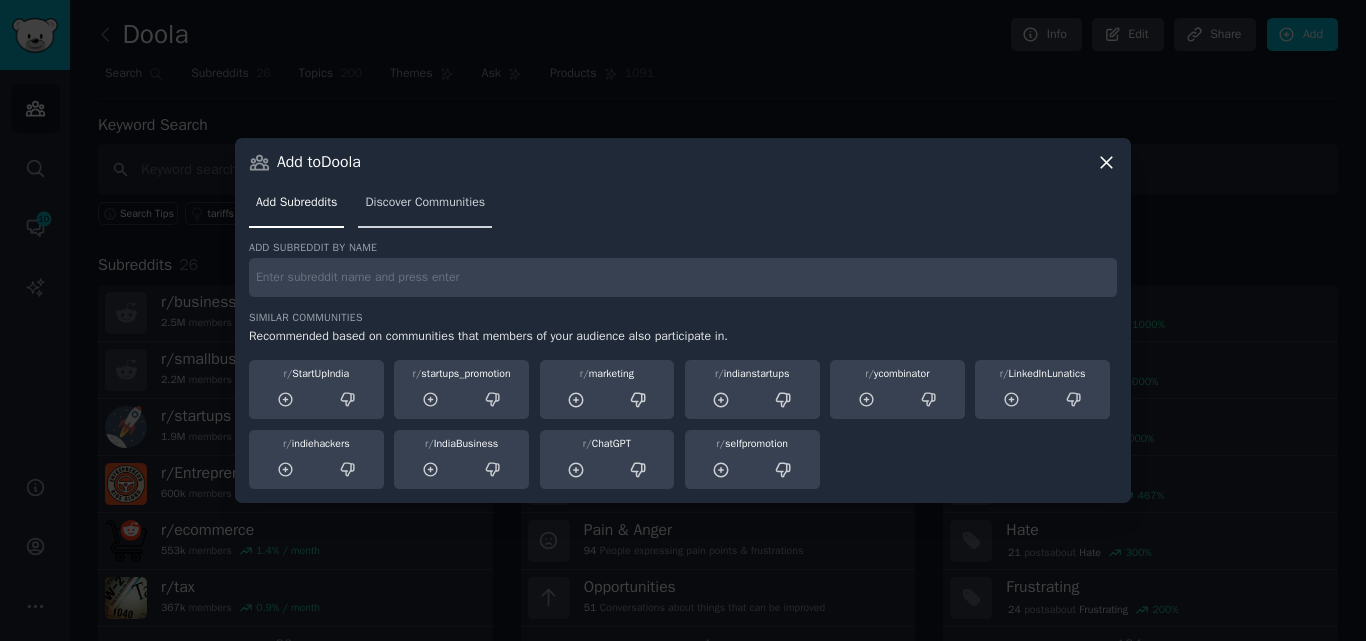 click on "Discover Communities" at bounding box center (425, 203) 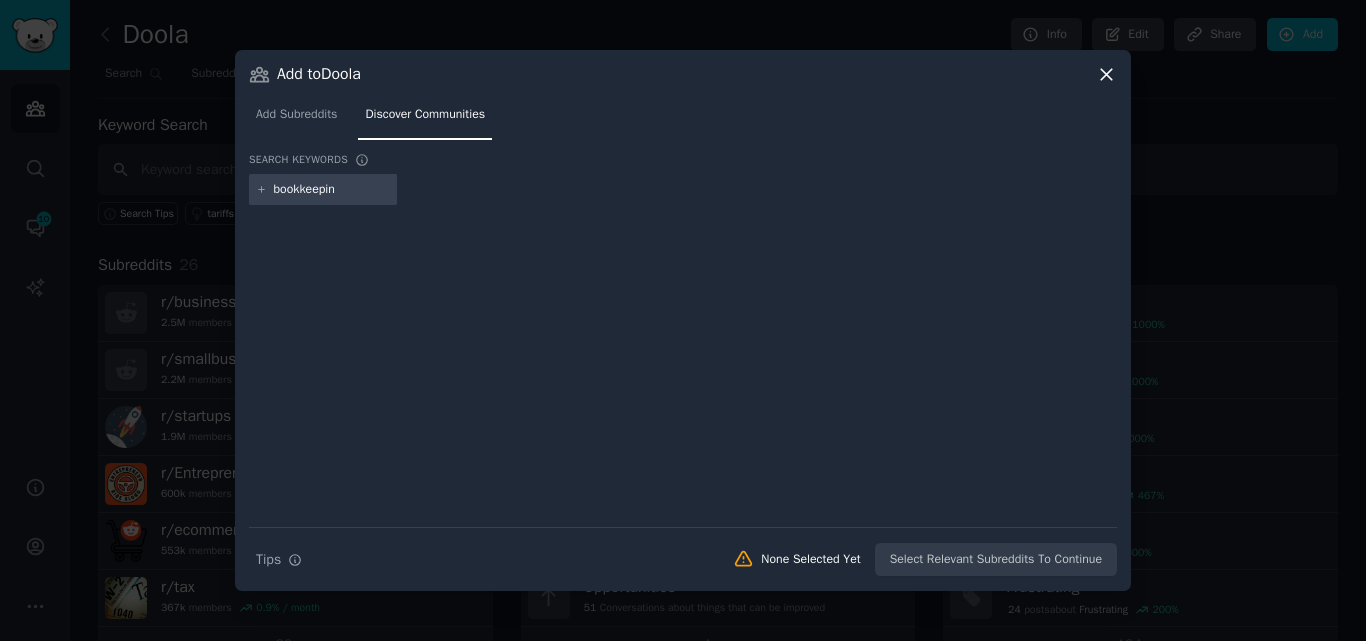 type on "bookkeeping" 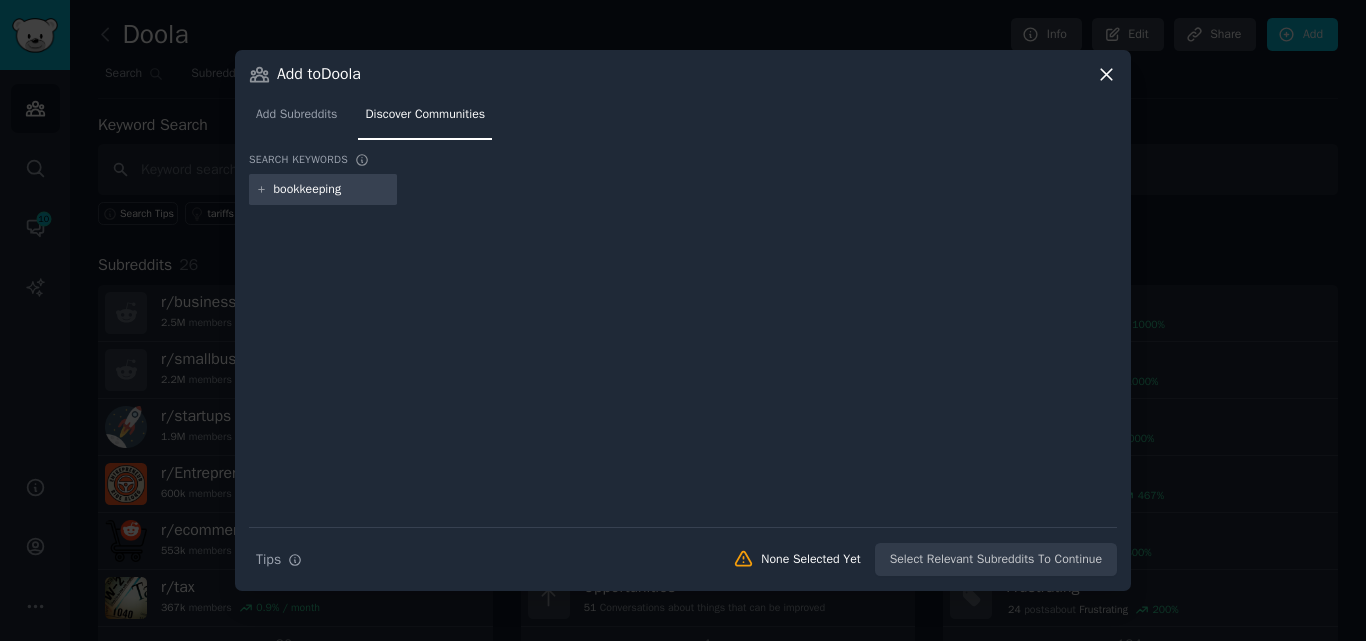 type 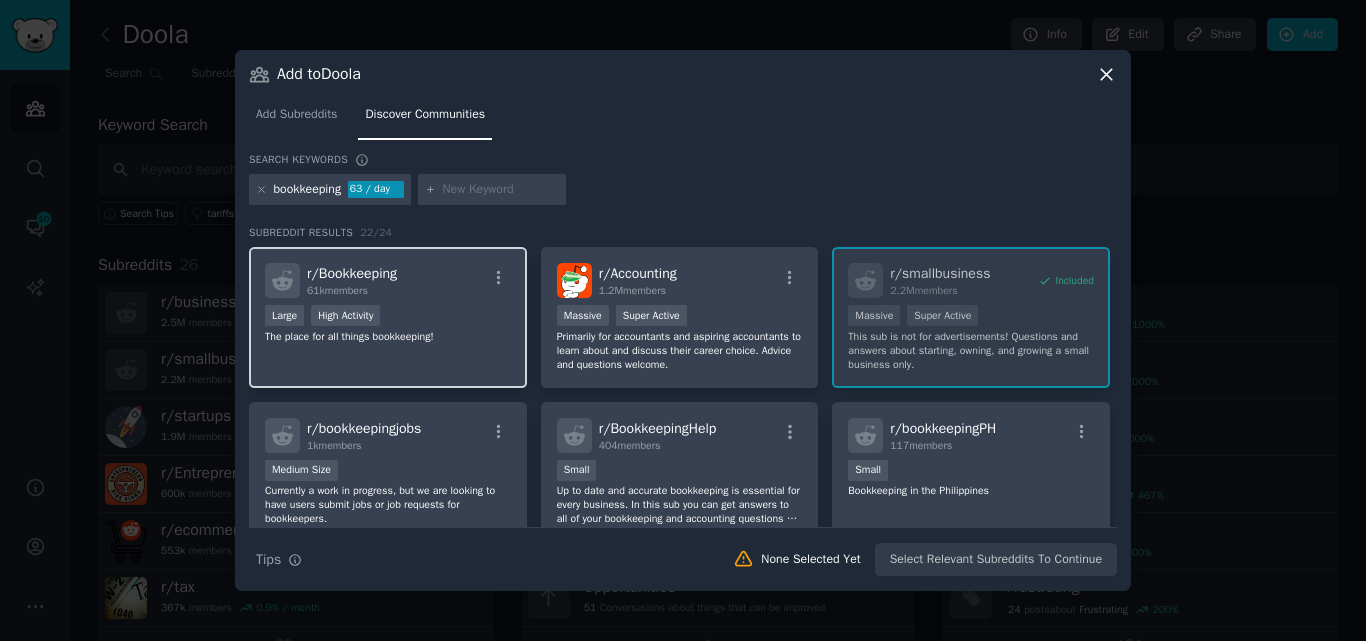click on "Large High Activity" at bounding box center [388, 317] 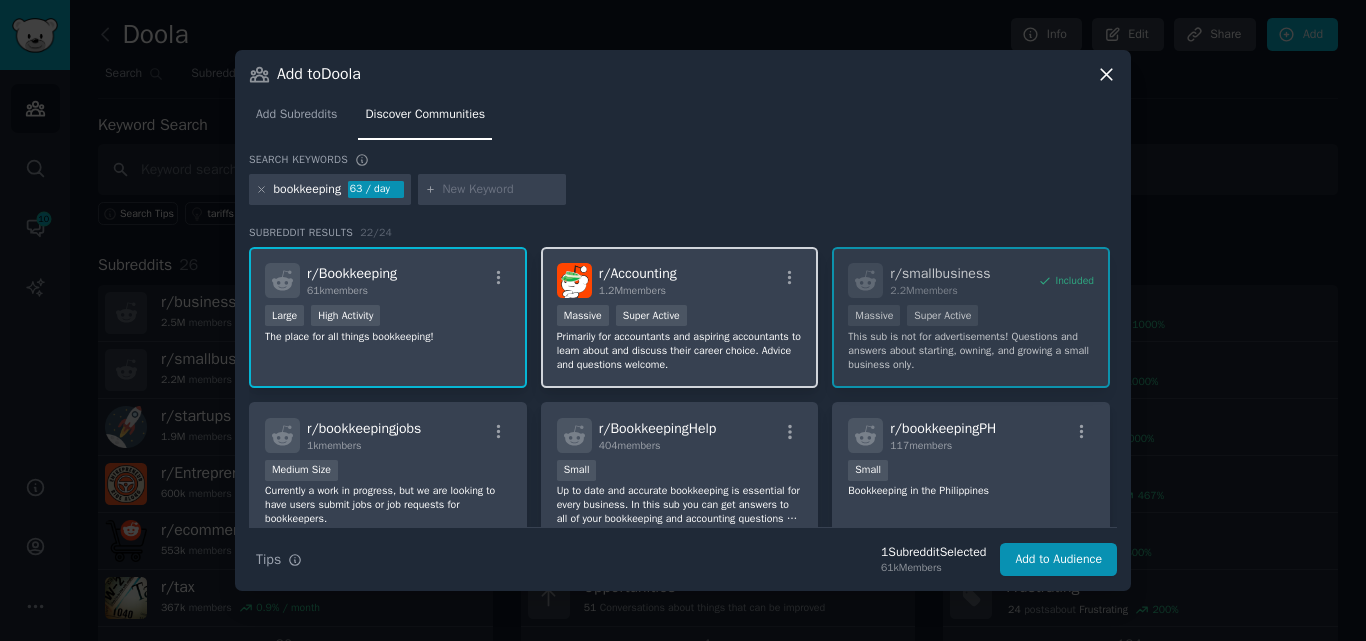 click on ">= 95th percentile for submissions / day Massive Super Active" at bounding box center [680, 317] 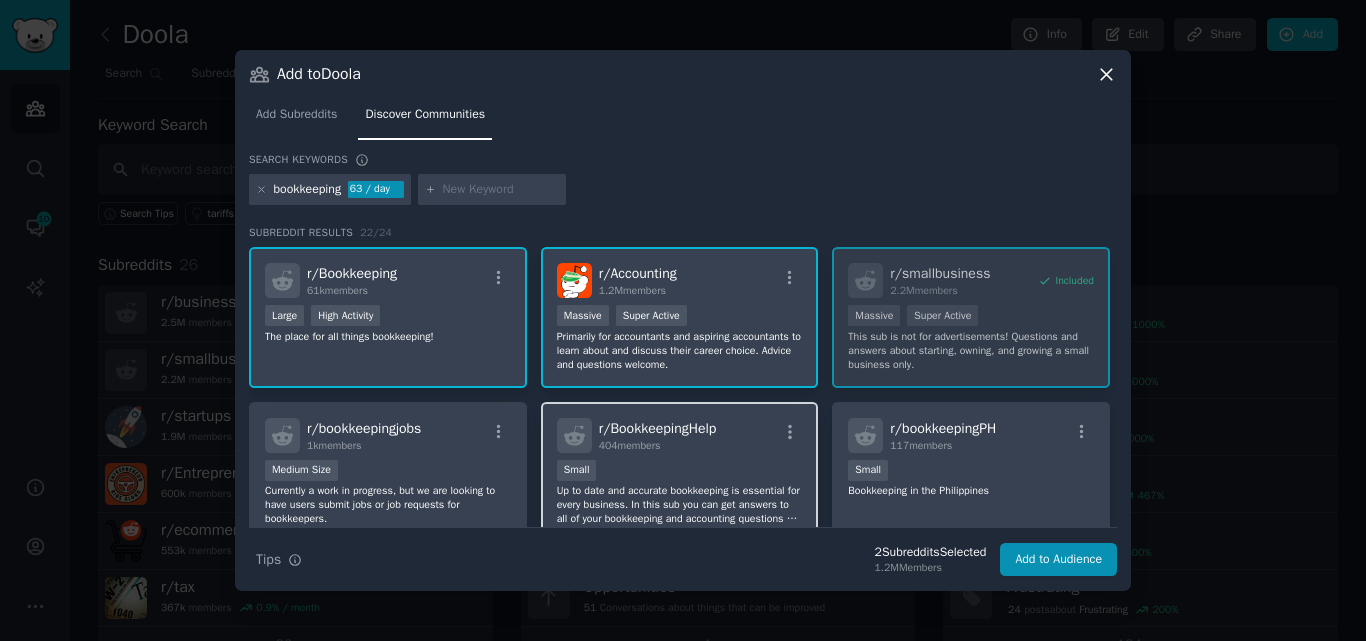 click on "Up to date and accurate bookkeeping is essential for every business.
In this sub you can get answers to all of your bookkeeping and accounting questions as well as regular tips that will save you time and money." at bounding box center [680, 505] 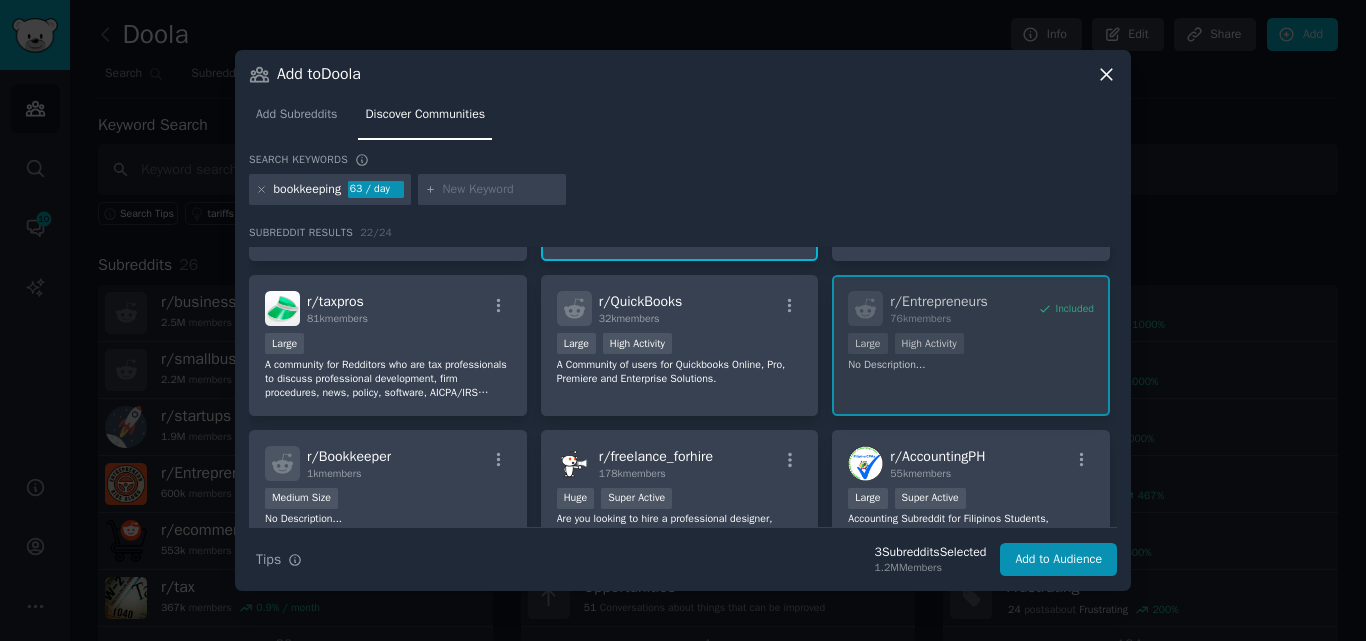 scroll, scrollTop: 282, scrollLeft: 0, axis: vertical 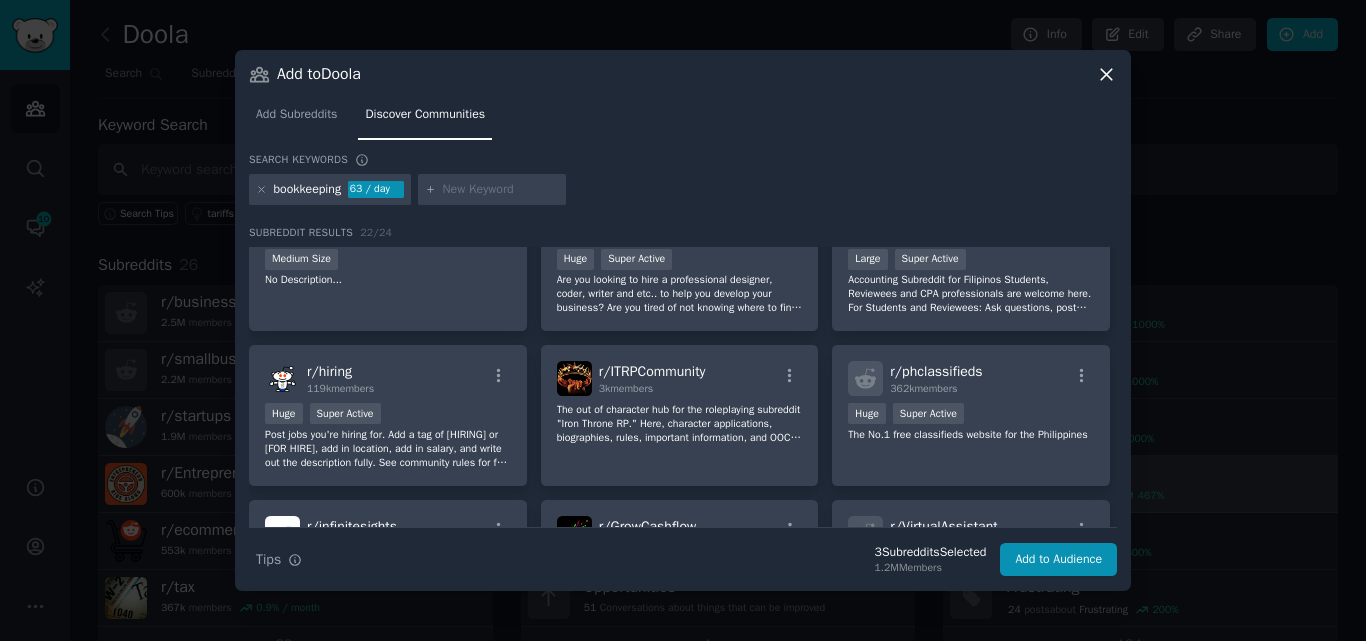 drag, startPoint x: 1126, startPoint y: 455, endPoint x: 1112, endPoint y: 462, distance: 15.652476 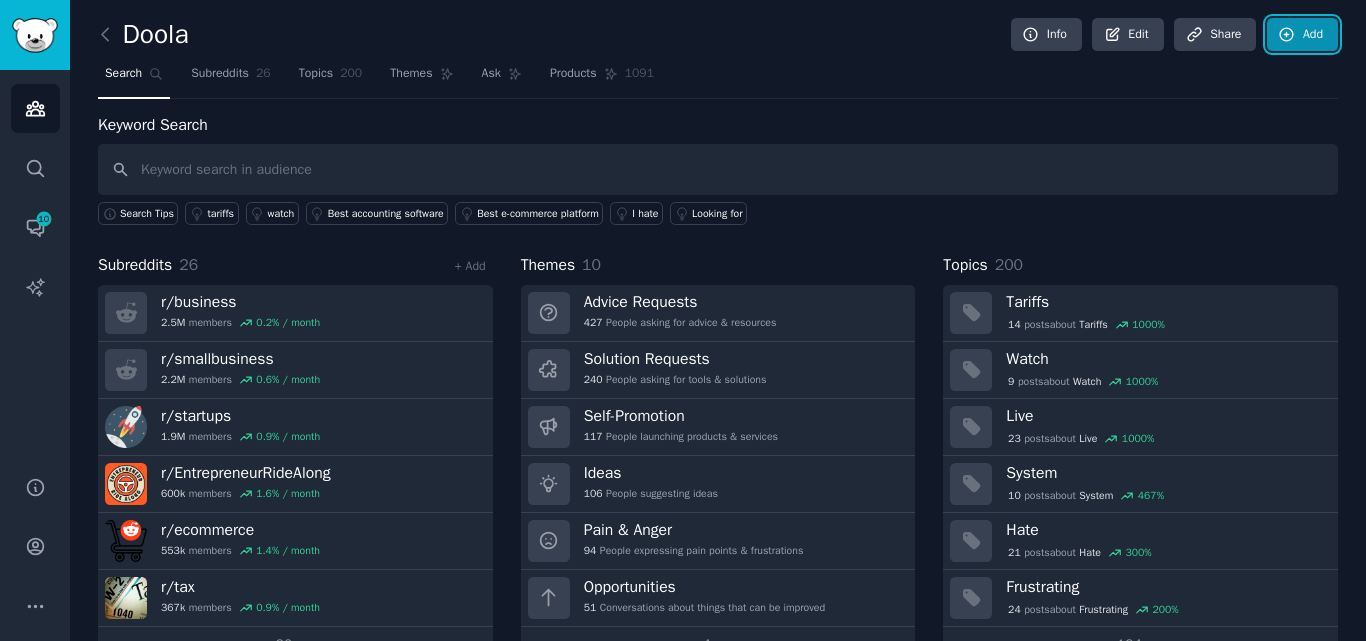 click on "Add" at bounding box center (1302, 35) 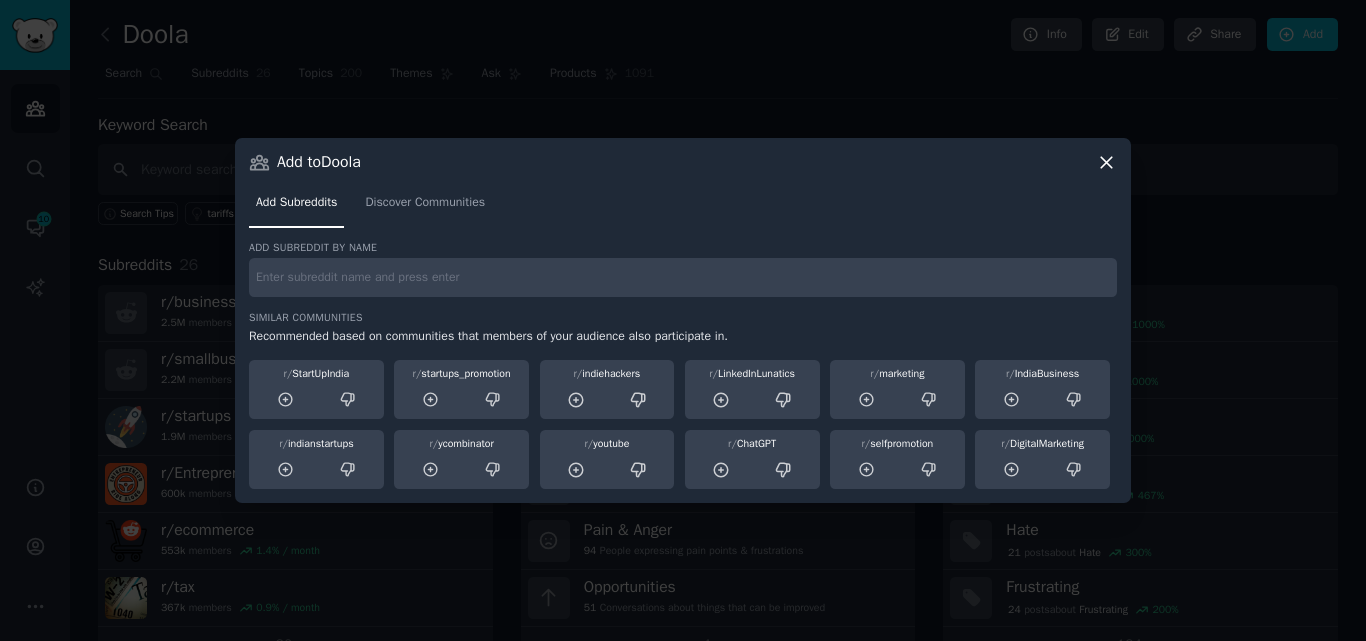 click on "Add Subreddits Discover Communities" at bounding box center (683, 207) 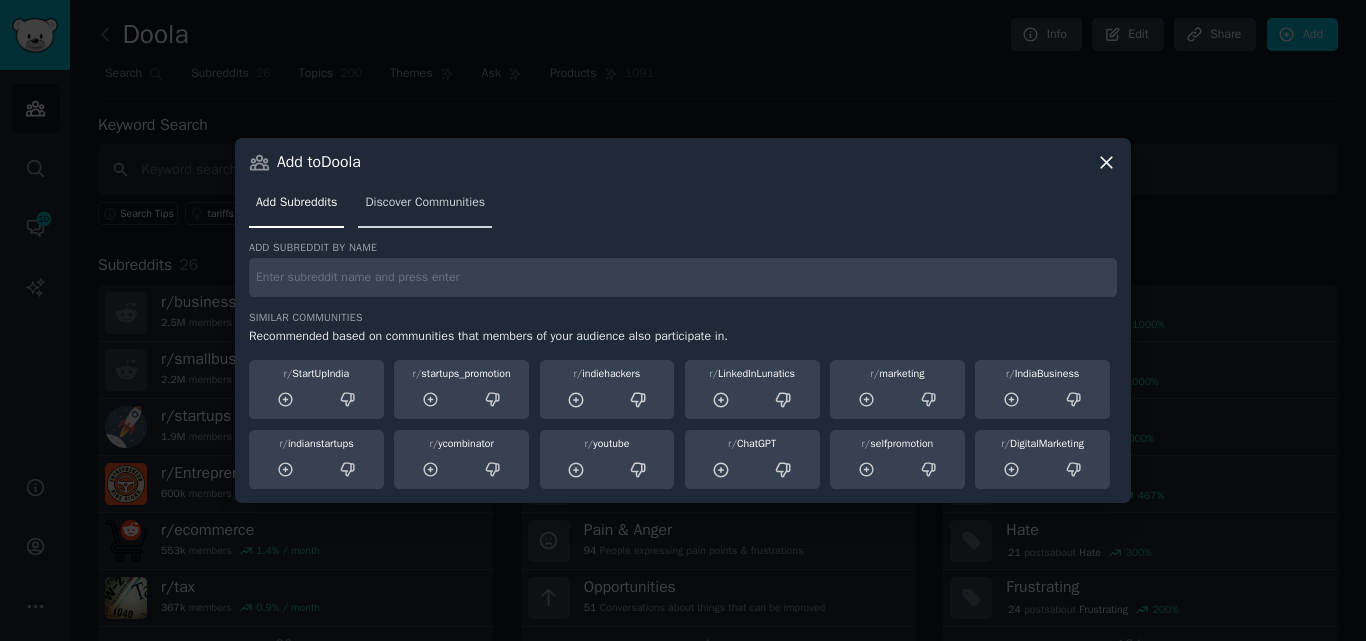 click on "Discover Communities" at bounding box center (425, 203) 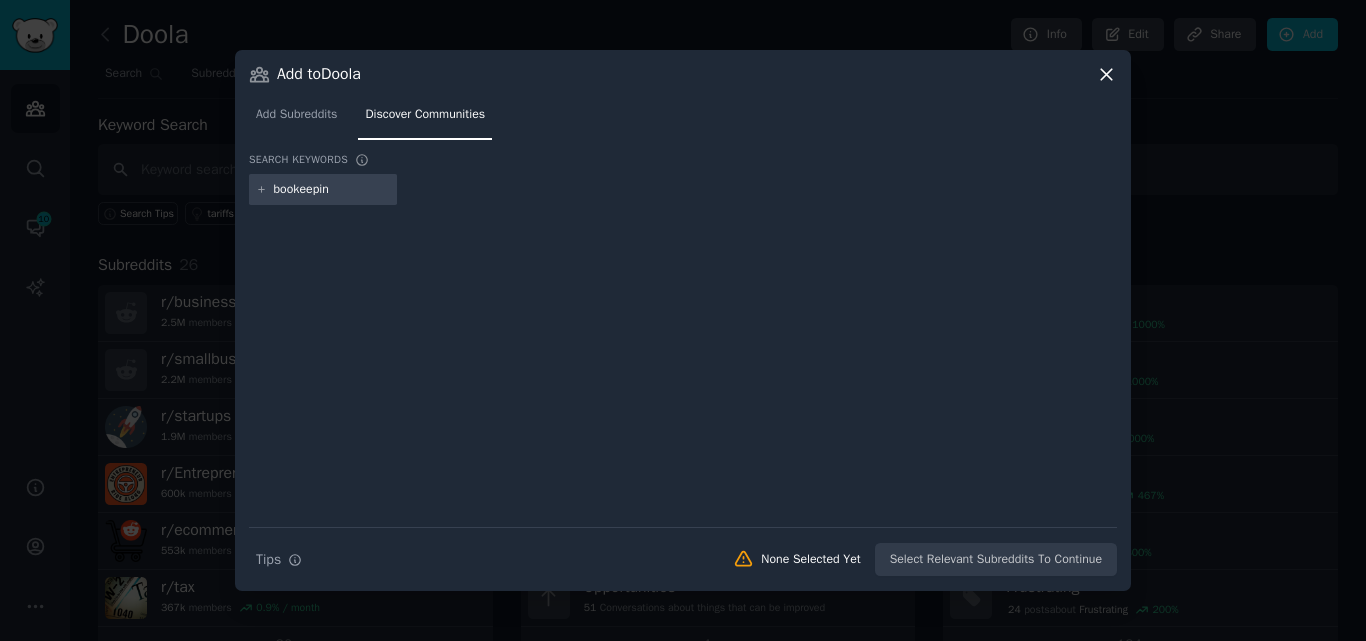 type on "bookeeping" 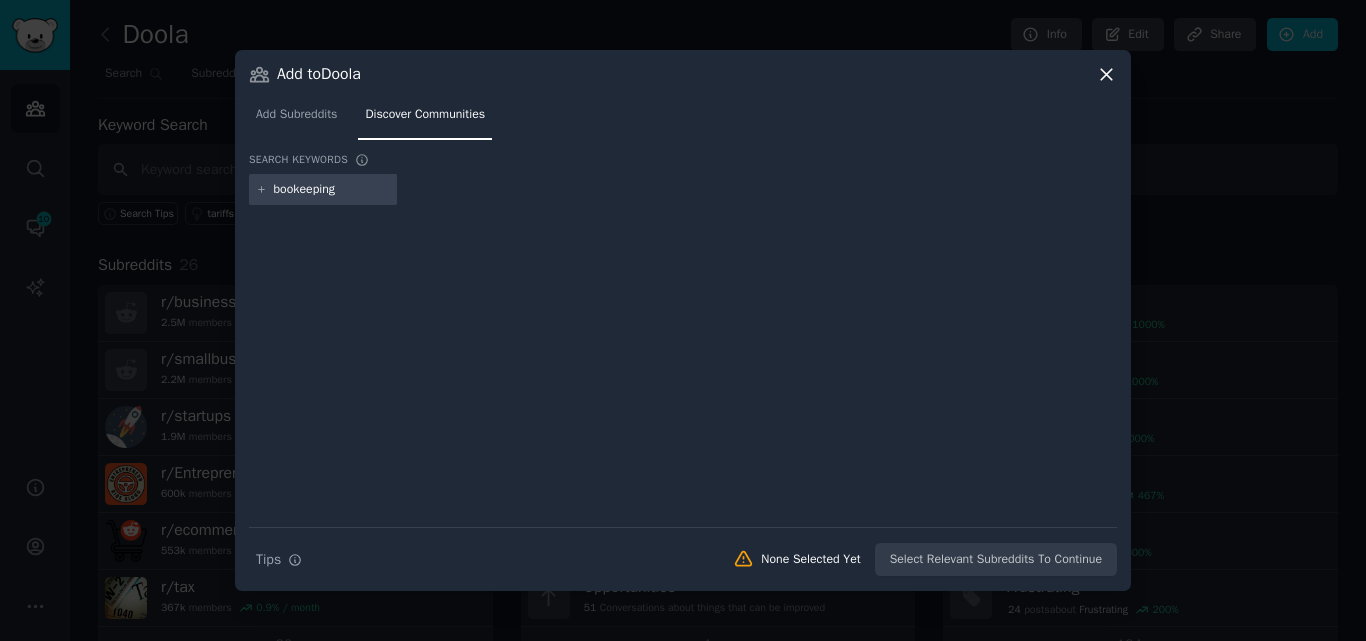 type 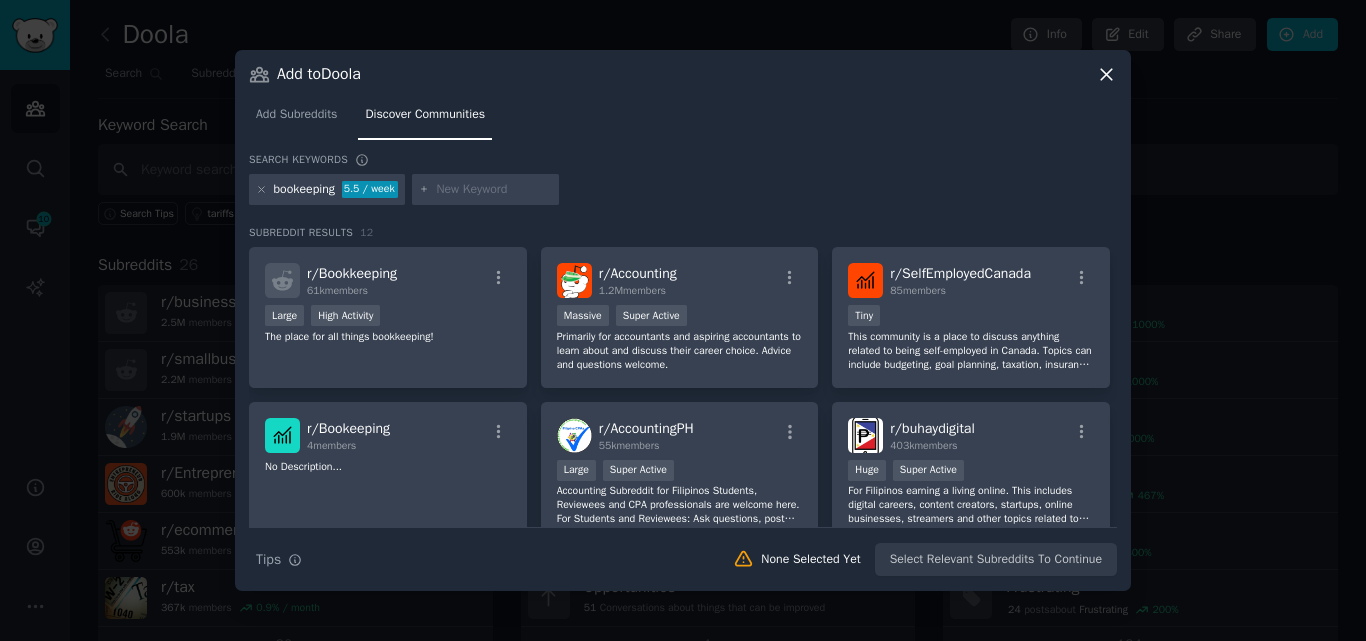 click on "Large High Activity" at bounding box center (388, 317) 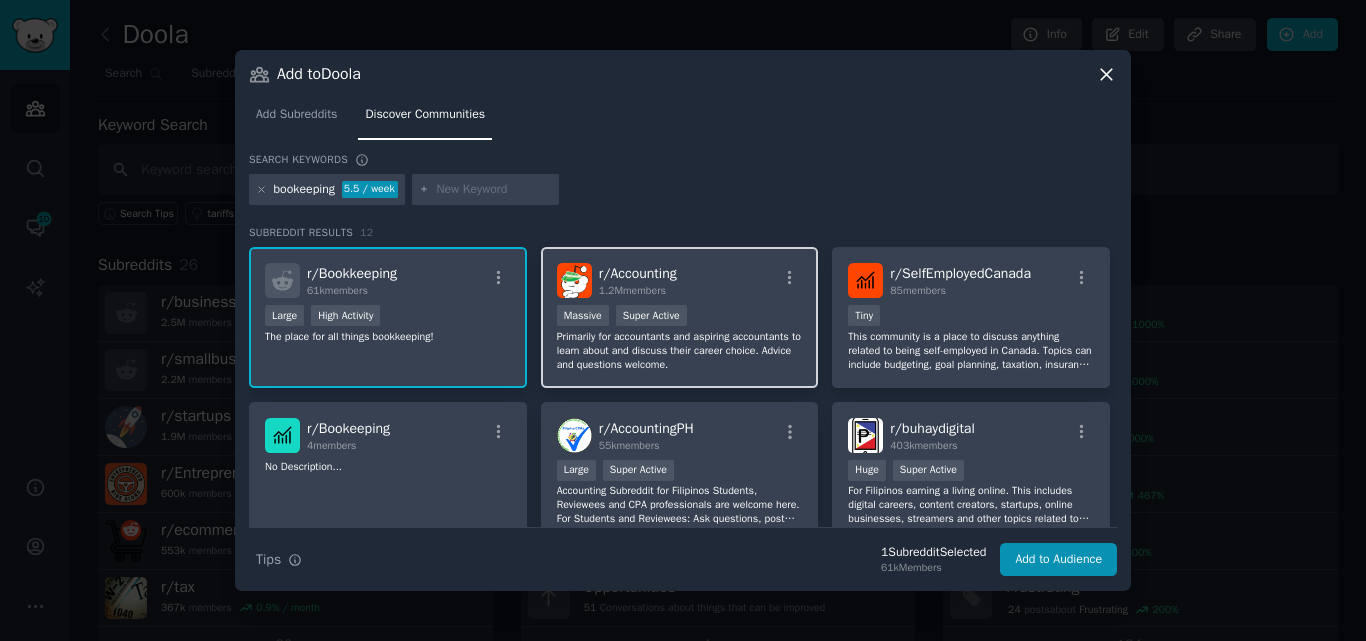 click on "Massive Super Active" at bounding box center [680, 317] 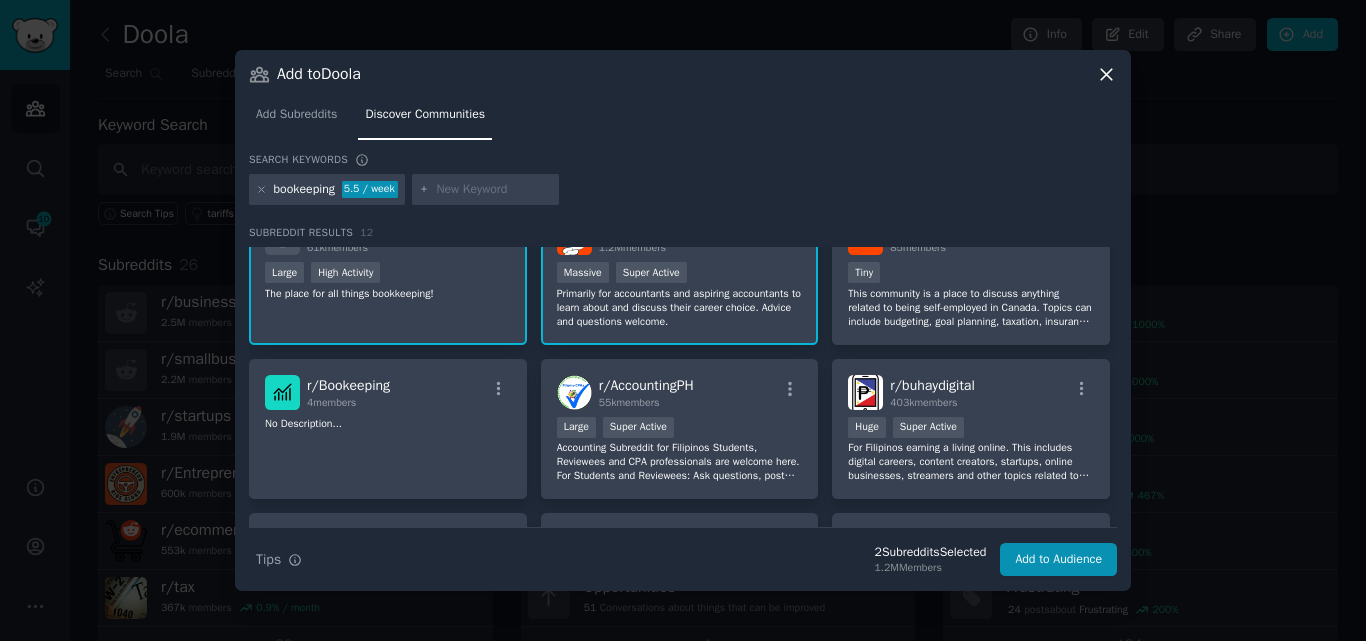 scroll, scrollTop: 0, scrollLeft: 0, axis: both 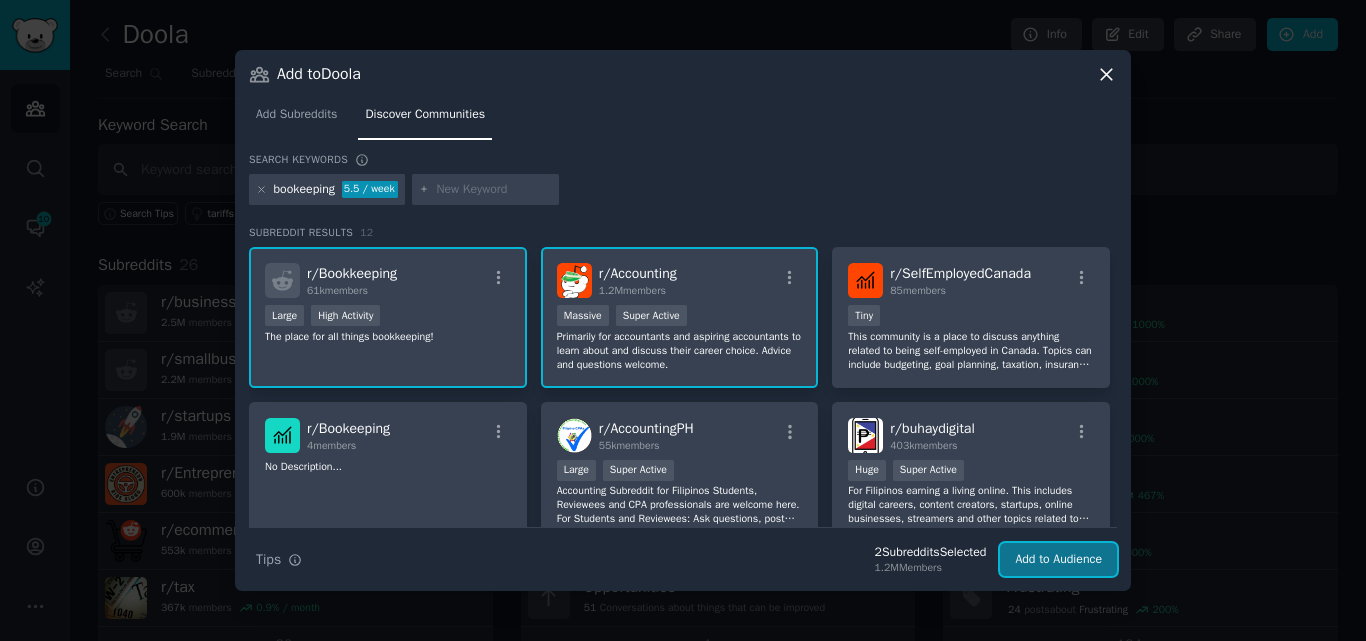 click on "Add to Audience" at bounding box center (1058, 560) 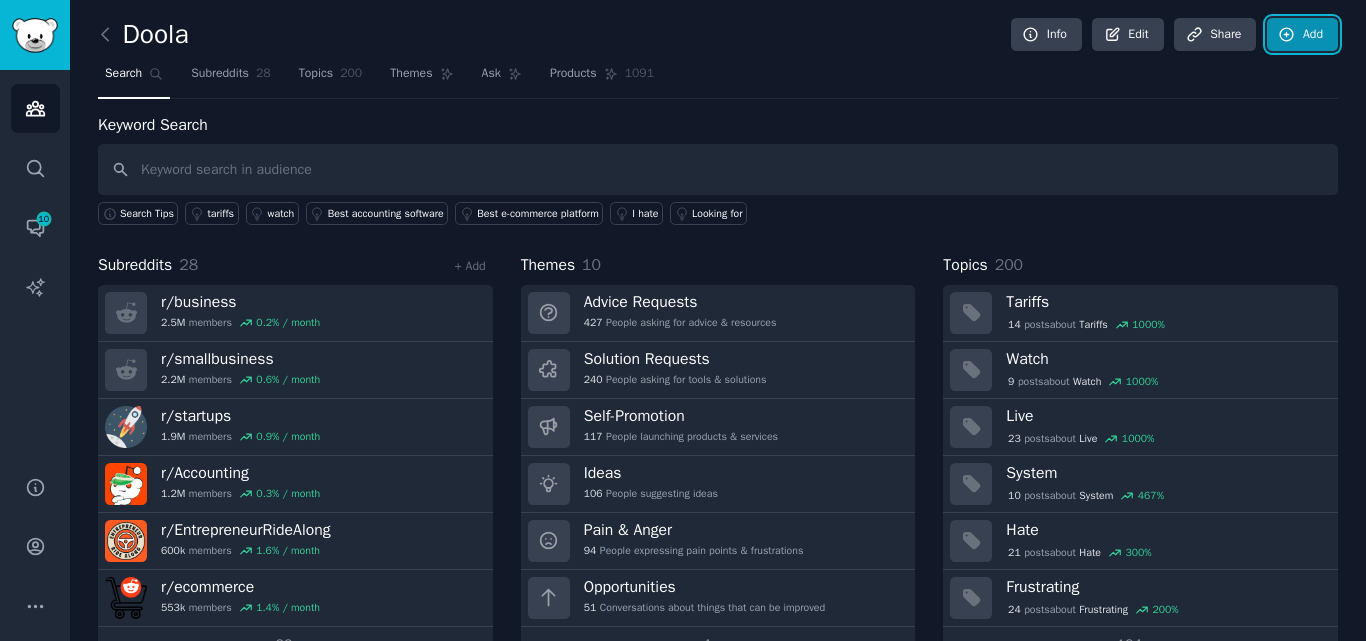 click 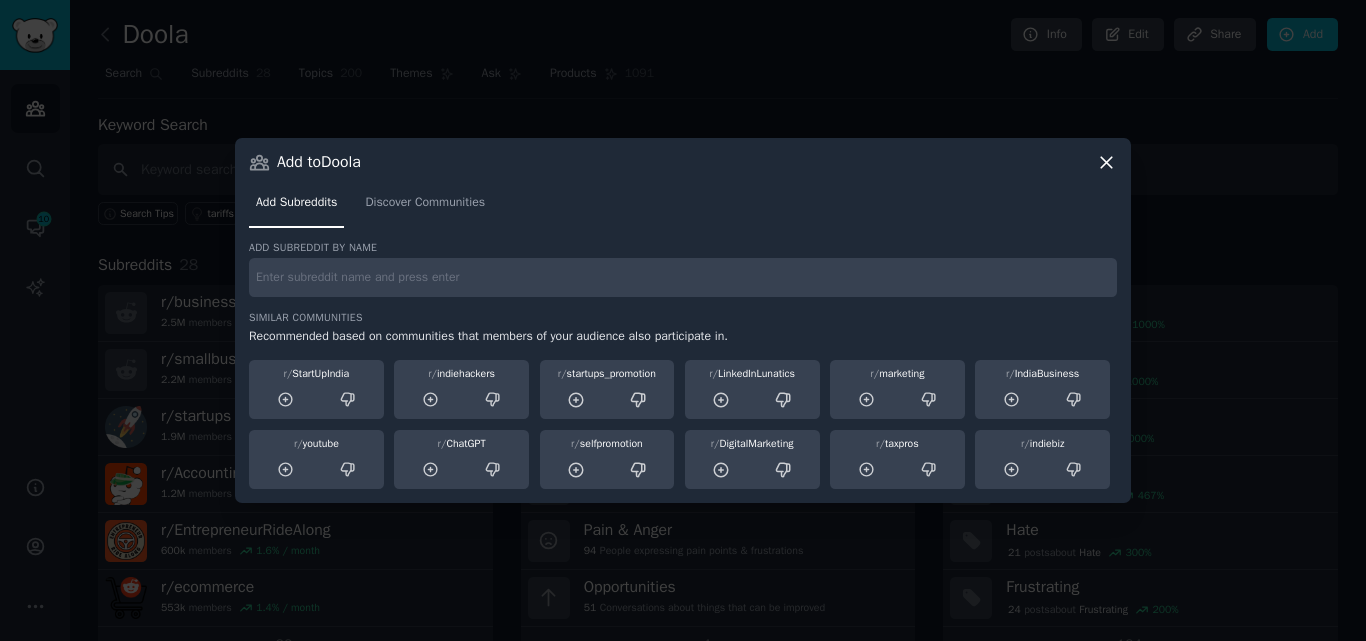 click 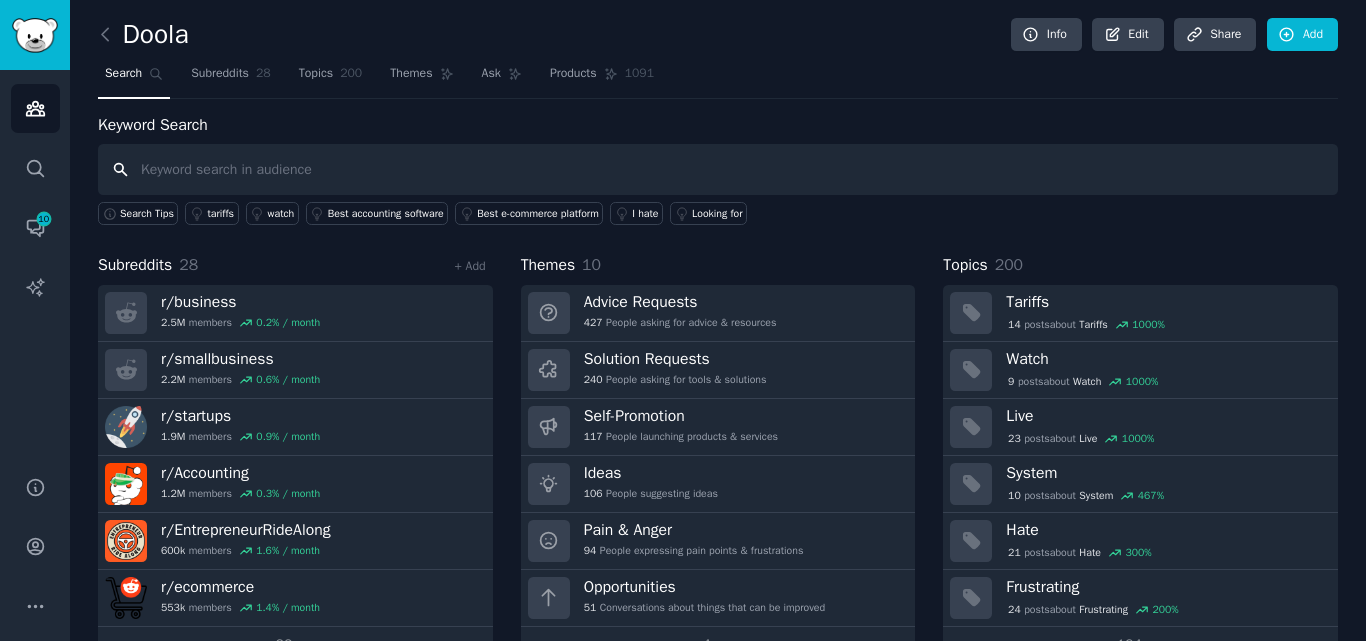 click at bounding box center [718, 169] 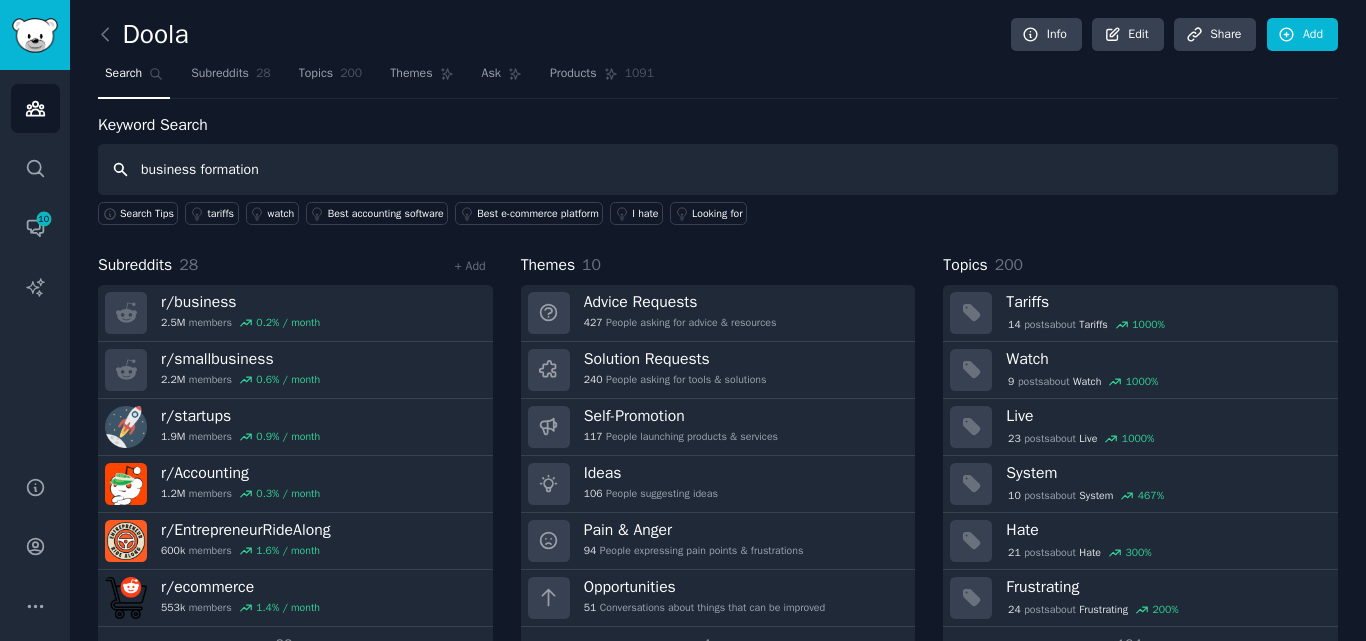 type on "business formation" 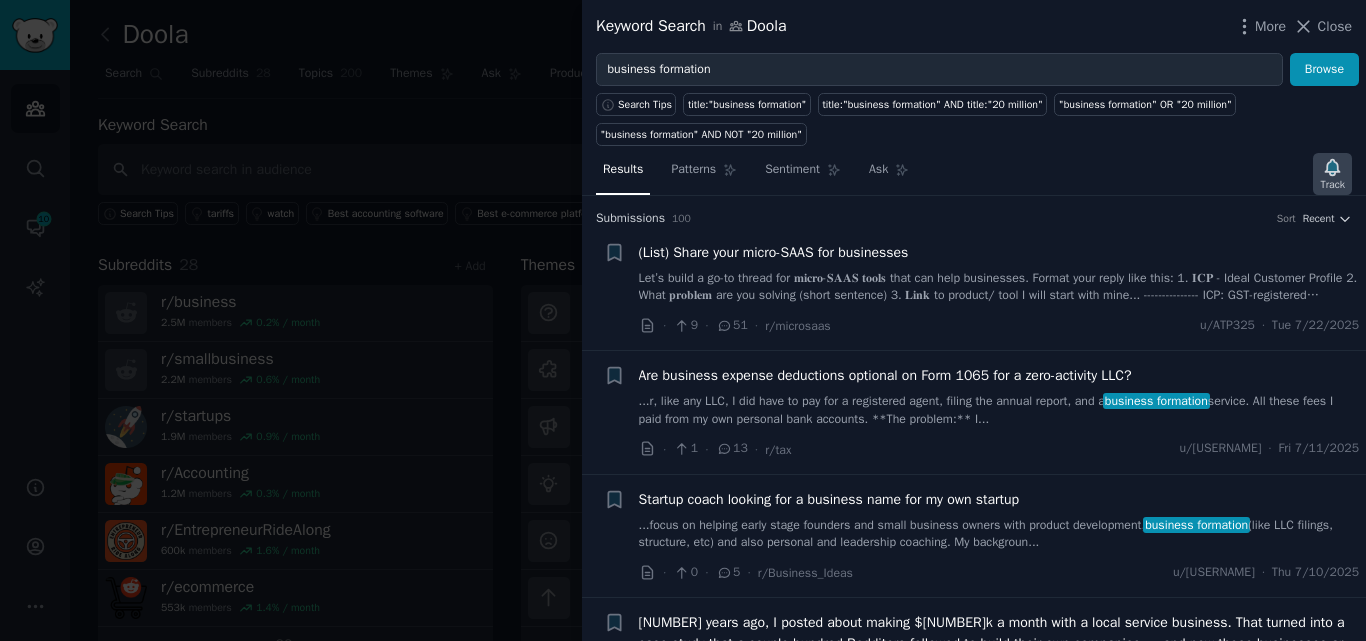 click on "Track" at bounding box center [1332, 185] 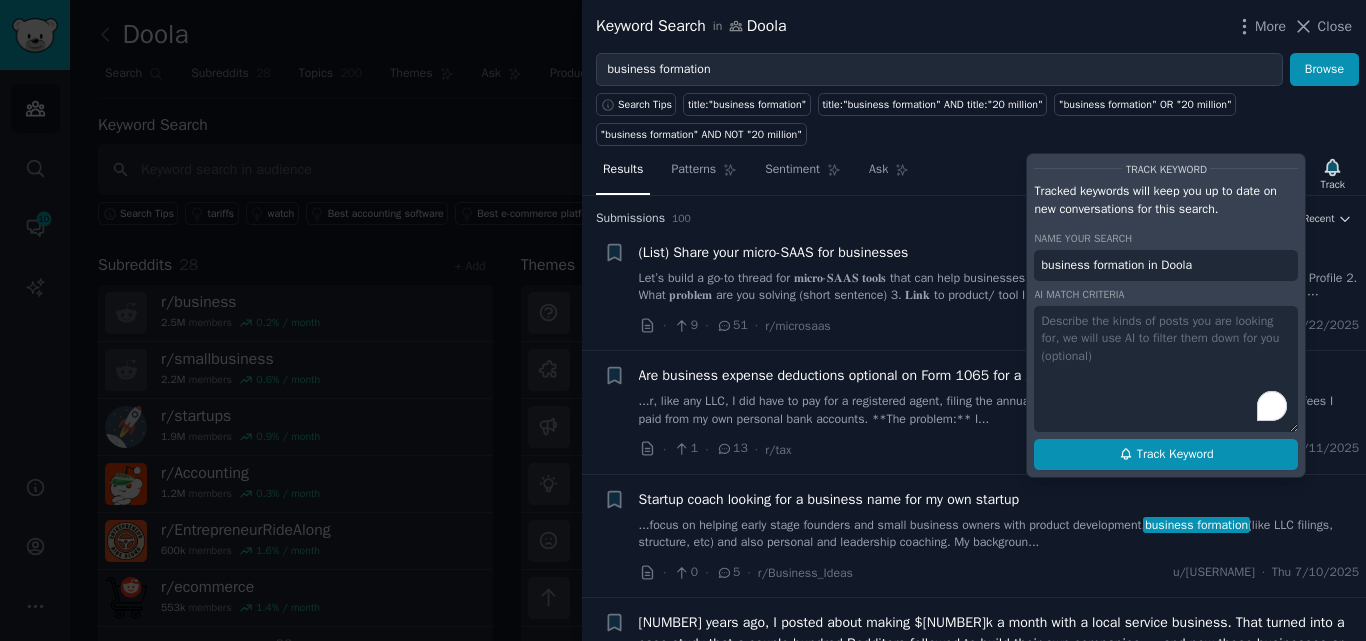 click on "Track Keyword" at bounding box center (1175, 455) 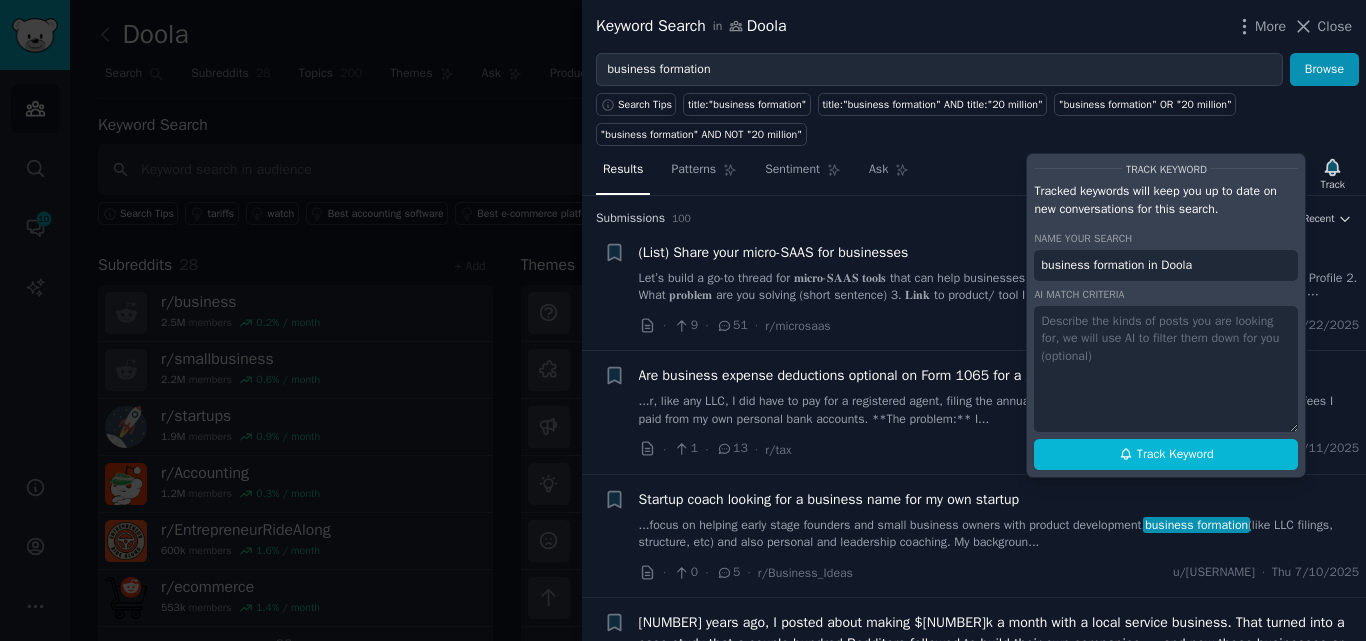 click on "Close" at bounding box center [1335, 26] 